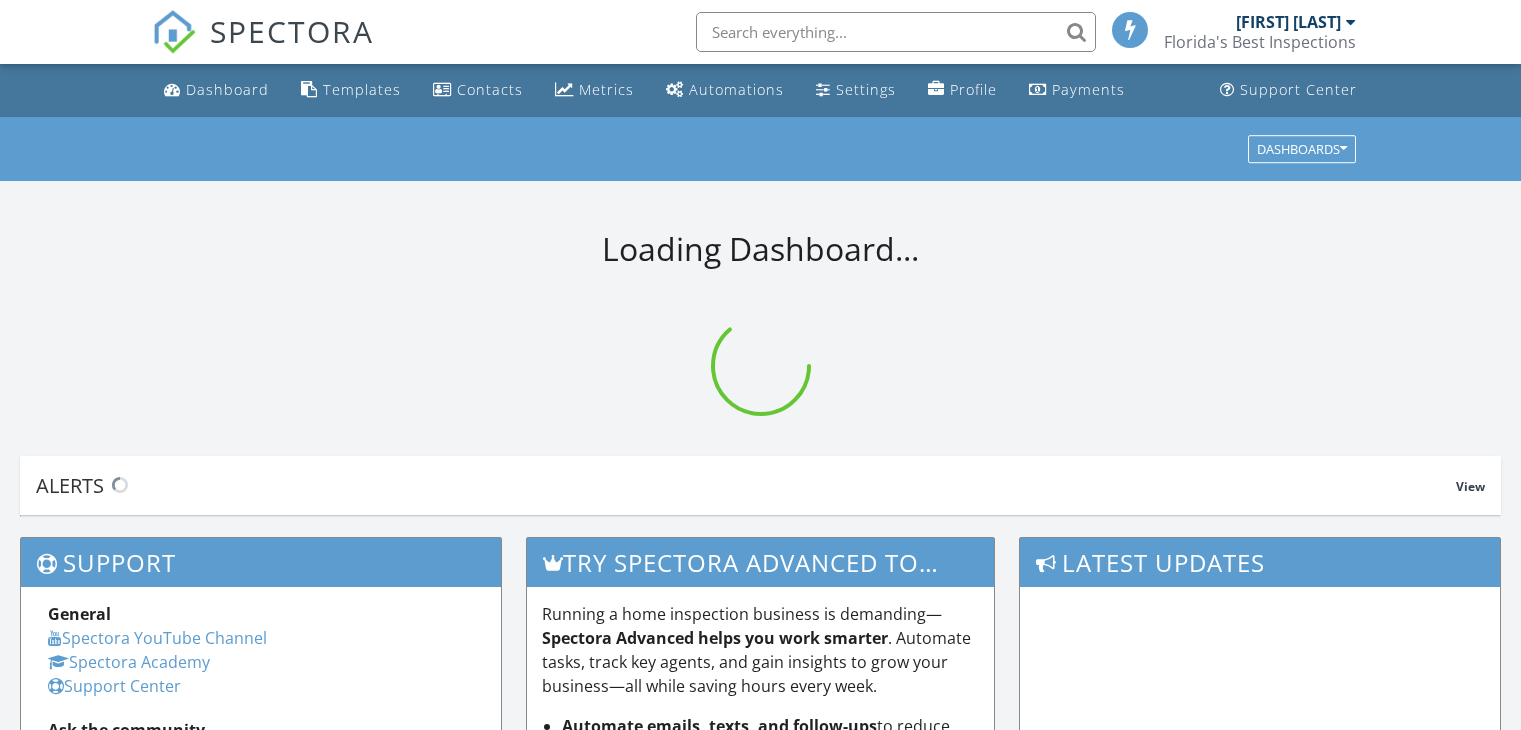 scroll, scrollTop: 0, scrollLeft: 0, axis: both 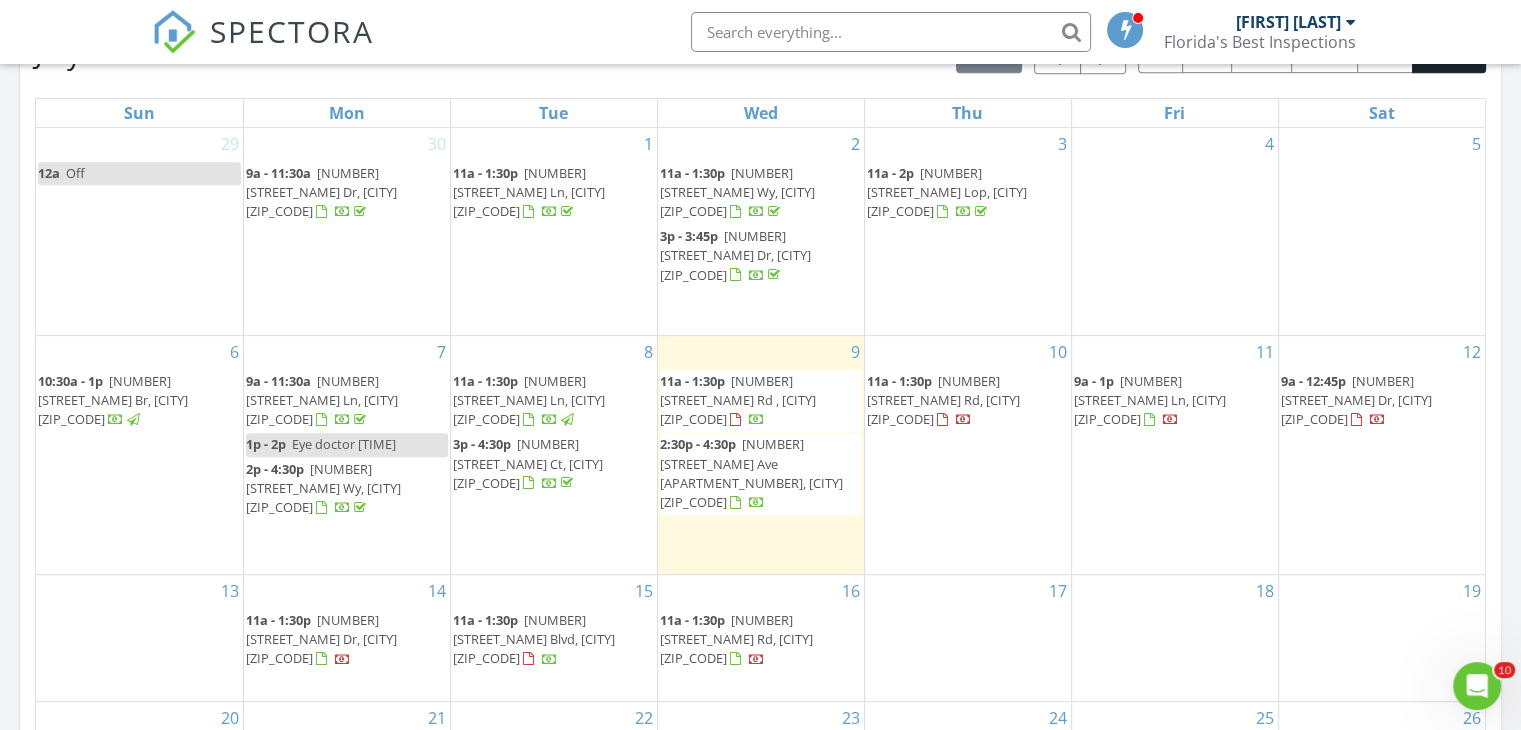 click on "Florida's Best Inspections" at bounding box center (1260, 42) 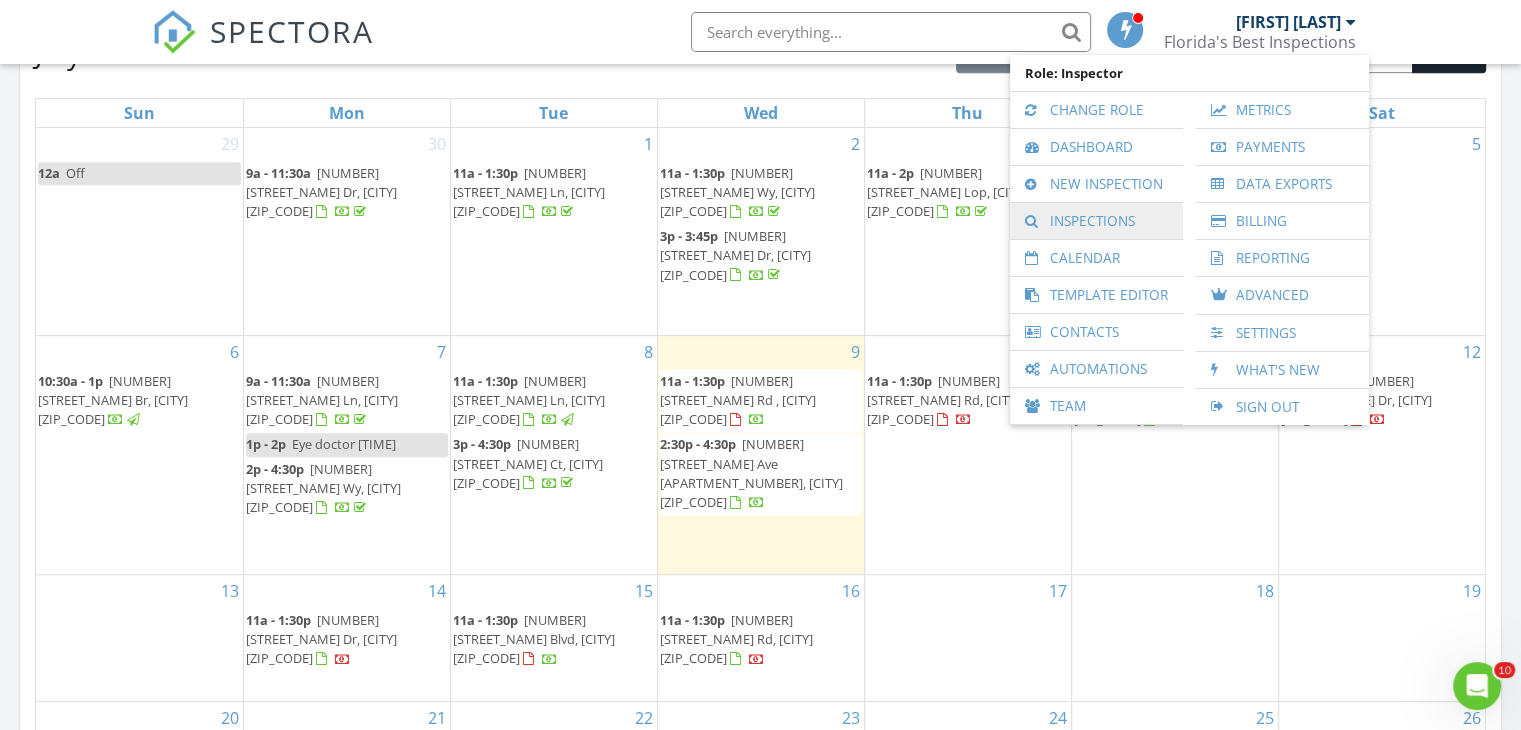 click on "Inspections" at bounding box center (1096, 221) 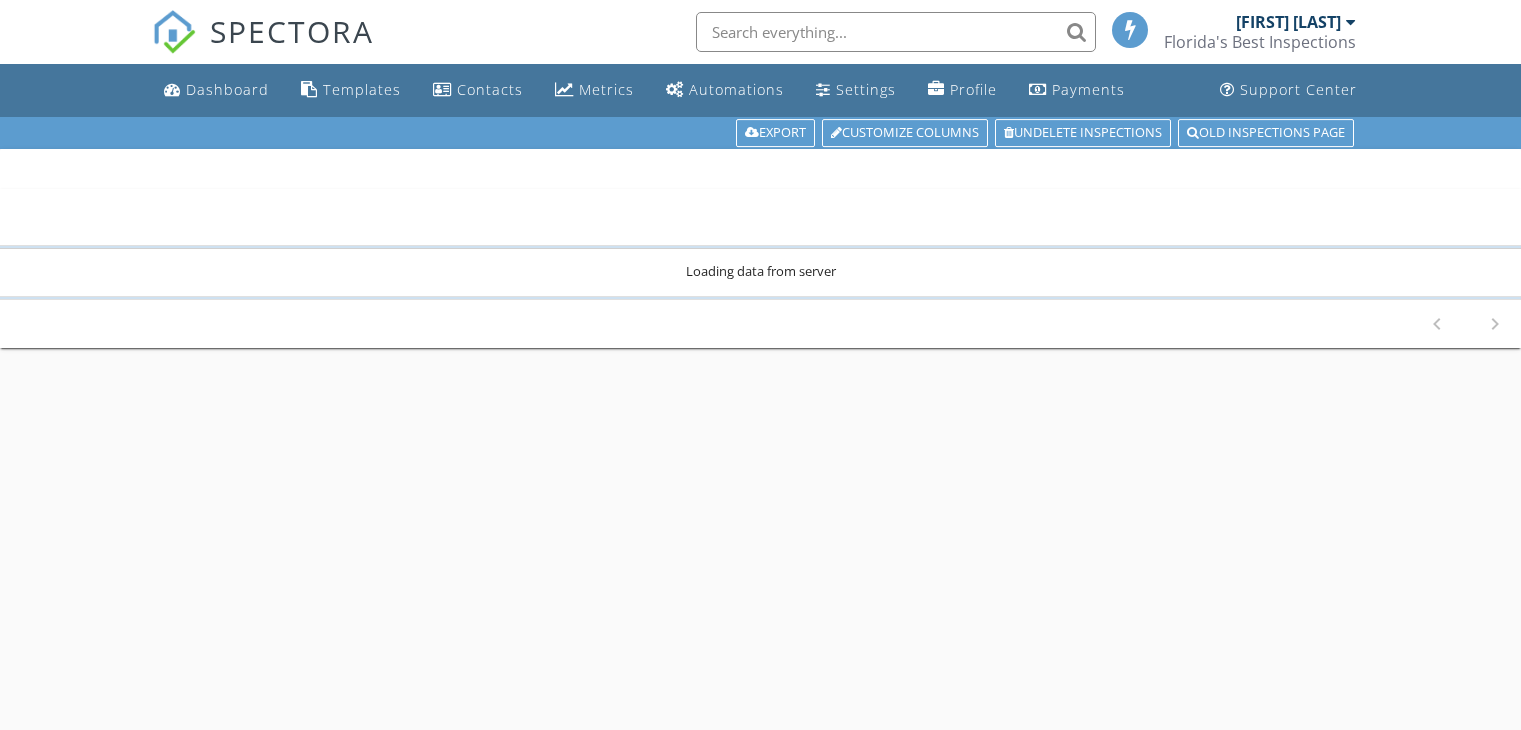 scroll, scrollTop: 0, scrollLeft: 0, axis: both 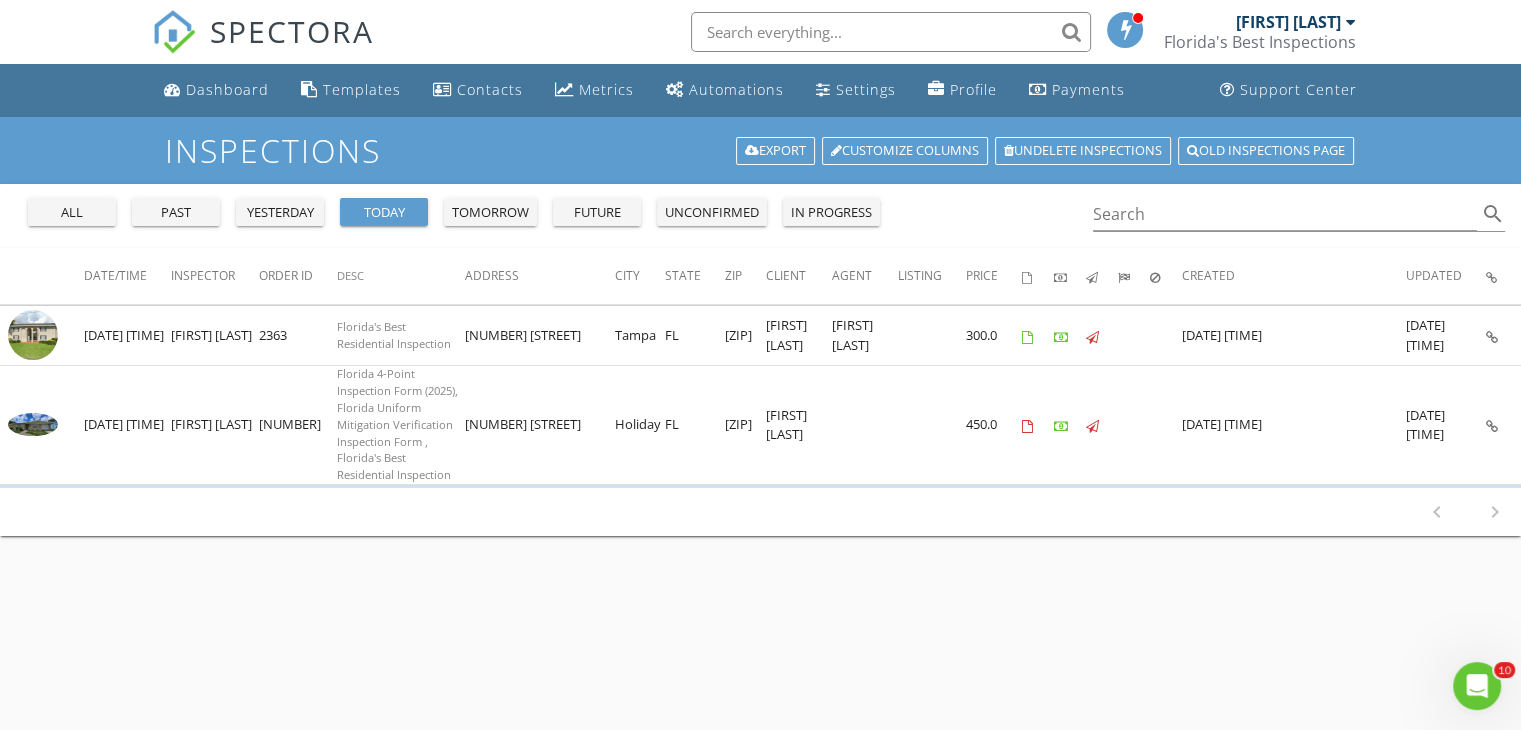 click on "all" at bounding box center (72, 212) 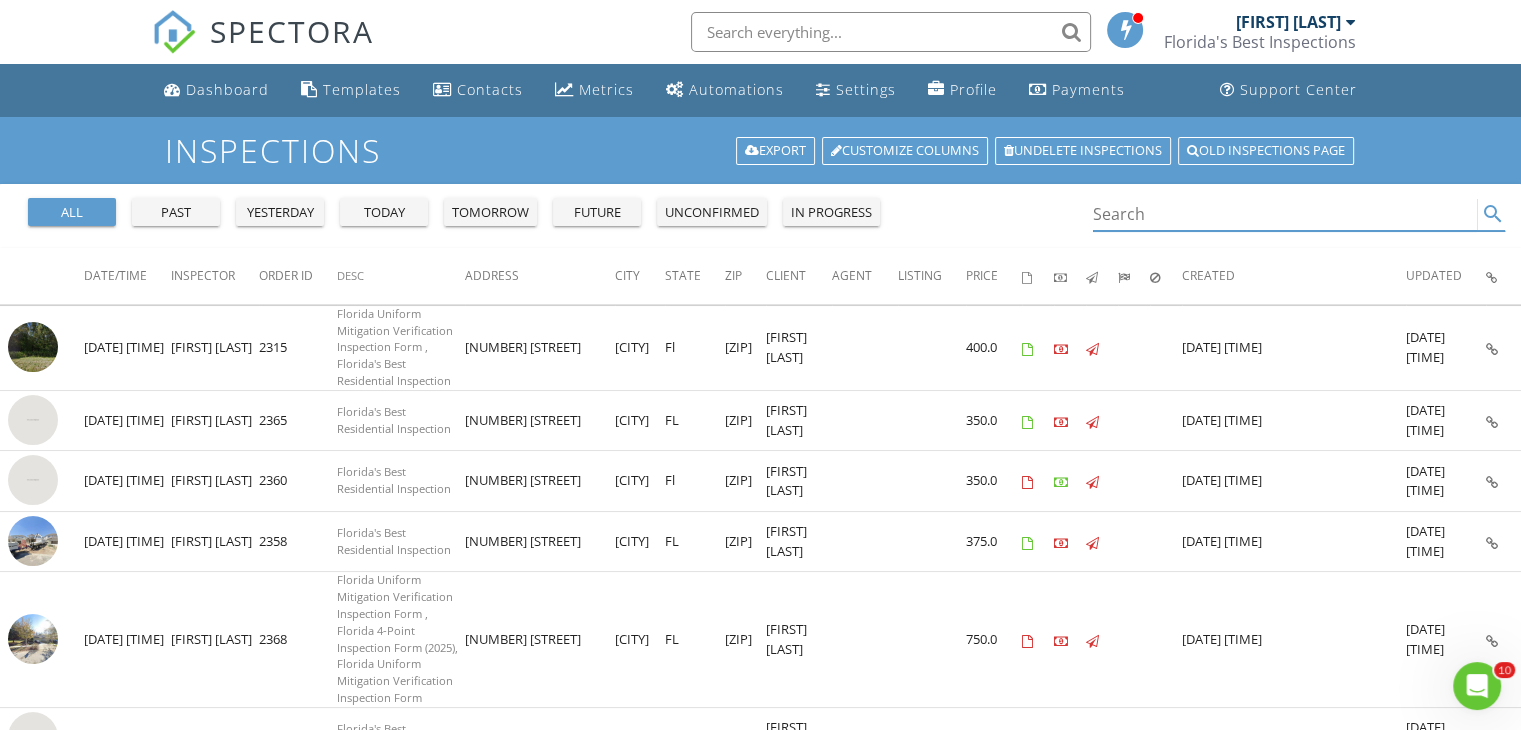 click at bounding box center [1285, 214] 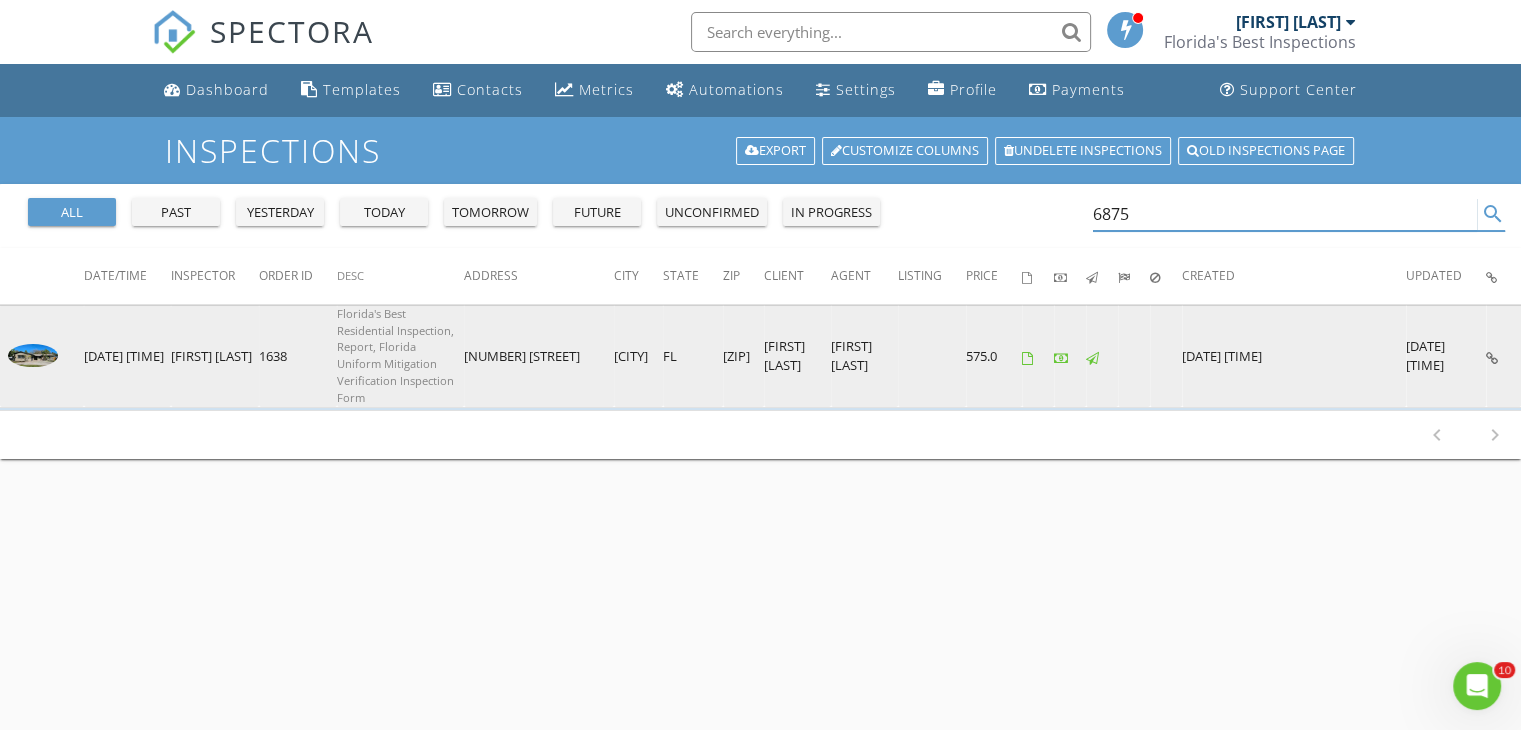 type on "6875" 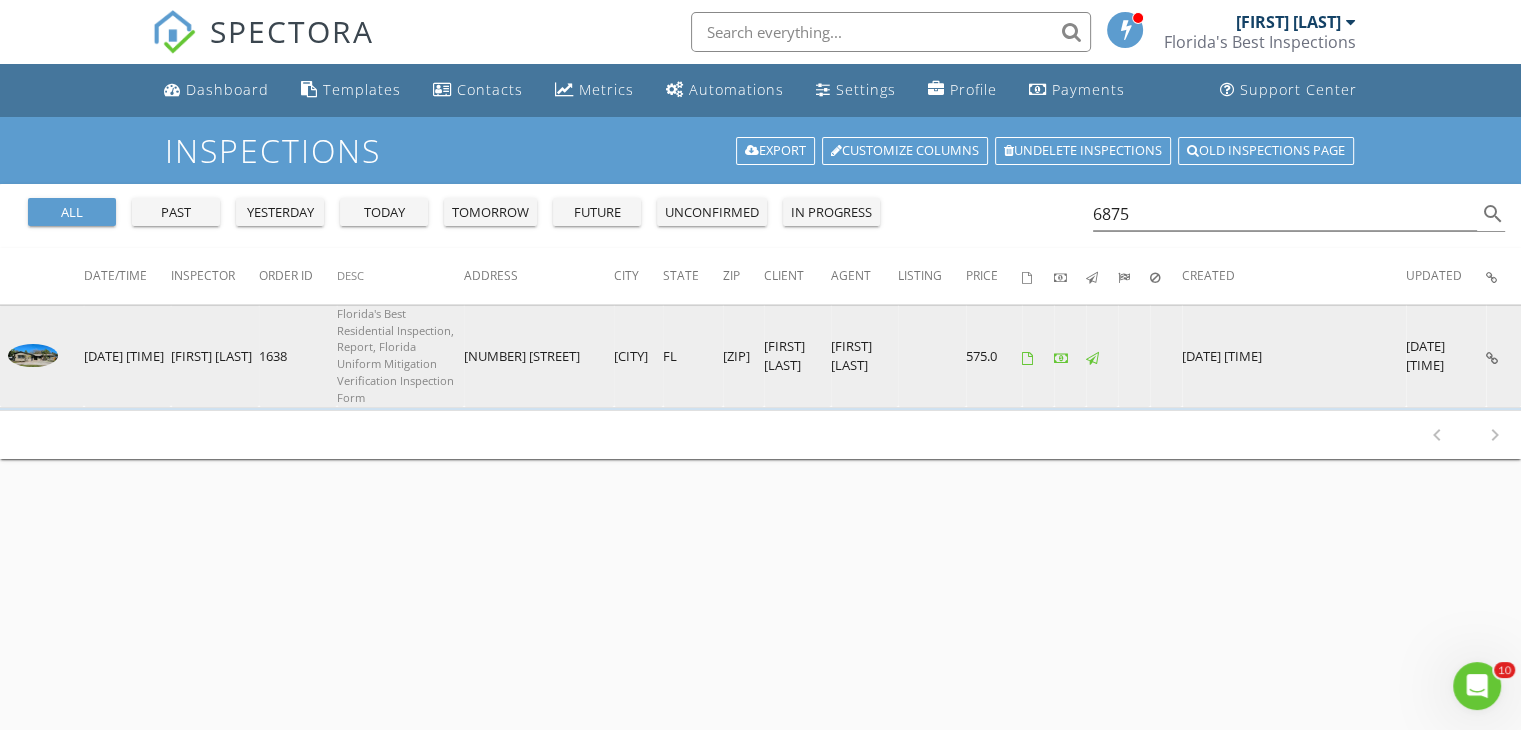 click at bounding box center (33, 355) 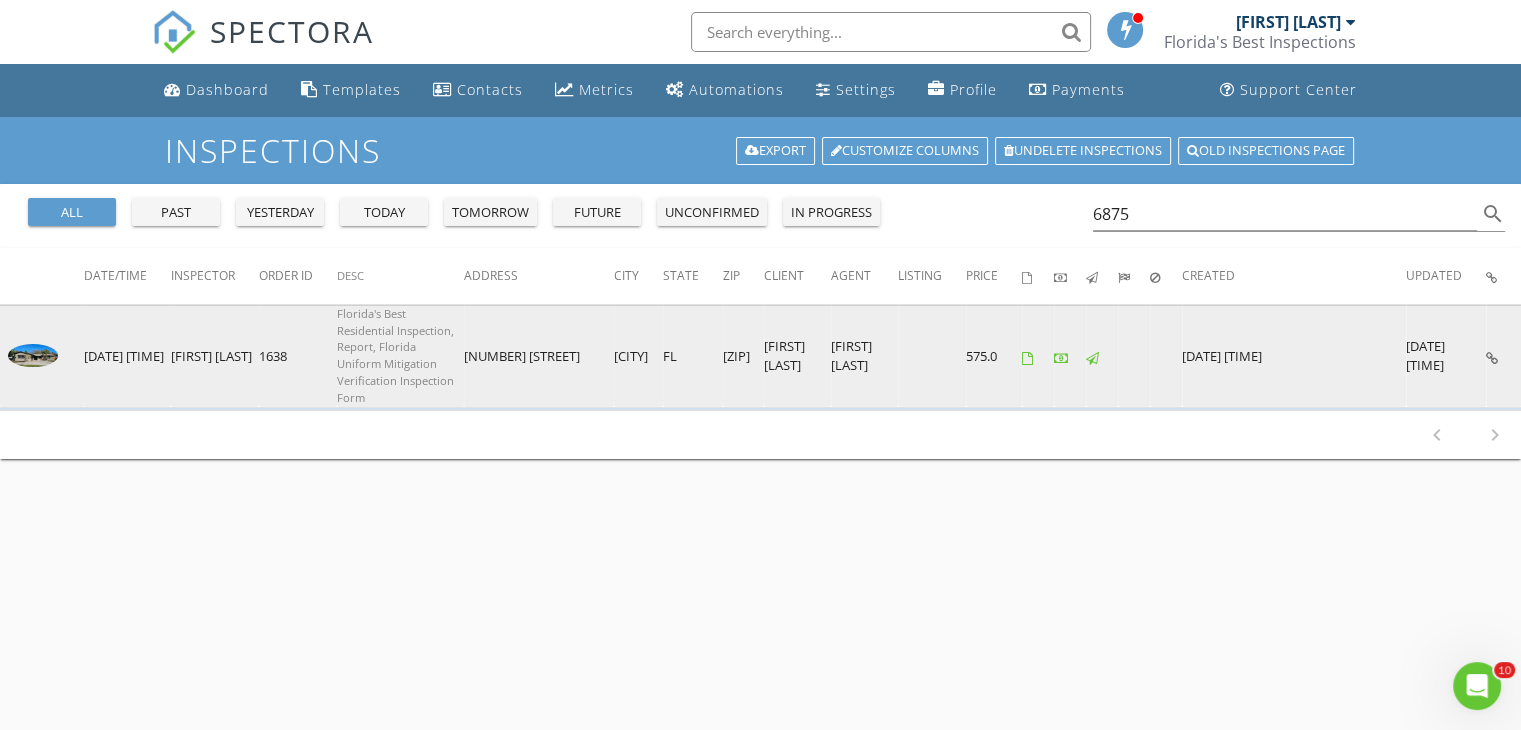 click at bounding box center (33, 355) 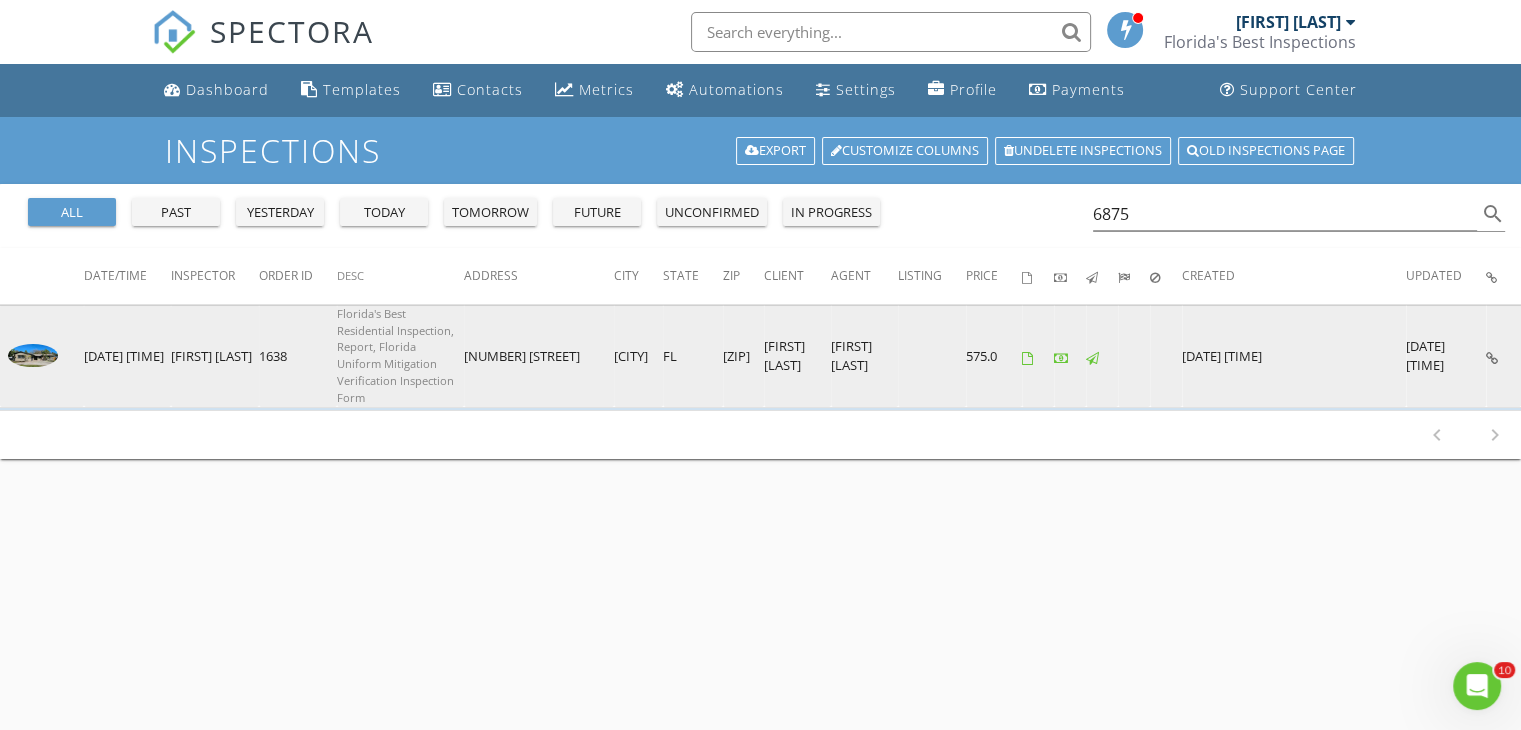 click at bounding box center [33, 362] 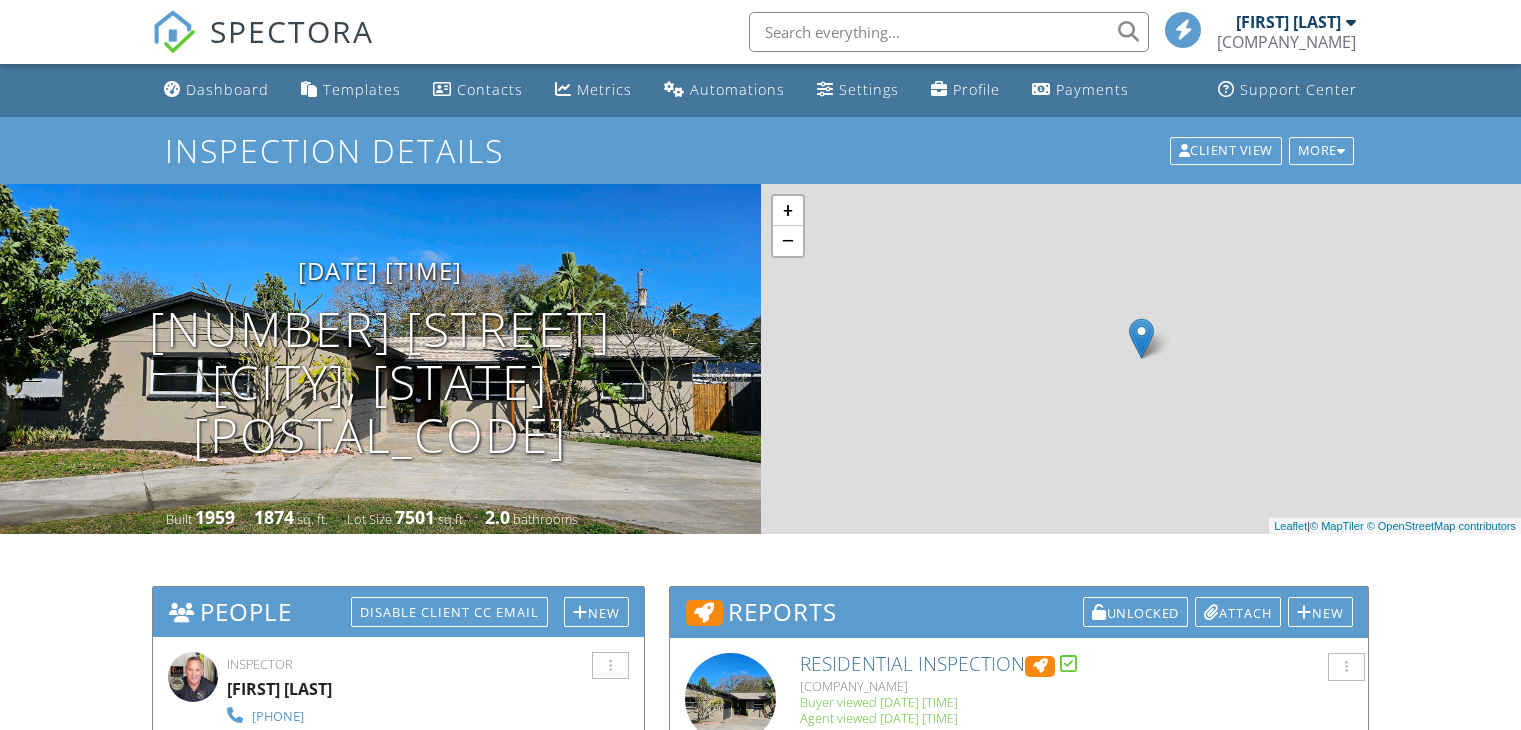 scroll, scrollTop: 0, scrollLeft: 0, axis: both 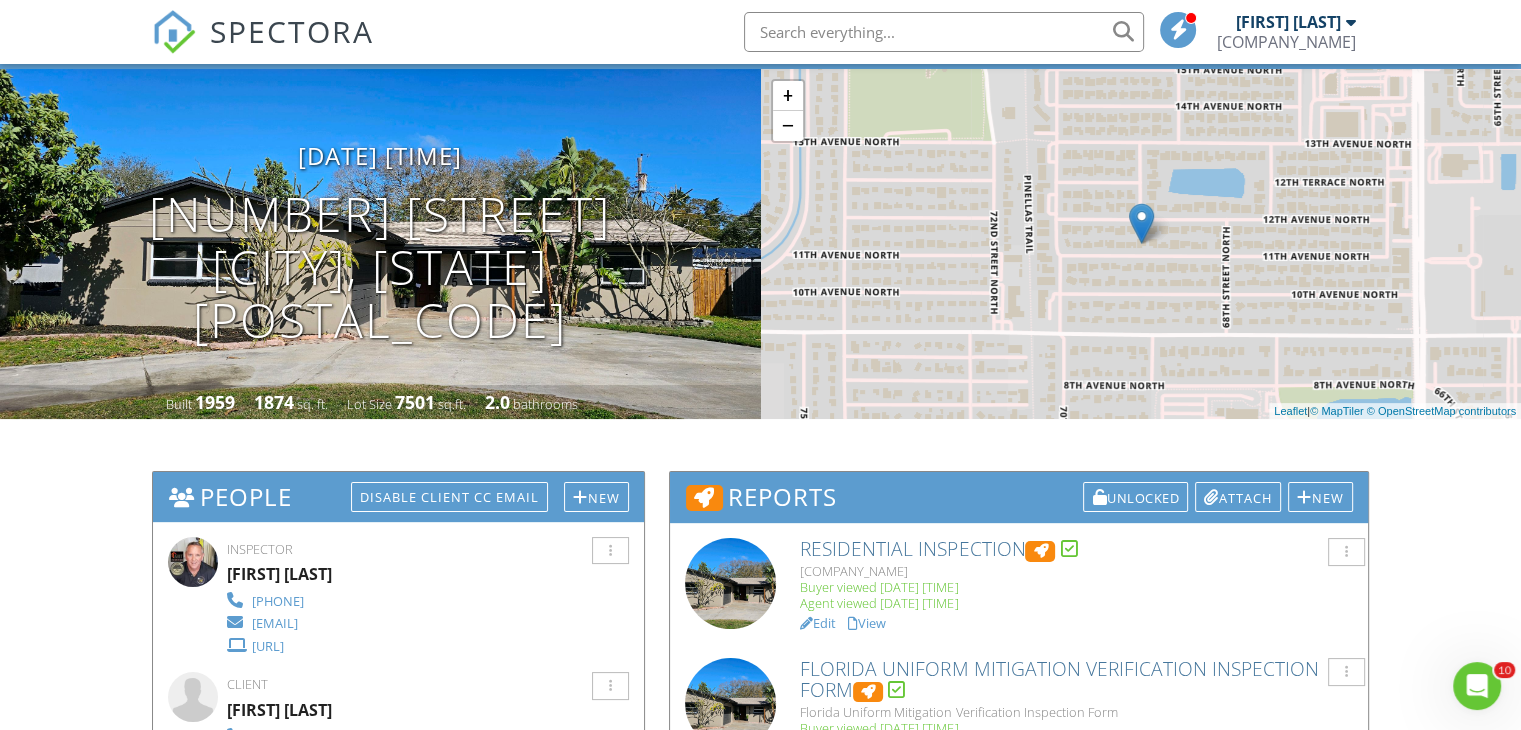 click on "Residential Inspection" at bounding box center [1076, 549] 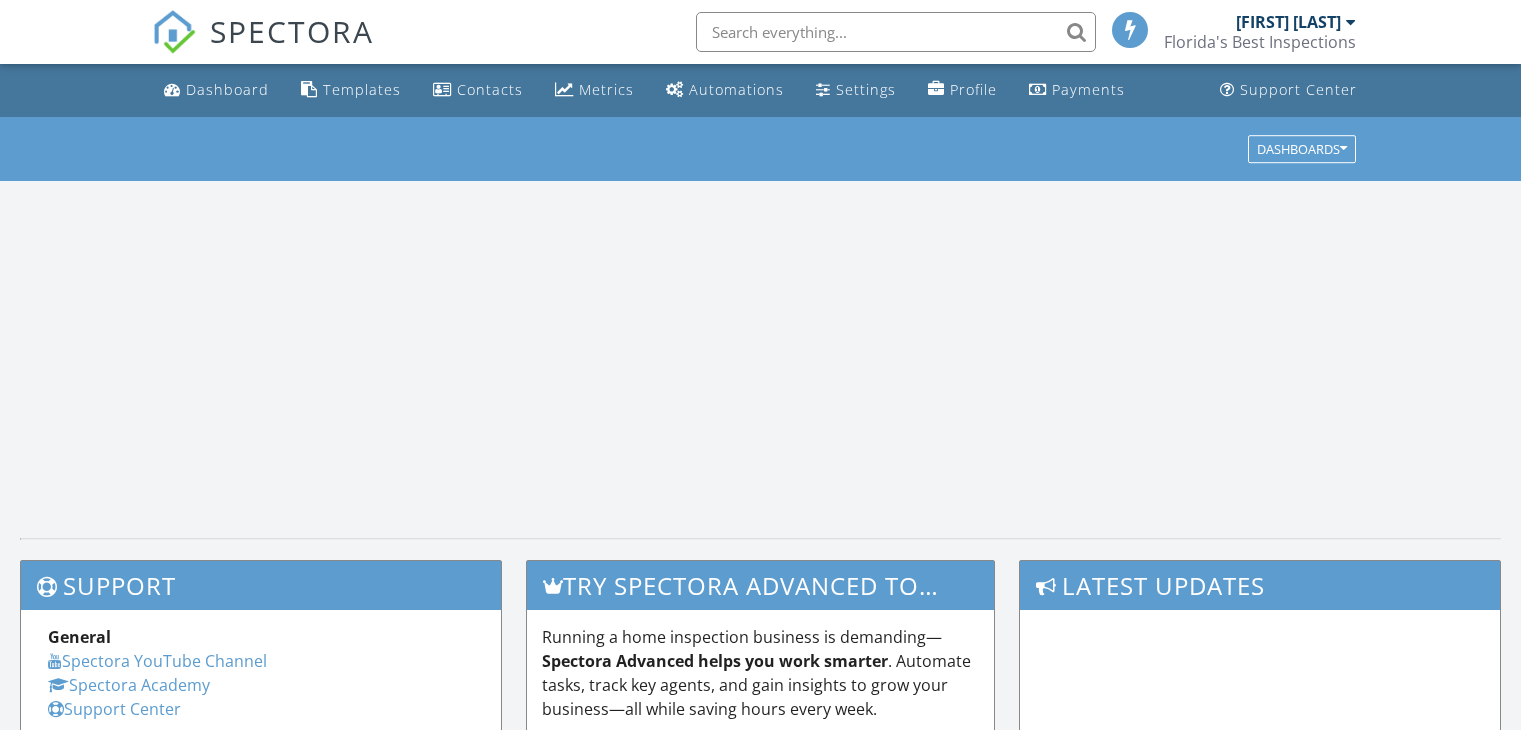 scroll, scrollTop: 0, scrollLeft: 0, axis: both 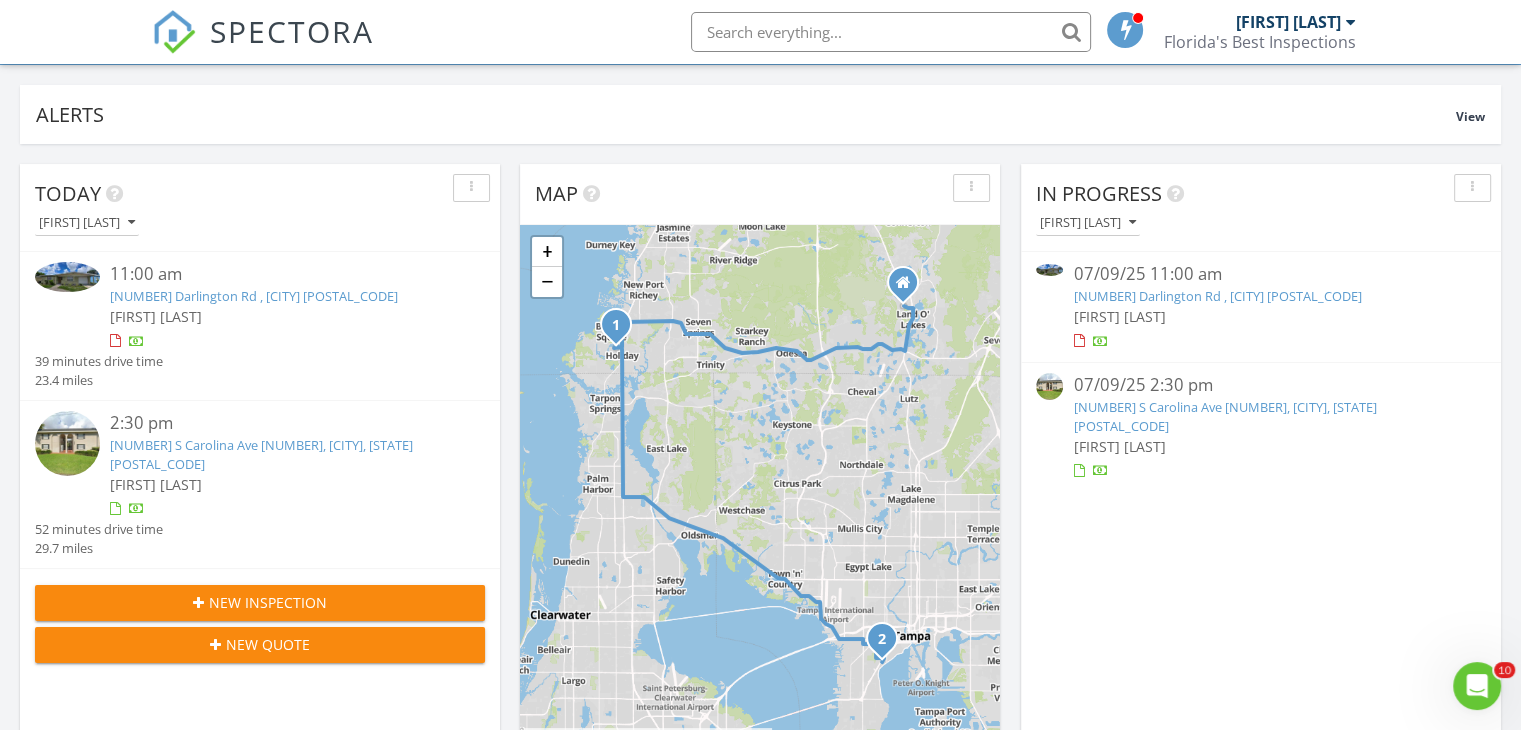 click on "[NUMBER] Darlington Rd , [CITY] [POSTAL_CODE]" at bounding box center [1217, 296] 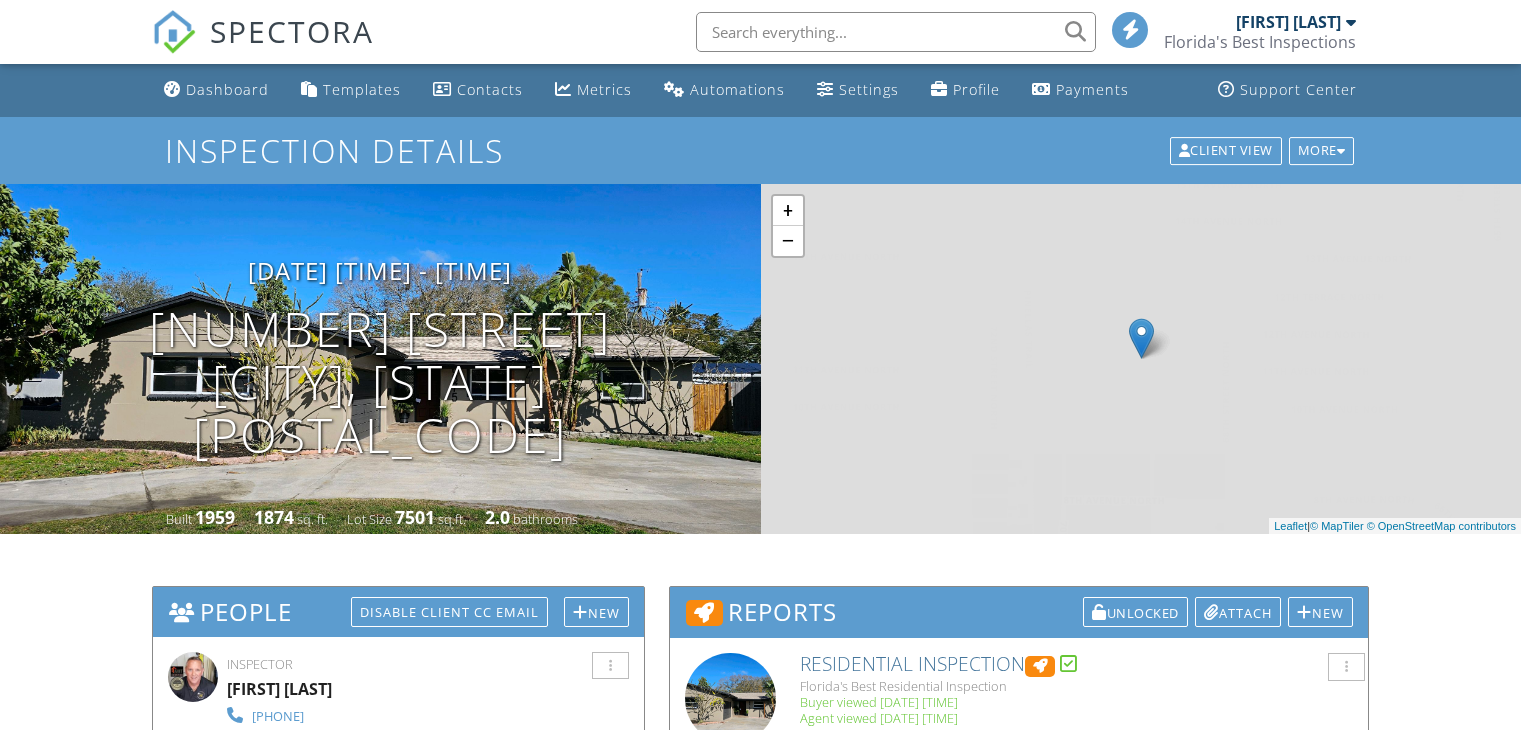 scroll, scrollTop: 0, scrollLeft: 0, axis: both 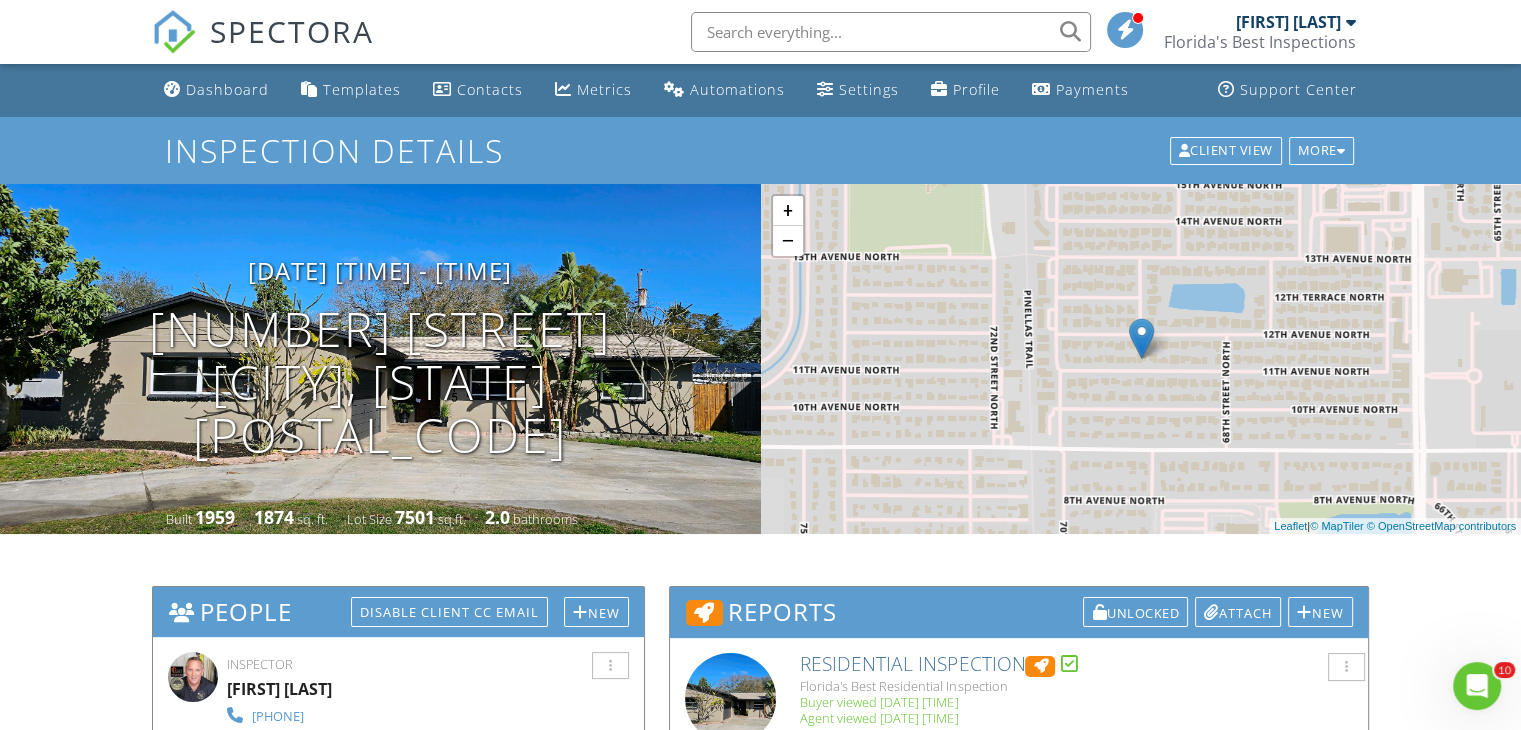click on "Residential Inspection" at bounding box center (1076, 664) 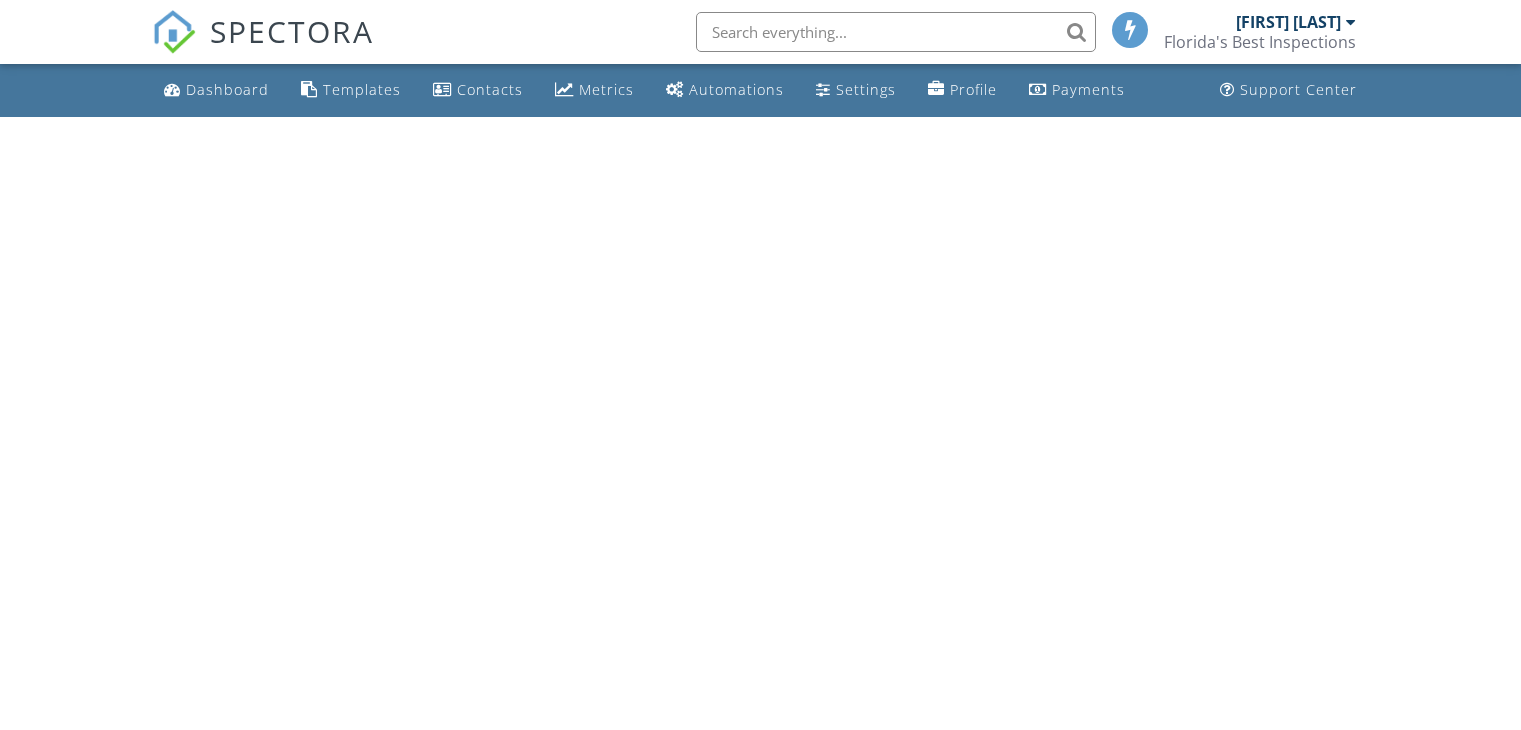 scroll, scrollTop: 0, scrollLeft: 0, axis: both 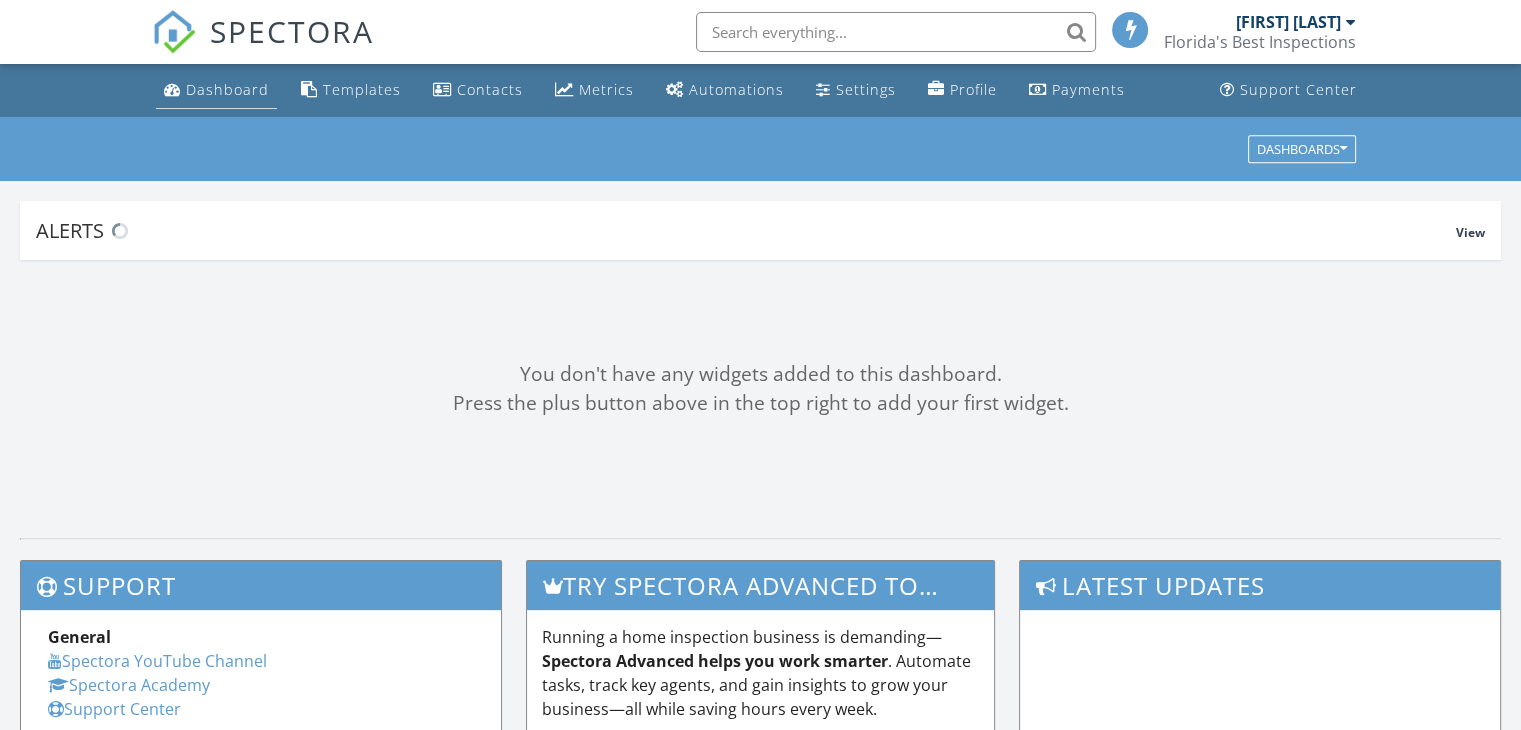 click on "Dashboard" at bounding box center [227, 89] 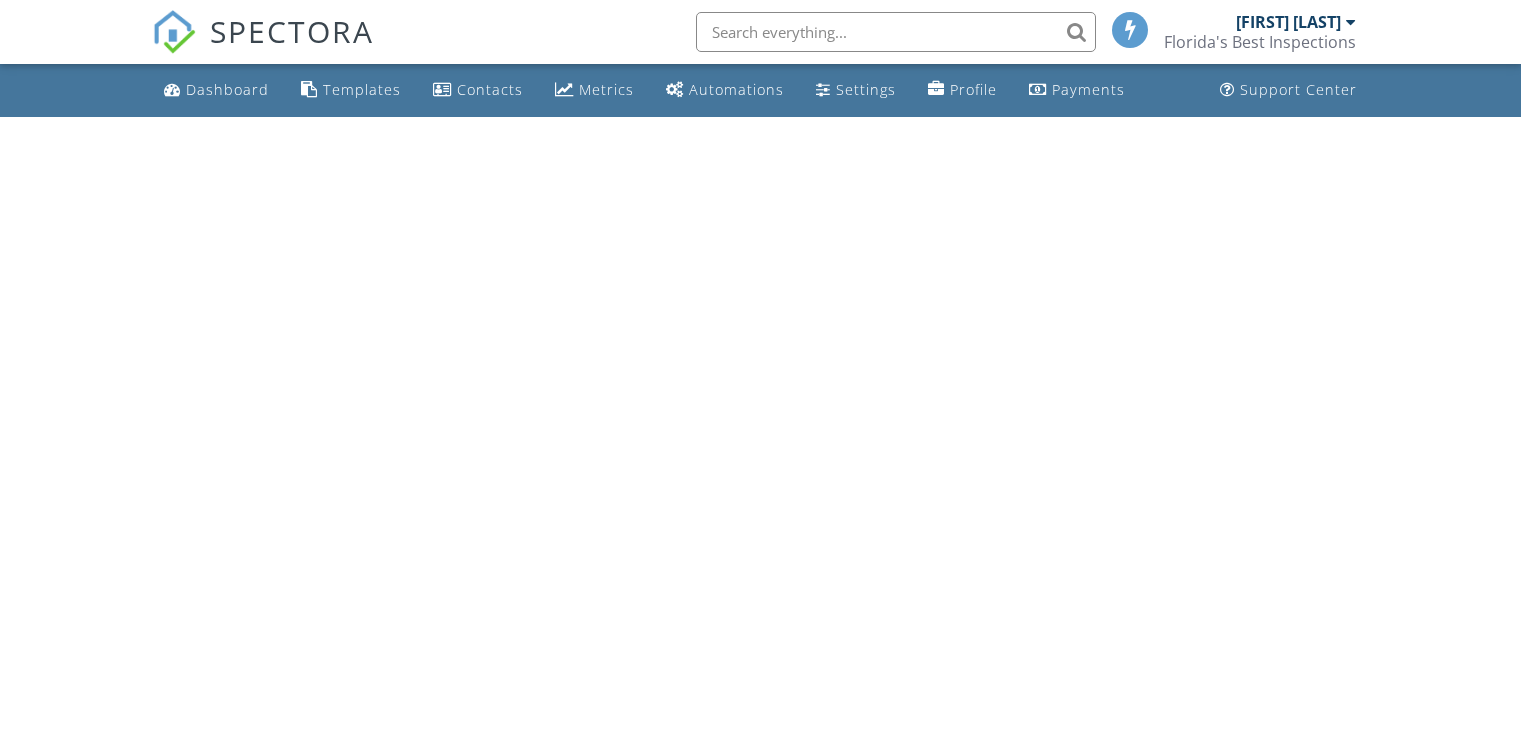 scroll, scrollTop: 0, scrollLeft: 0, axis: both 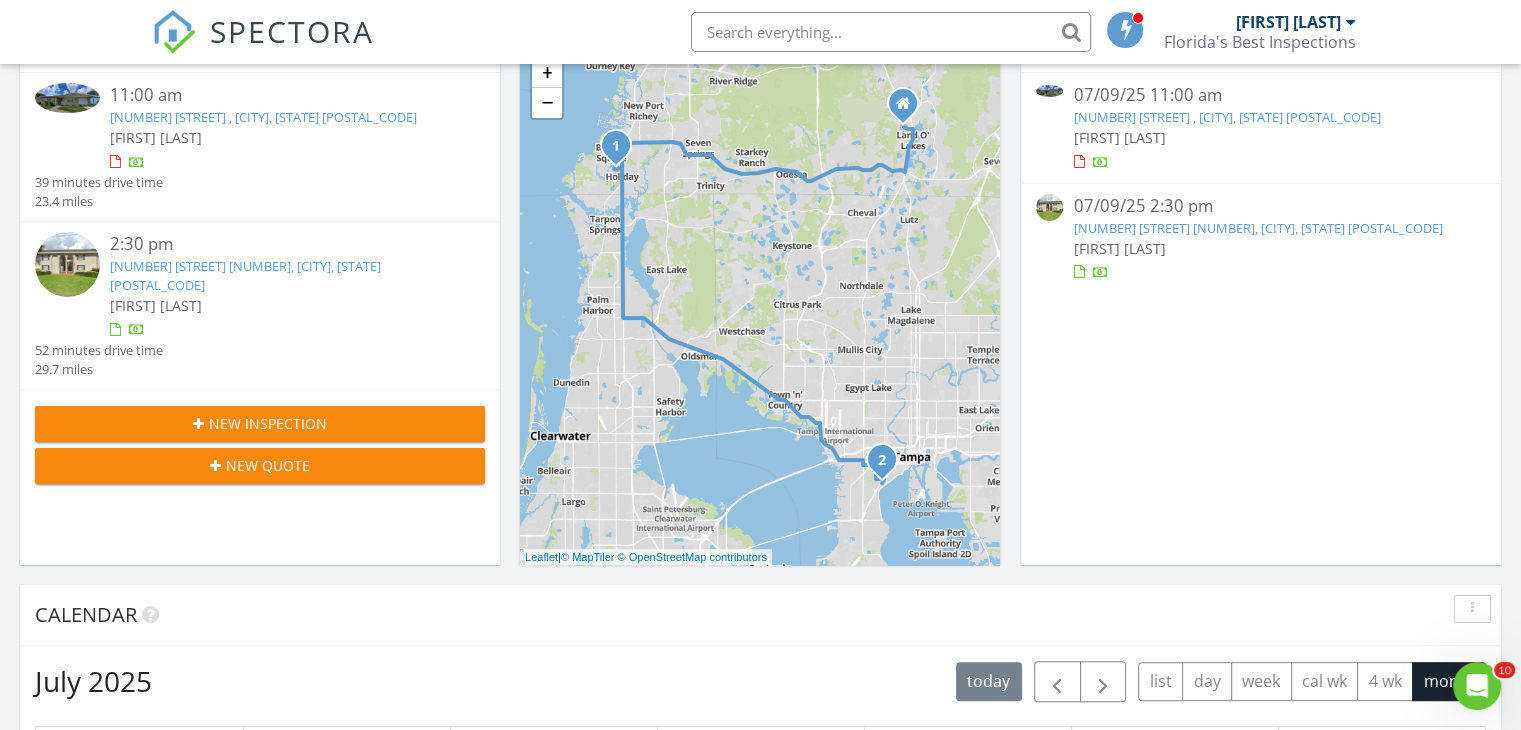 click at bounding box center [198, 424] 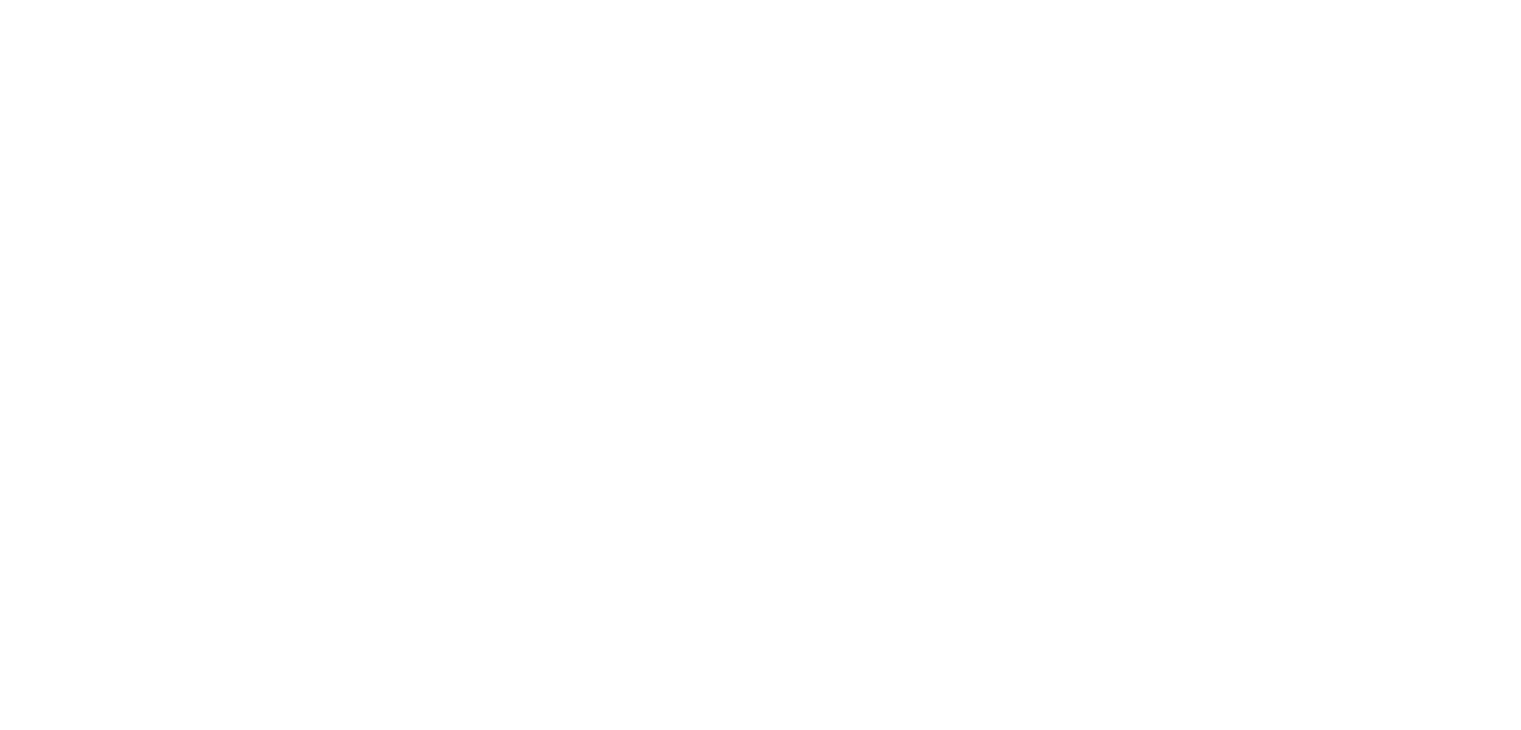 scroll, scrollTop: 0, scrollLeft: 0, axis: both 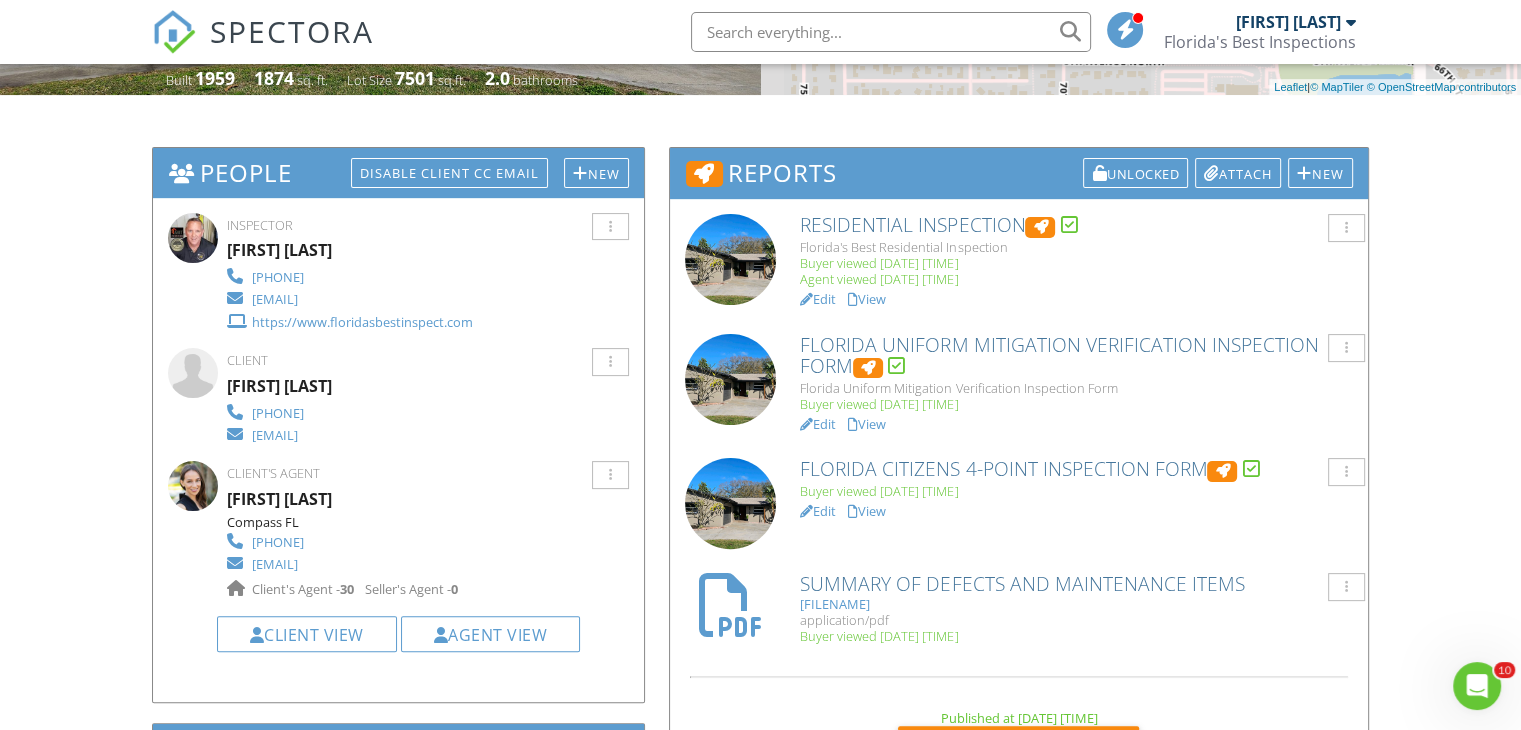 click on "Florida Citizens 4-Point Inspection Form" at bounding box center [1076, 469] 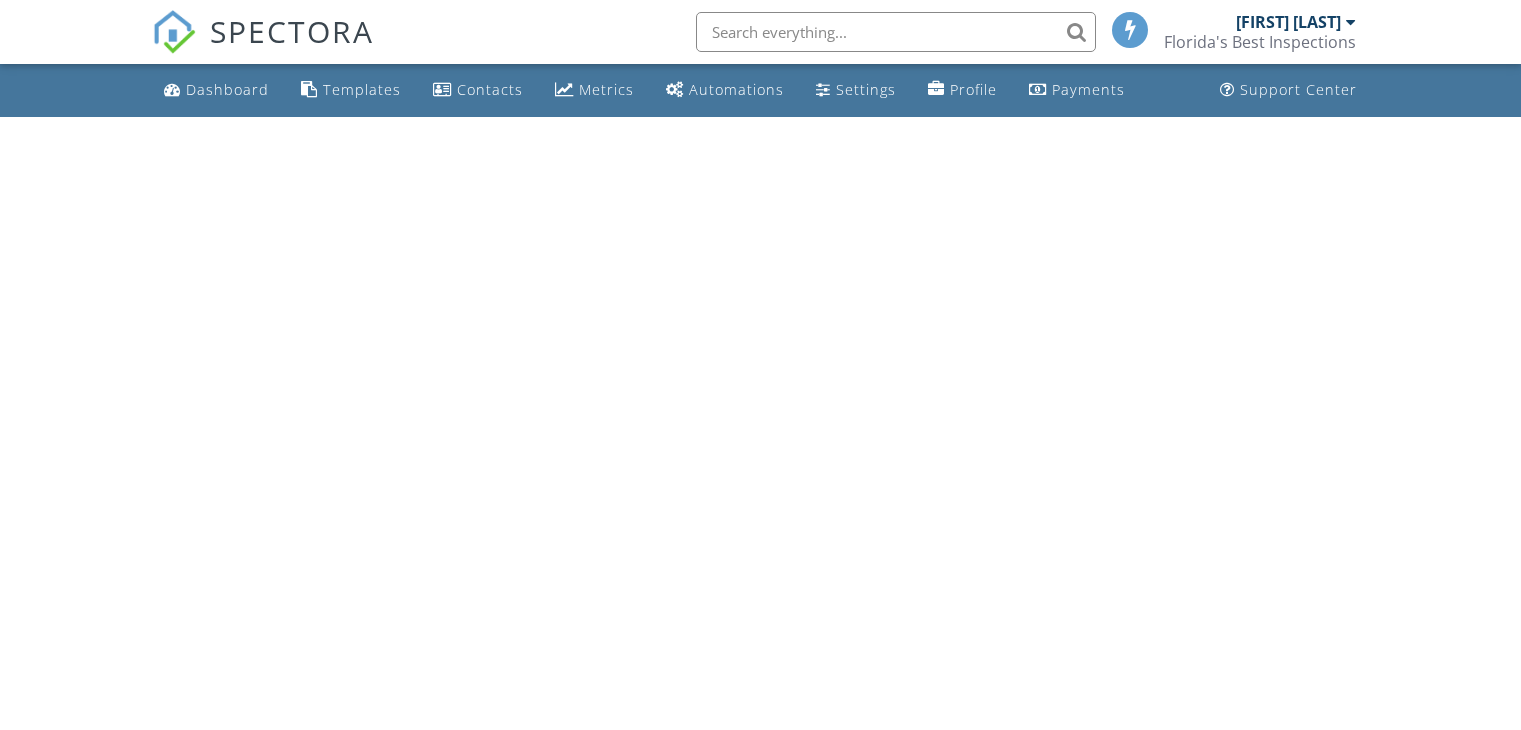 scroll, scrollTop: 0, scrollLeft: 0, axis: both 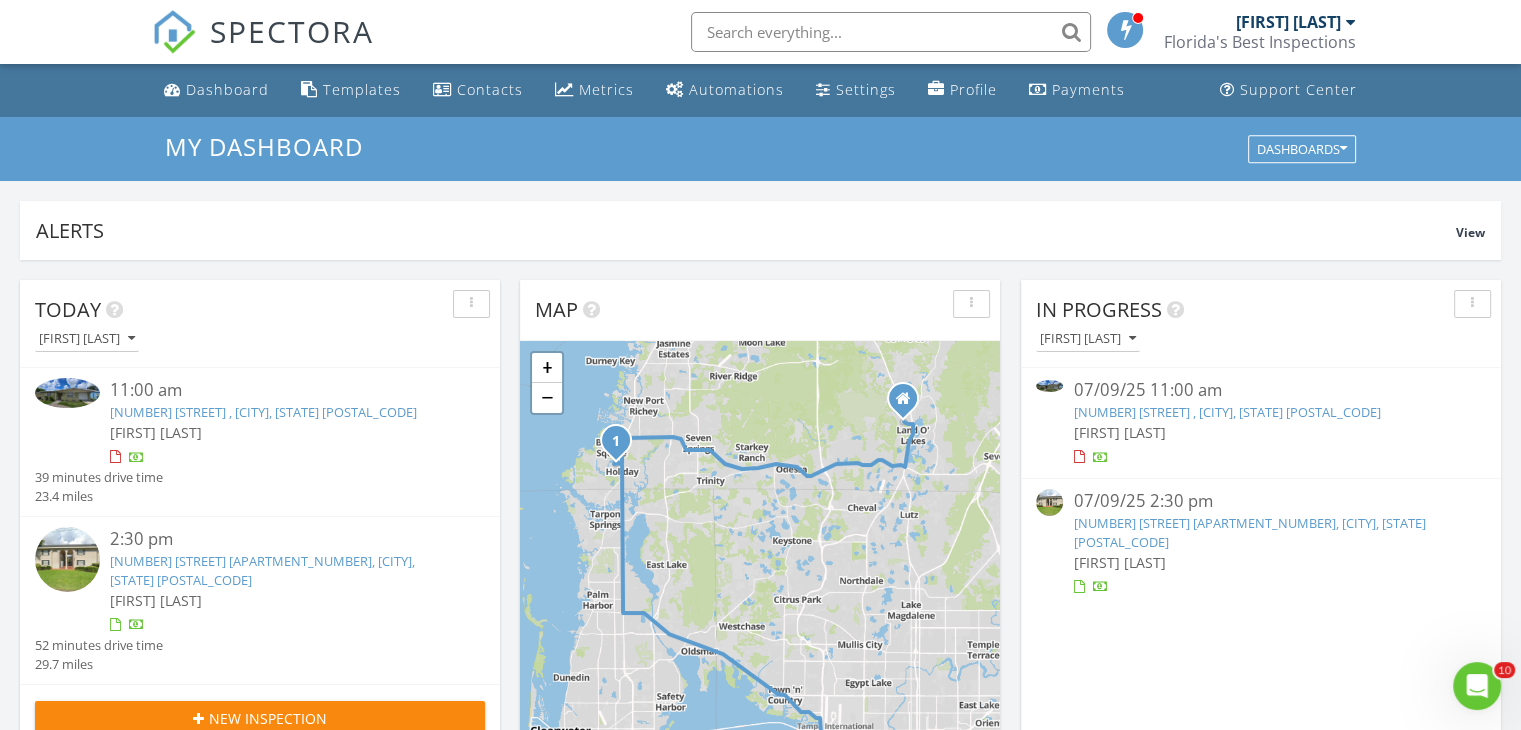 click on "[NUMBER] [STREET] , [CITY], [STATE] [POSTAL_CODE]" at bounding box center (1226, 412) 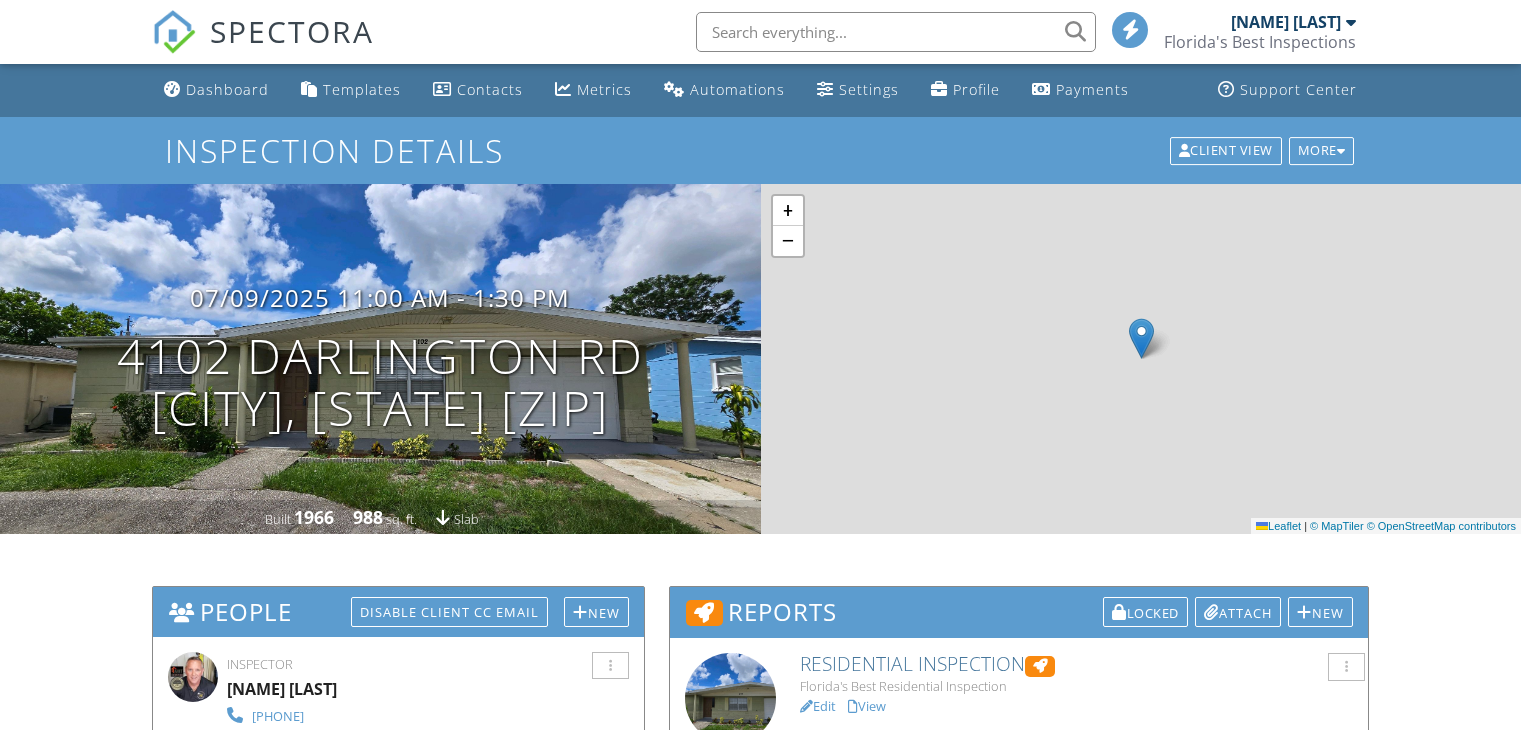 scroll, scrollTop: 0, scrollLeft: 0, axis: both 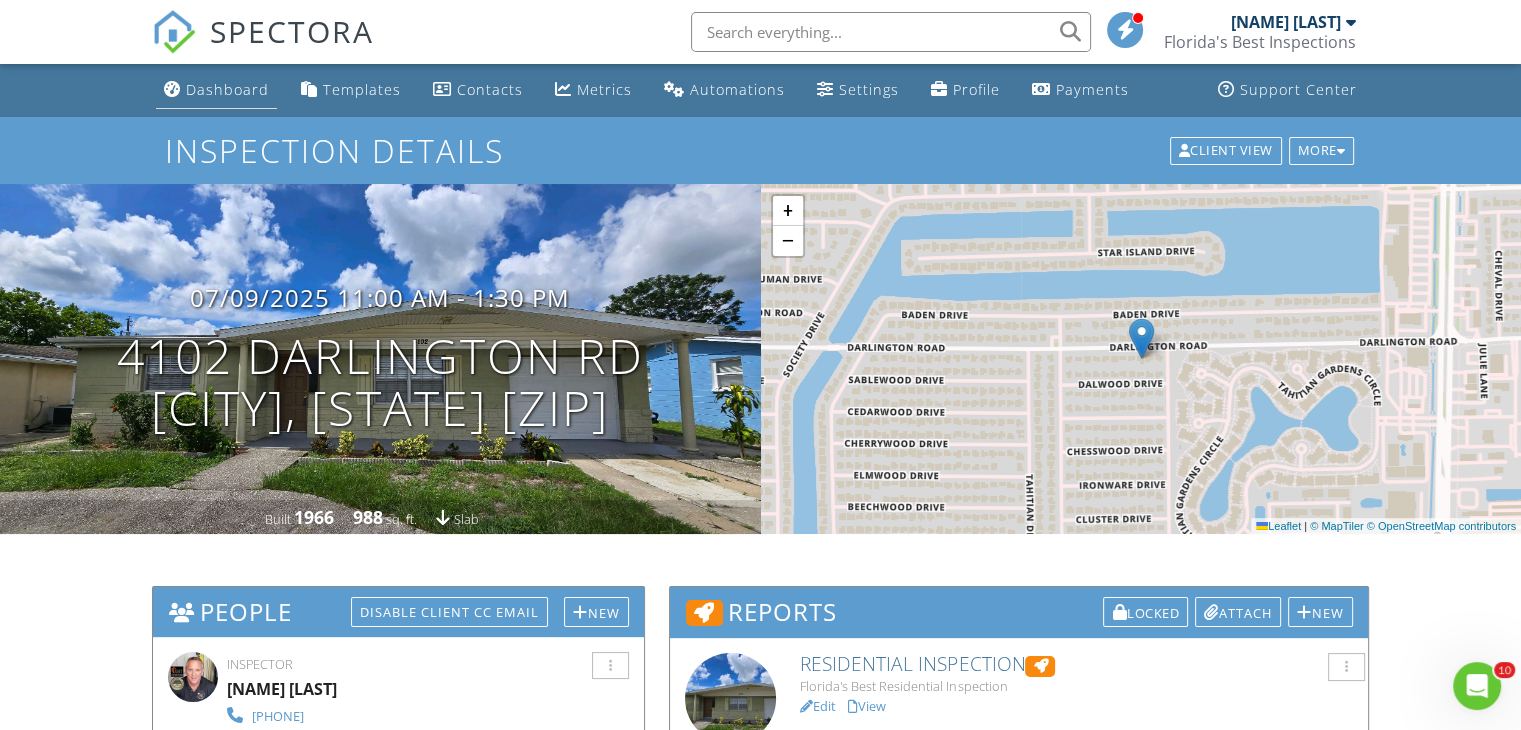 click on "Dashboard" at bounding box center (227, 89) 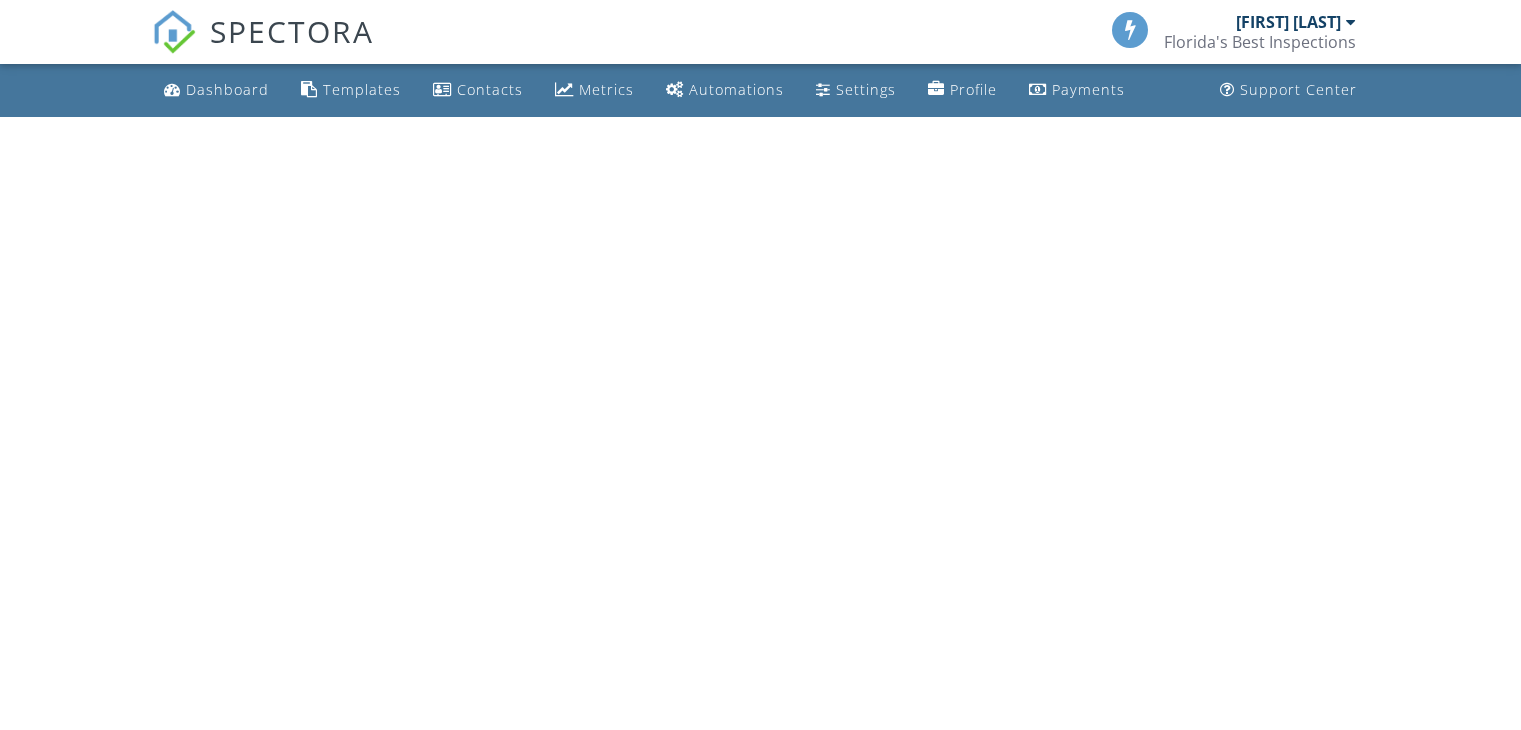 scroll, scrollTop: 0, scrollLeft: 0, axis: both 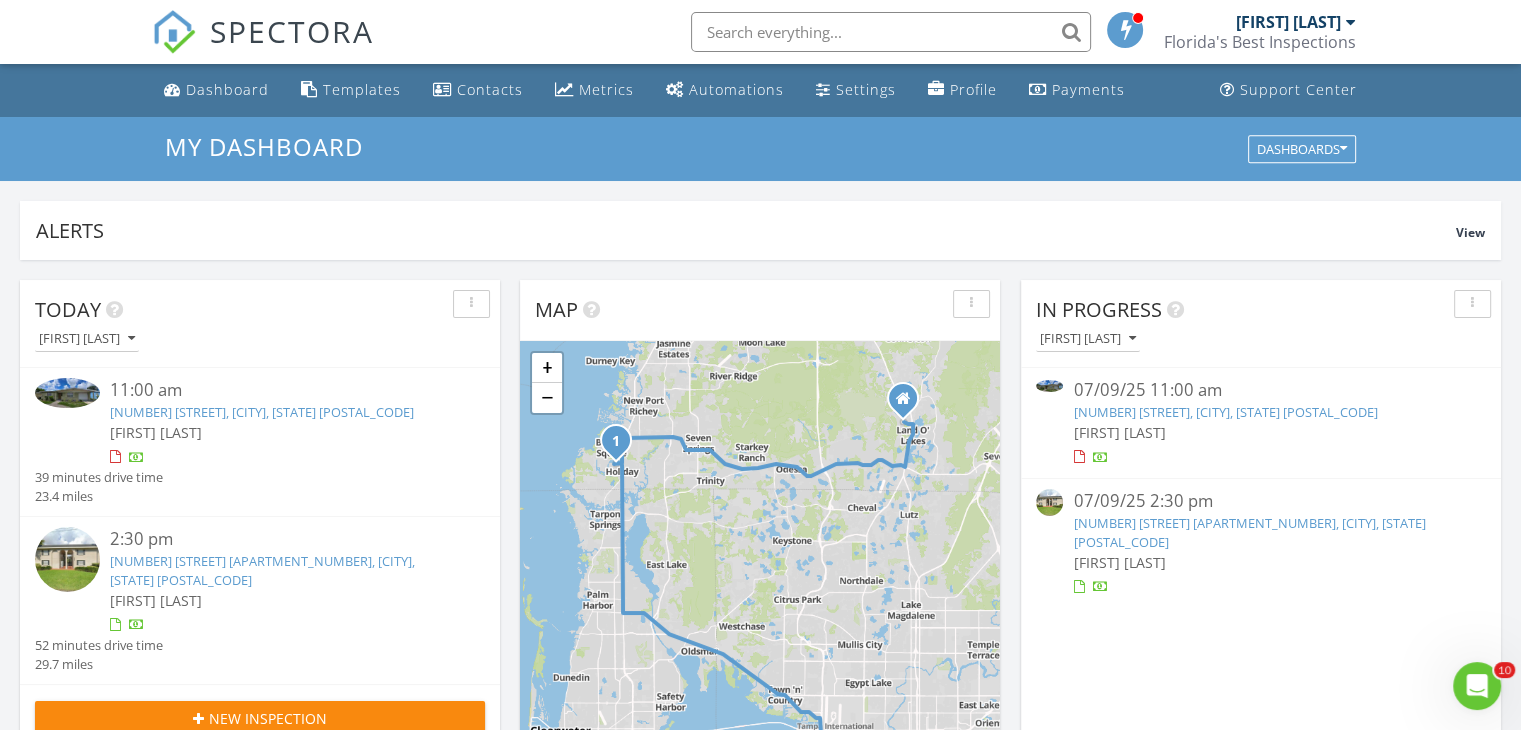 click on "[FIRST] [LAST]" at bounding box center [1288, 22] 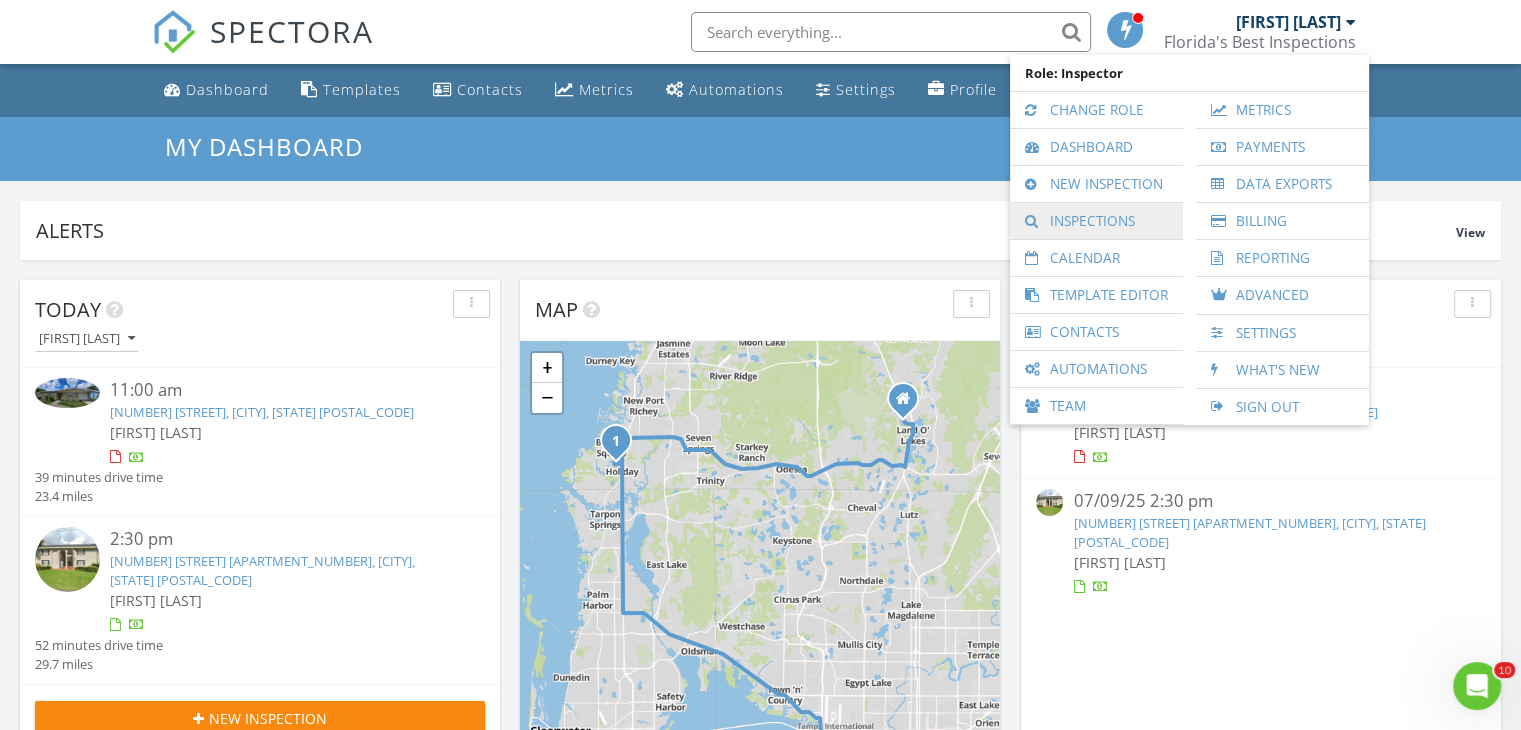 click on "Inspections" at bounding box center (1096, 221) 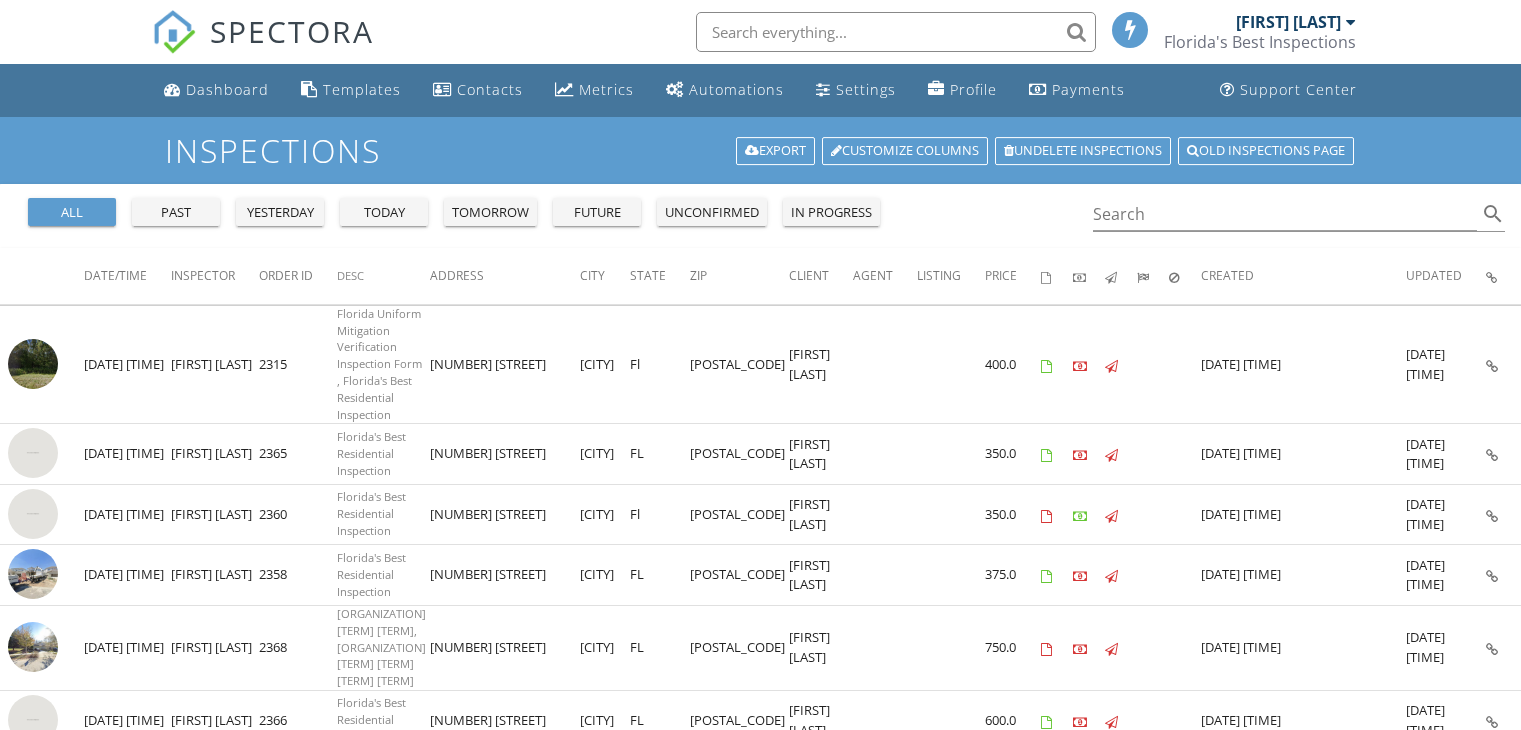 scroll, scrollTop: 0, scrollLeft: 0, axis: both 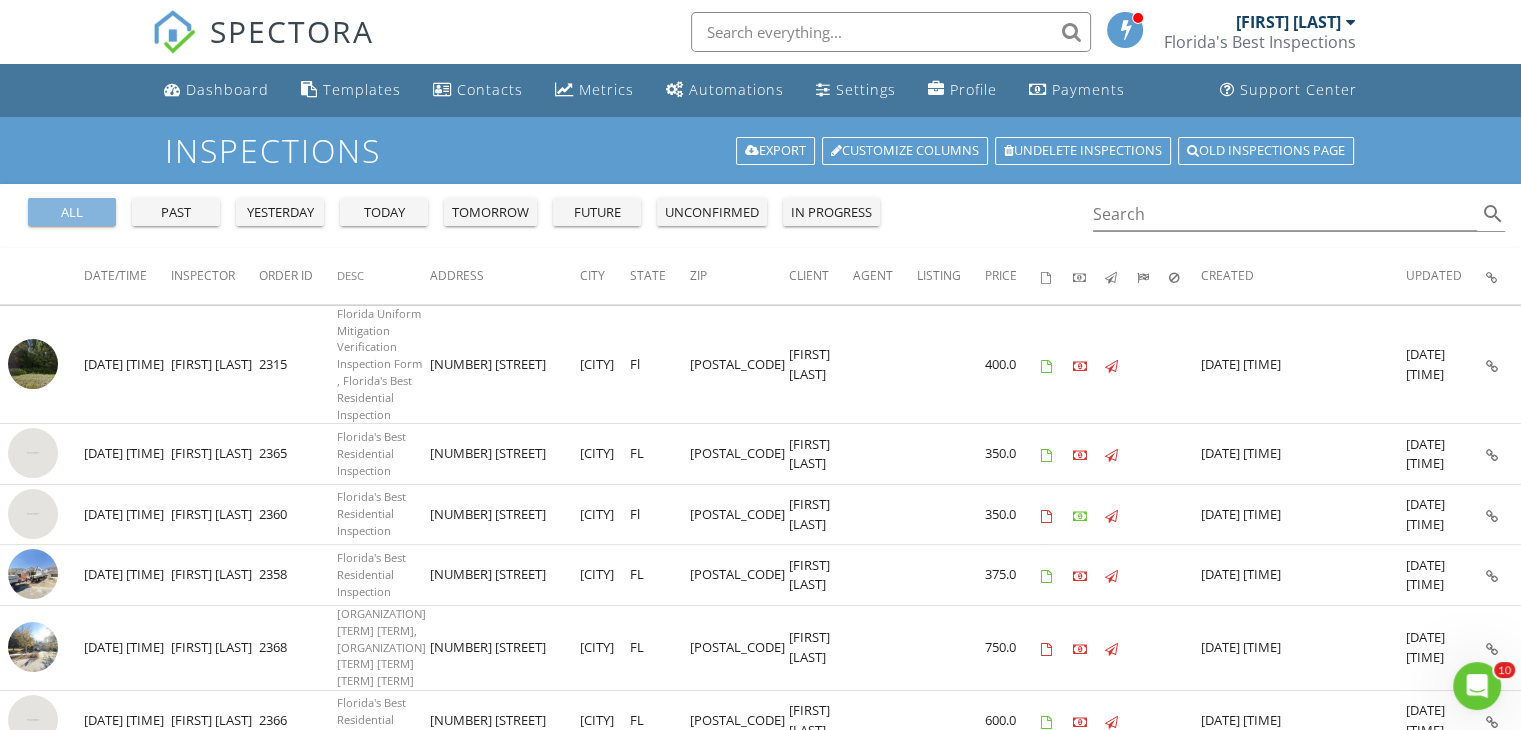 click on "all" at bounding box center (72, 213) 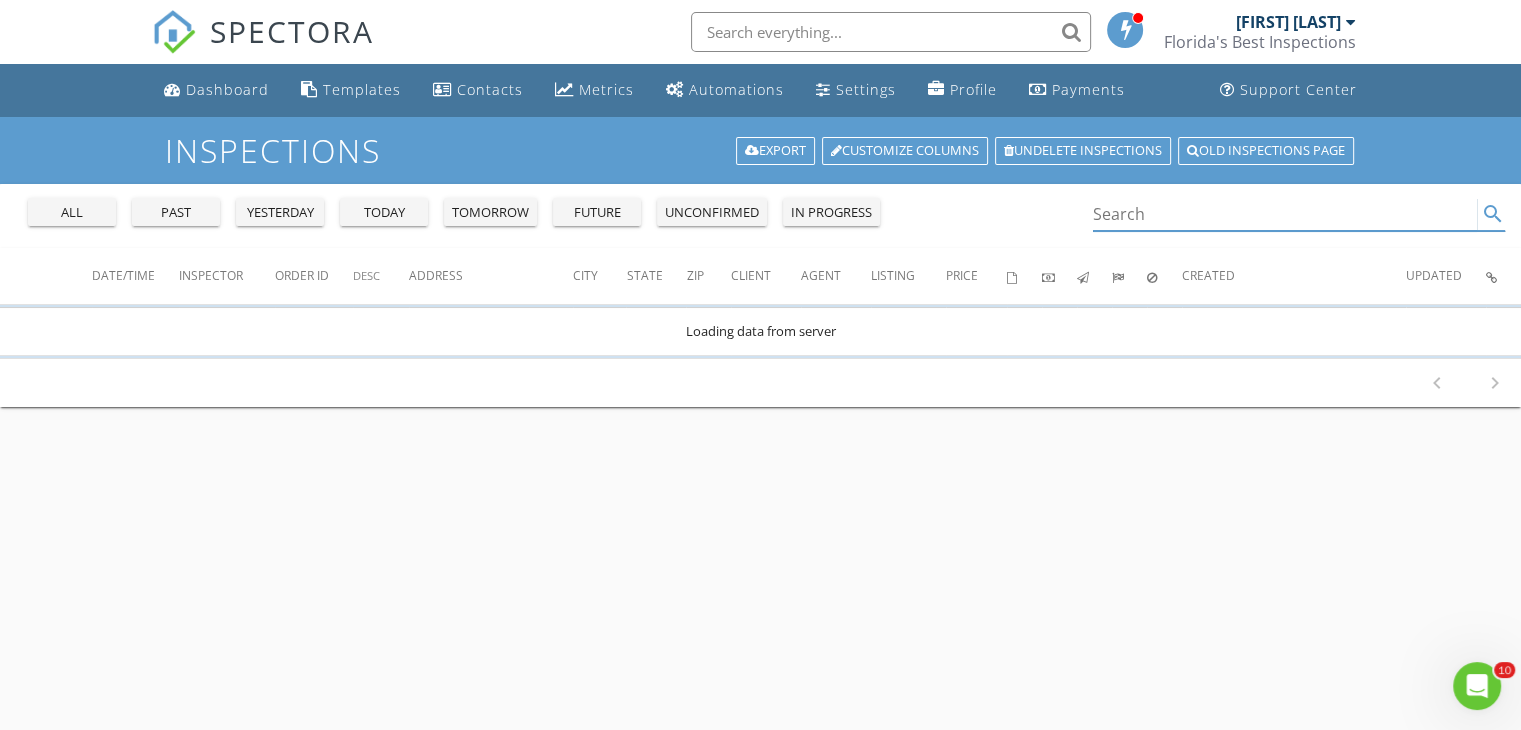 click at bounding box center [1285, 214] 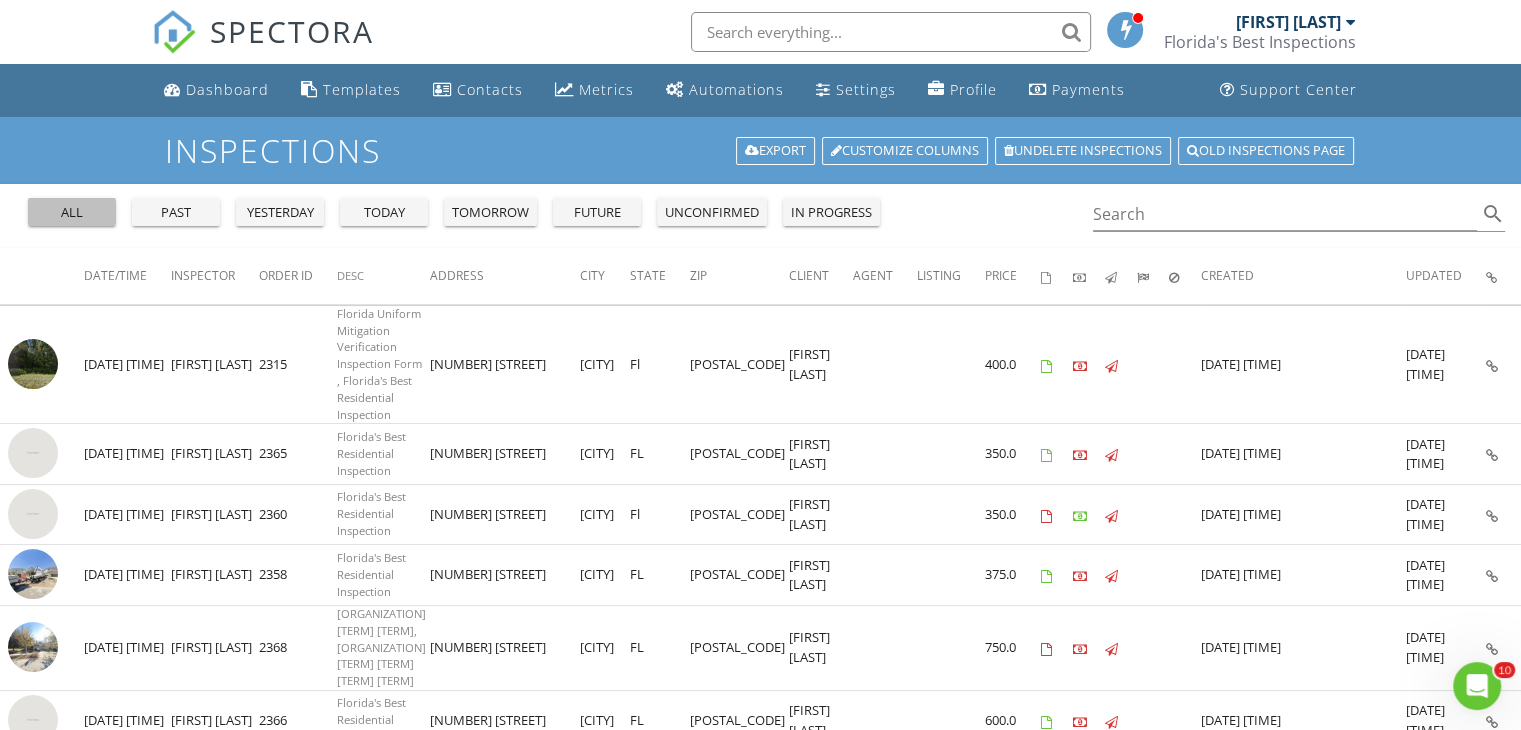 click on "all" at bounding box center [72, 213] 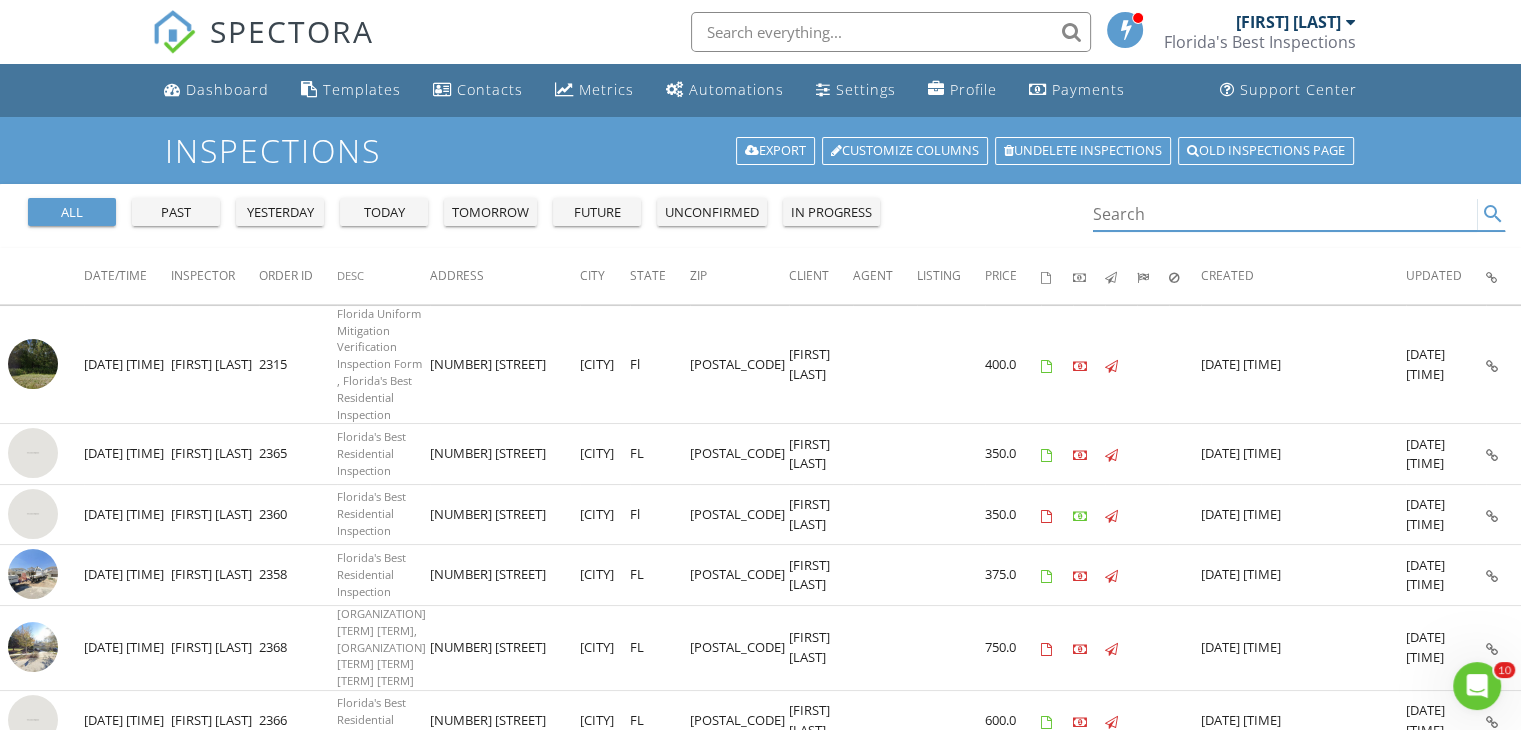 click at bounding box center [1285, 214] 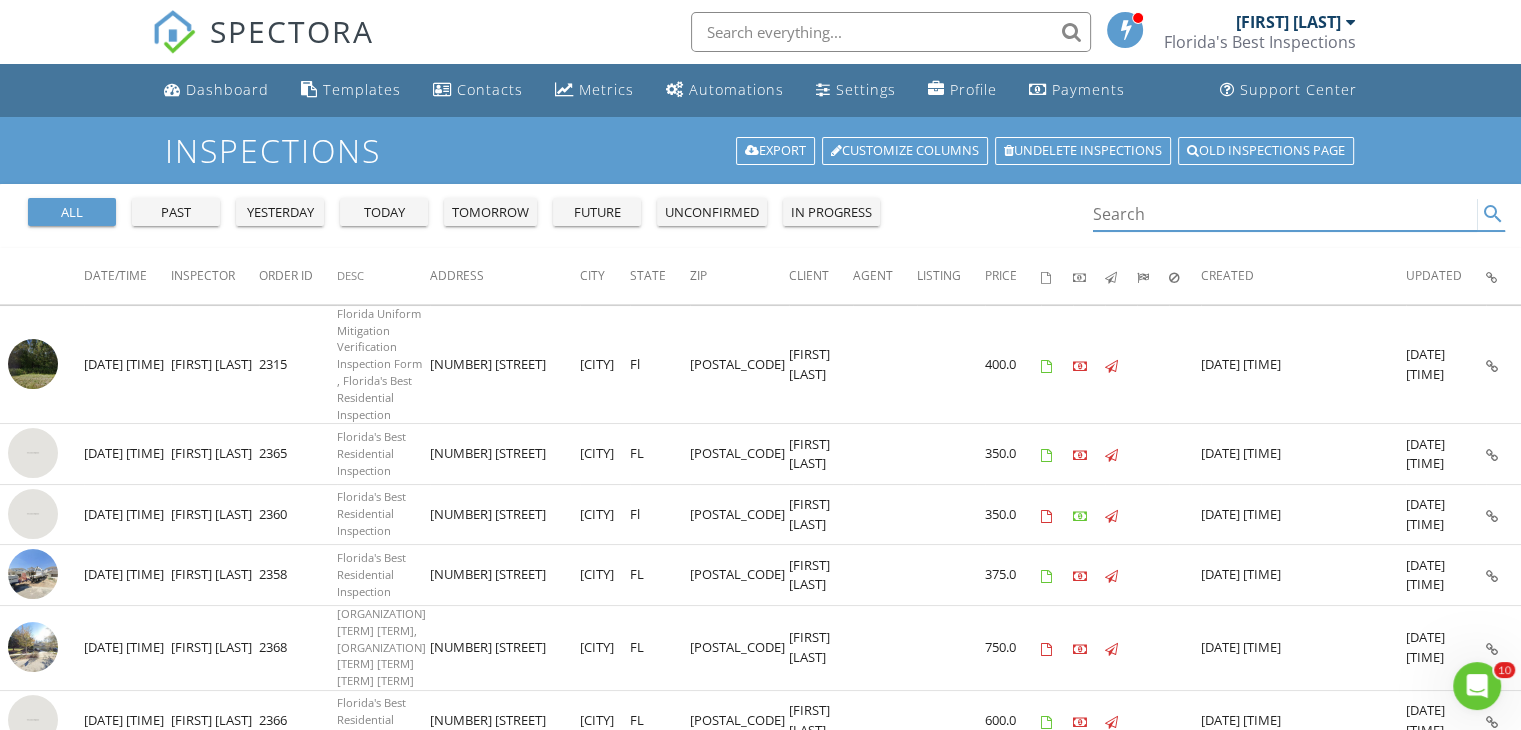 scroll, scrollTop: 0, scrollLeft: 0, axis: both 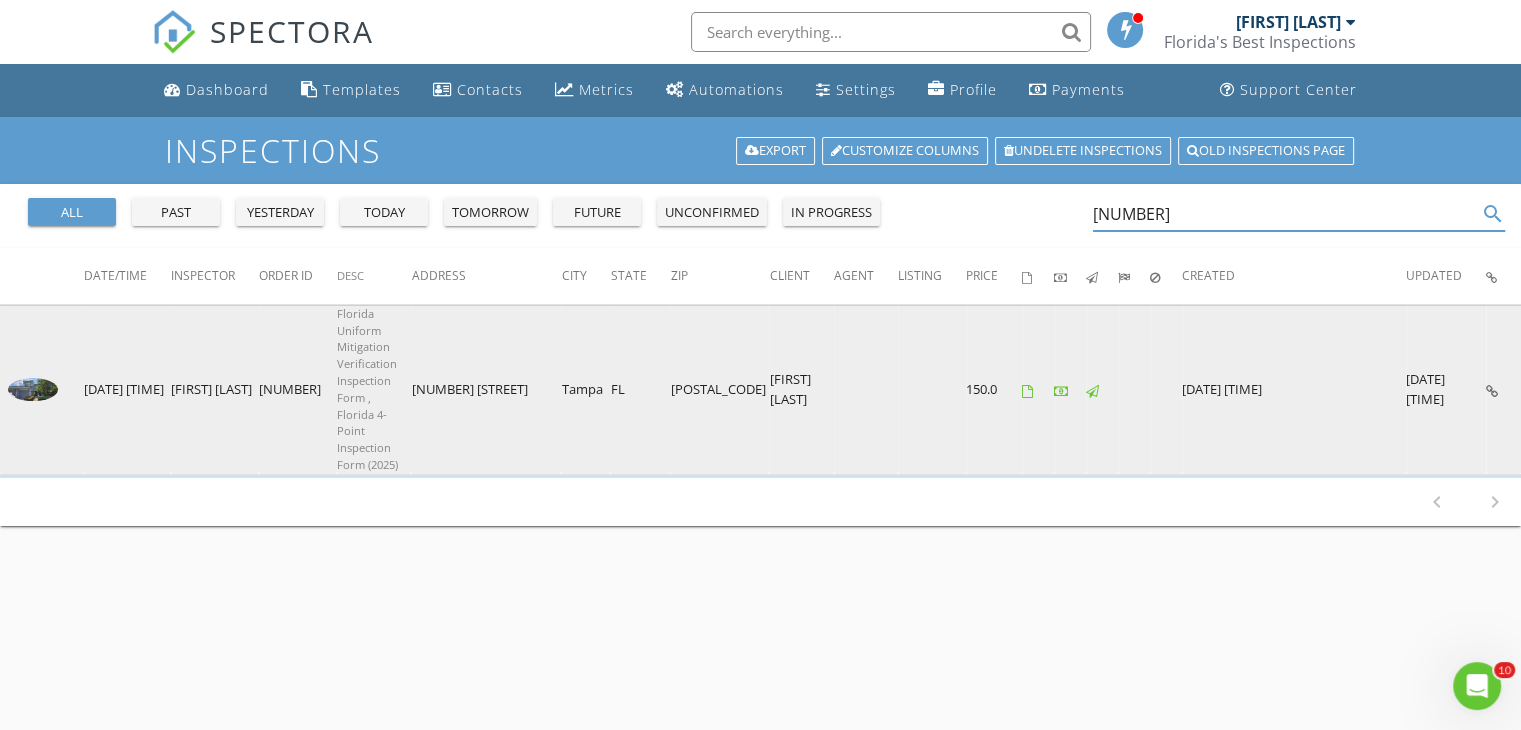 click on "[DATE] [TIME]" at bounding box center (127, 389) 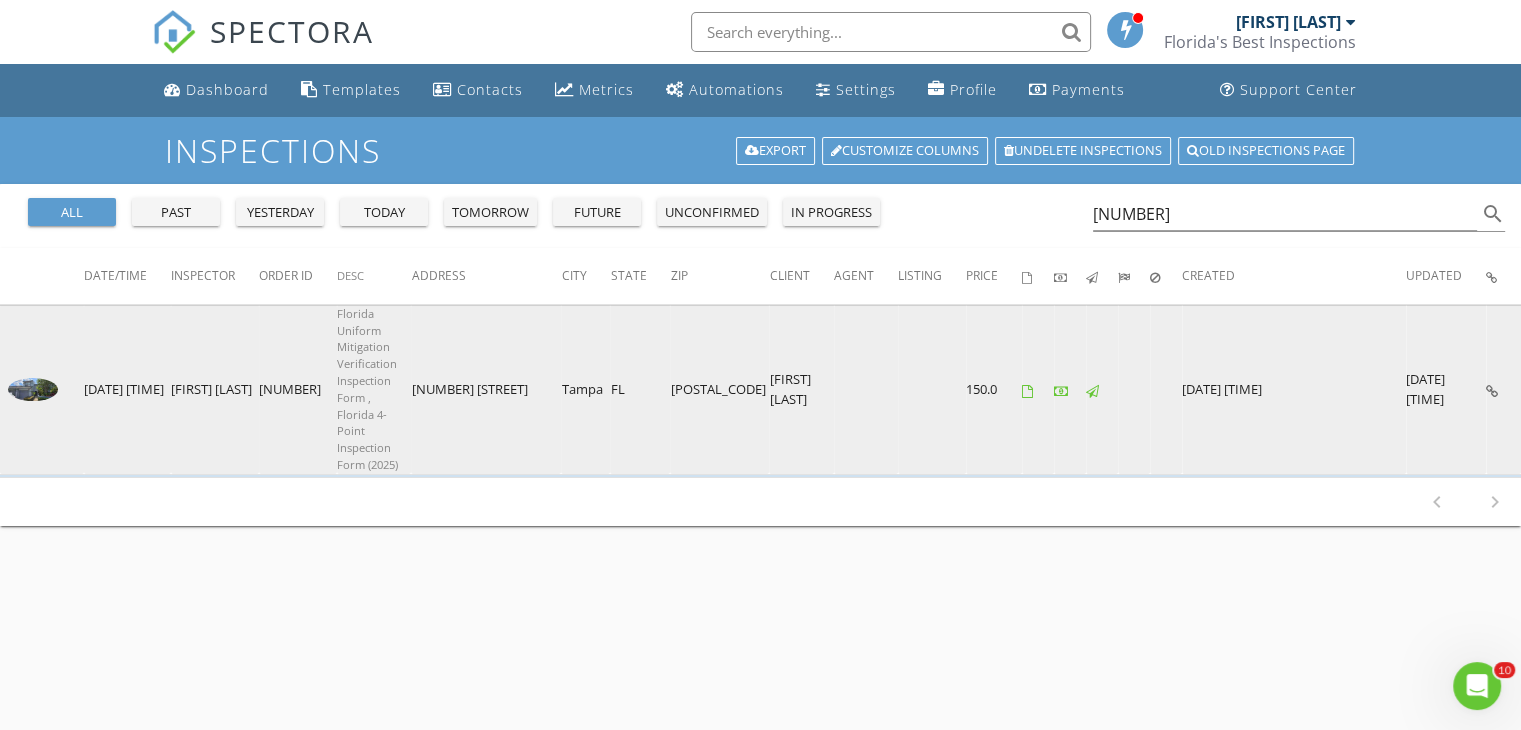 click on "[DATE] [TIME]" at bounding box center [127, 389] 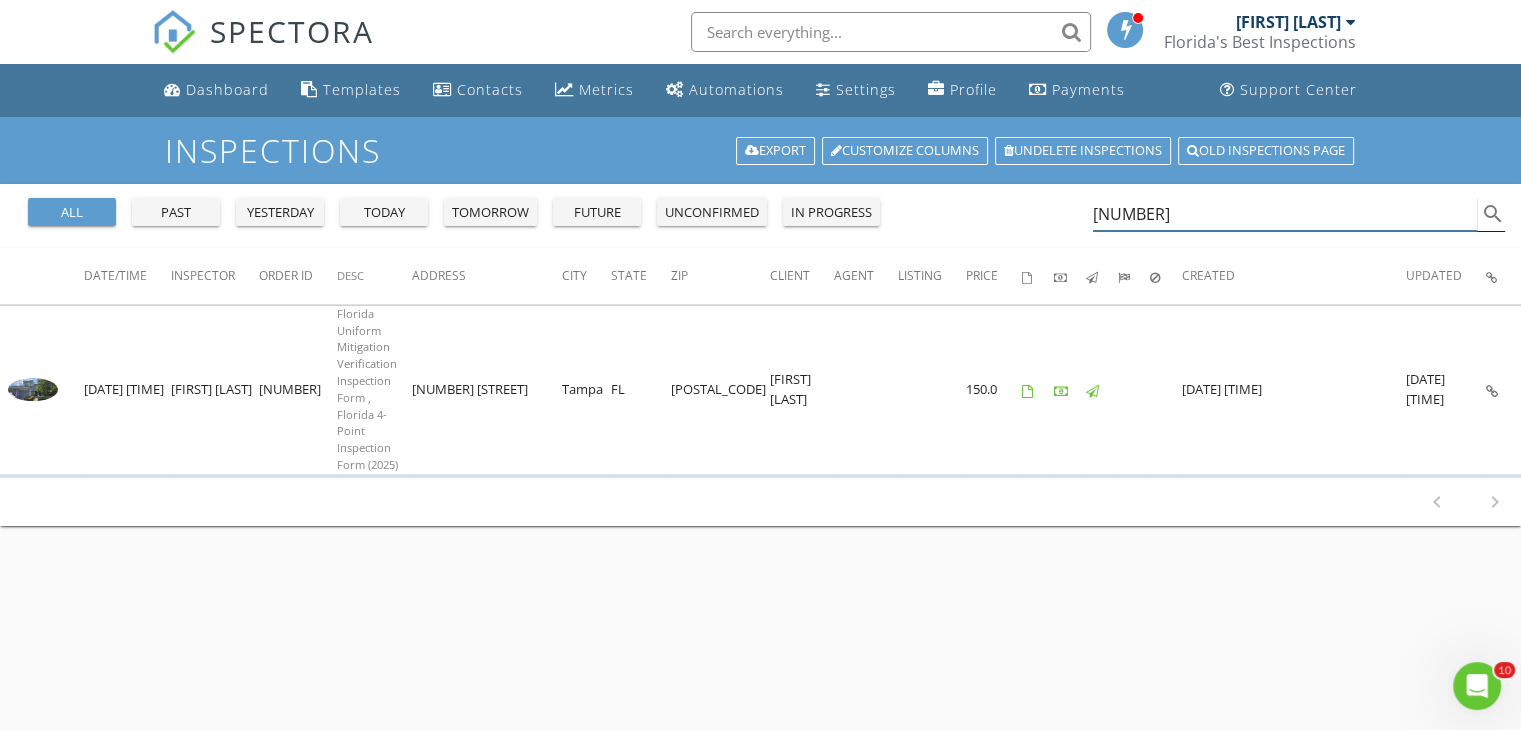 click on "4209" at bounding box center [1285, 214] 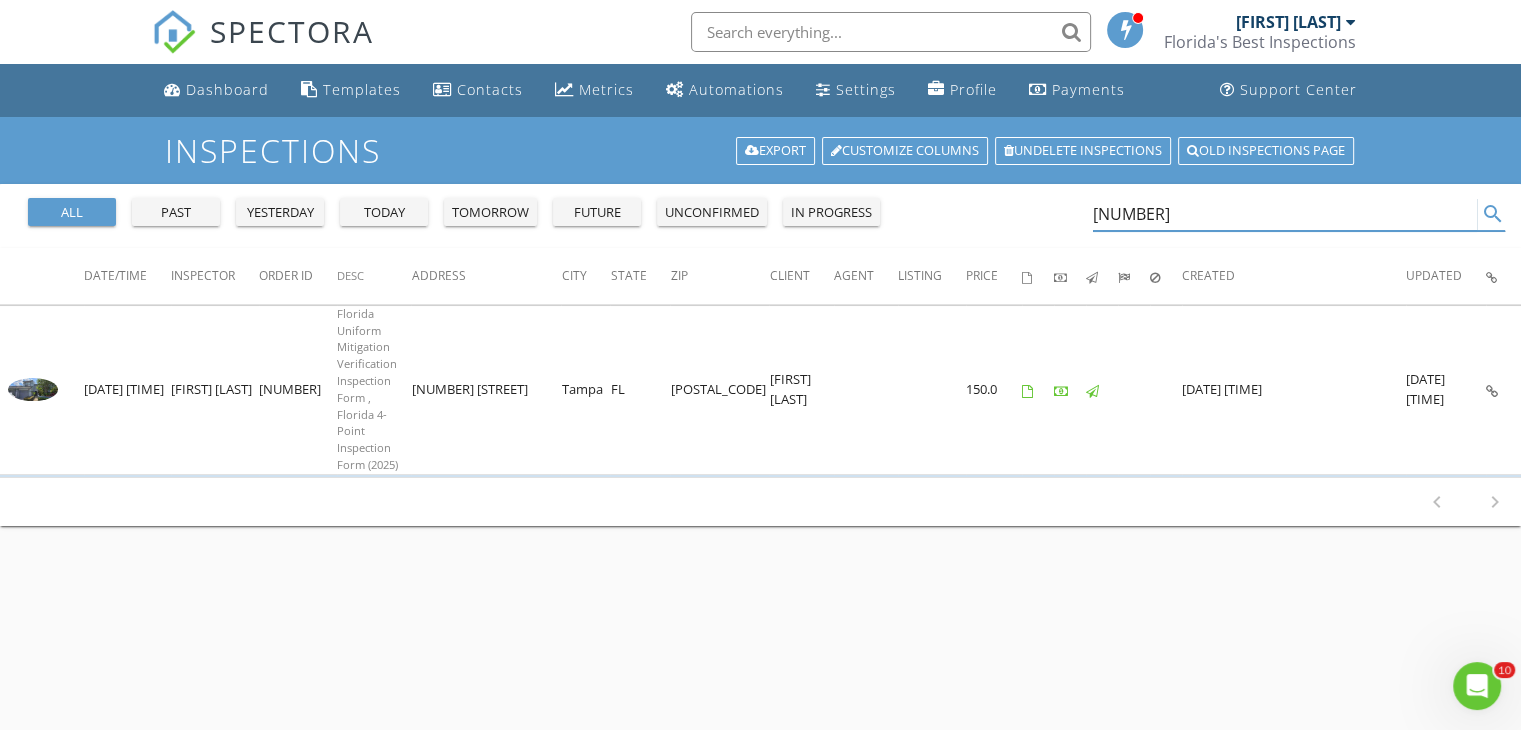 click on "4209" at bounding box center (1285, 214) 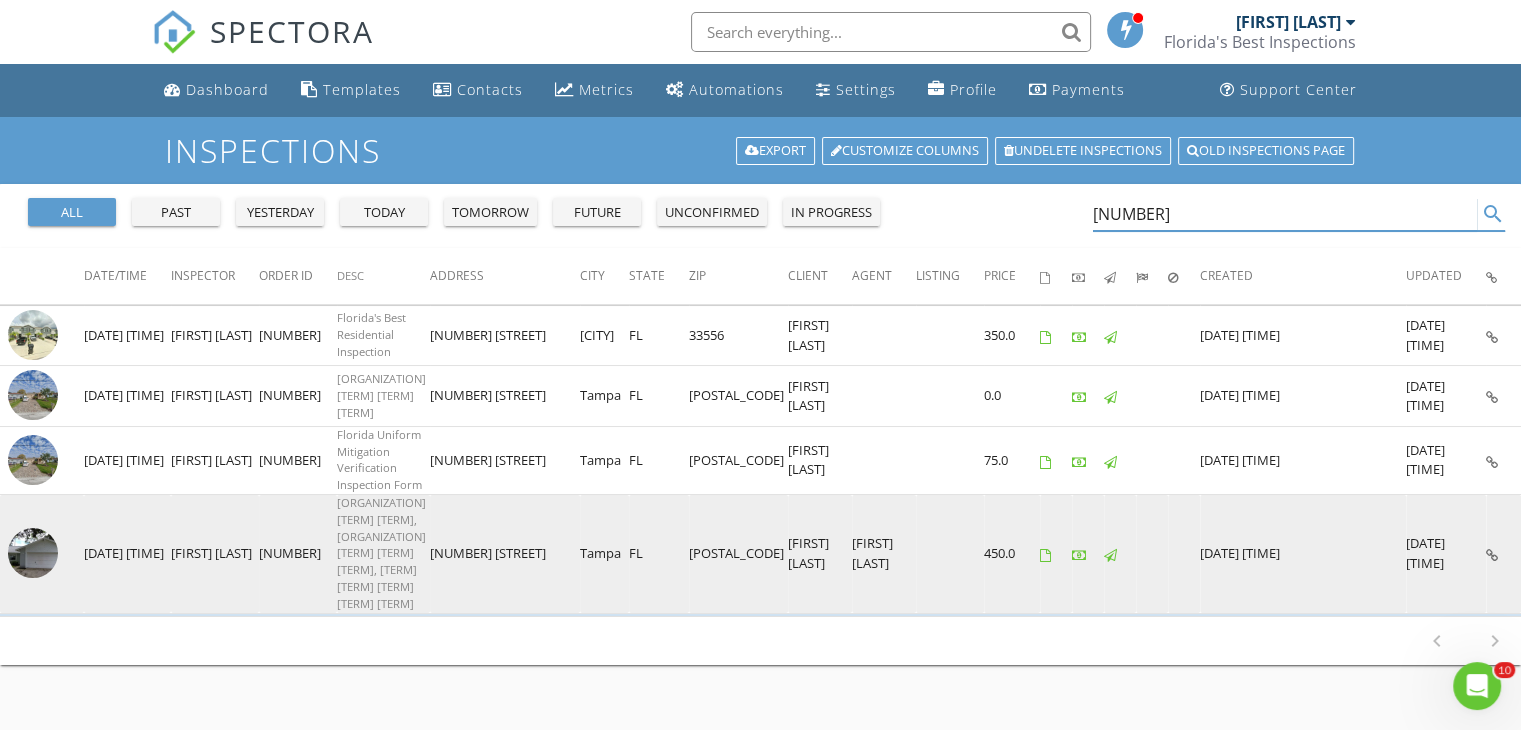 type on "2707" 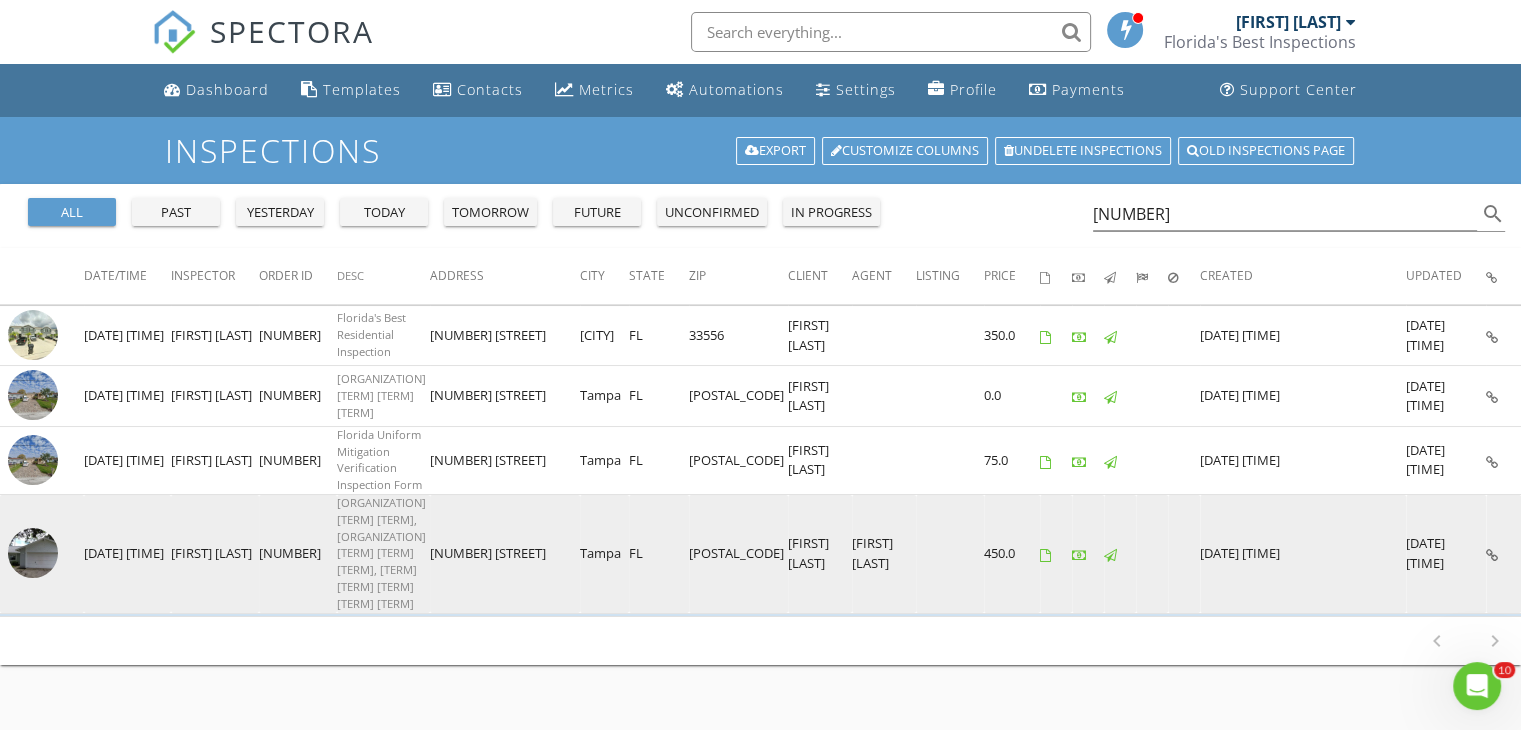 click at bounding box center (33, 553) 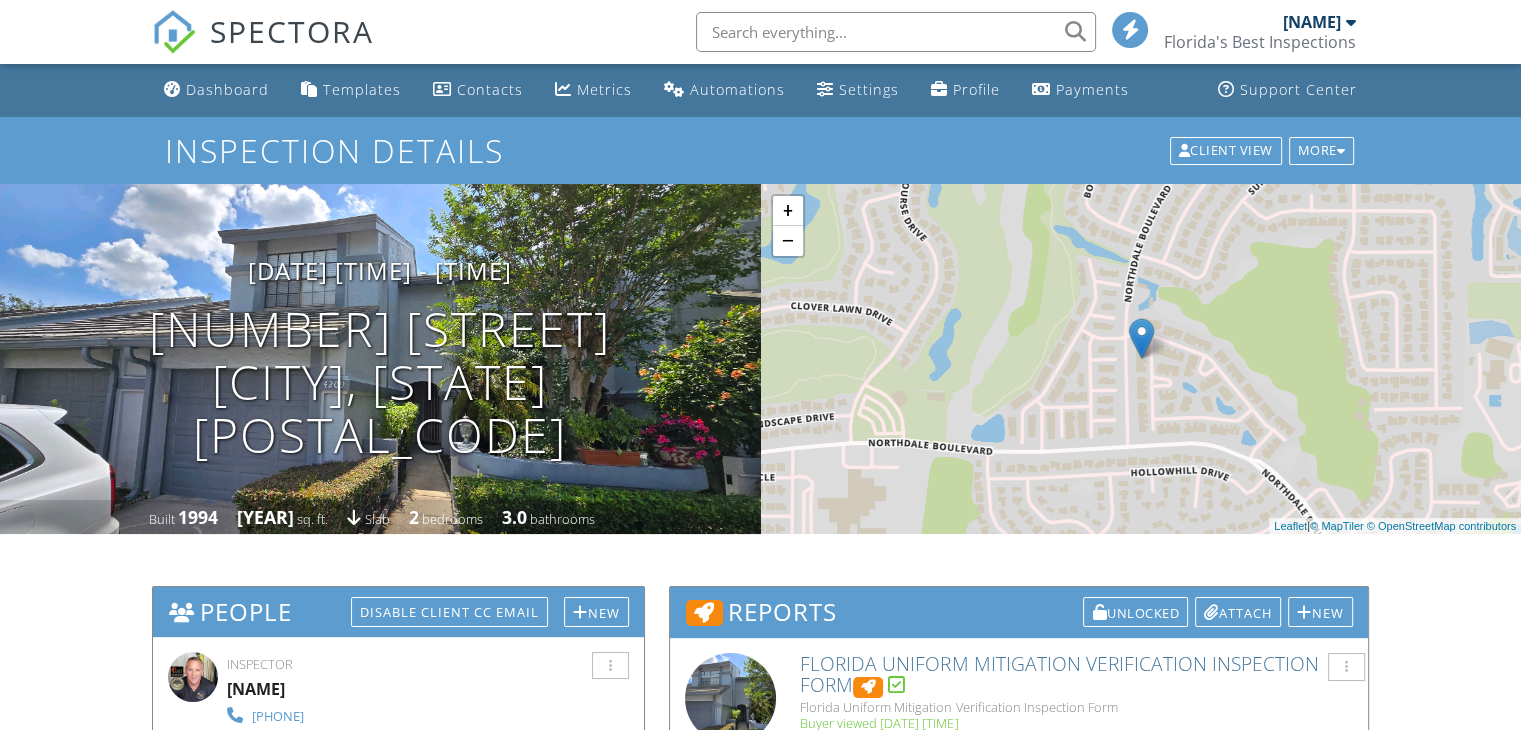 scroll, scrollTop: 355, scrollLeft: 0, axis: vertical 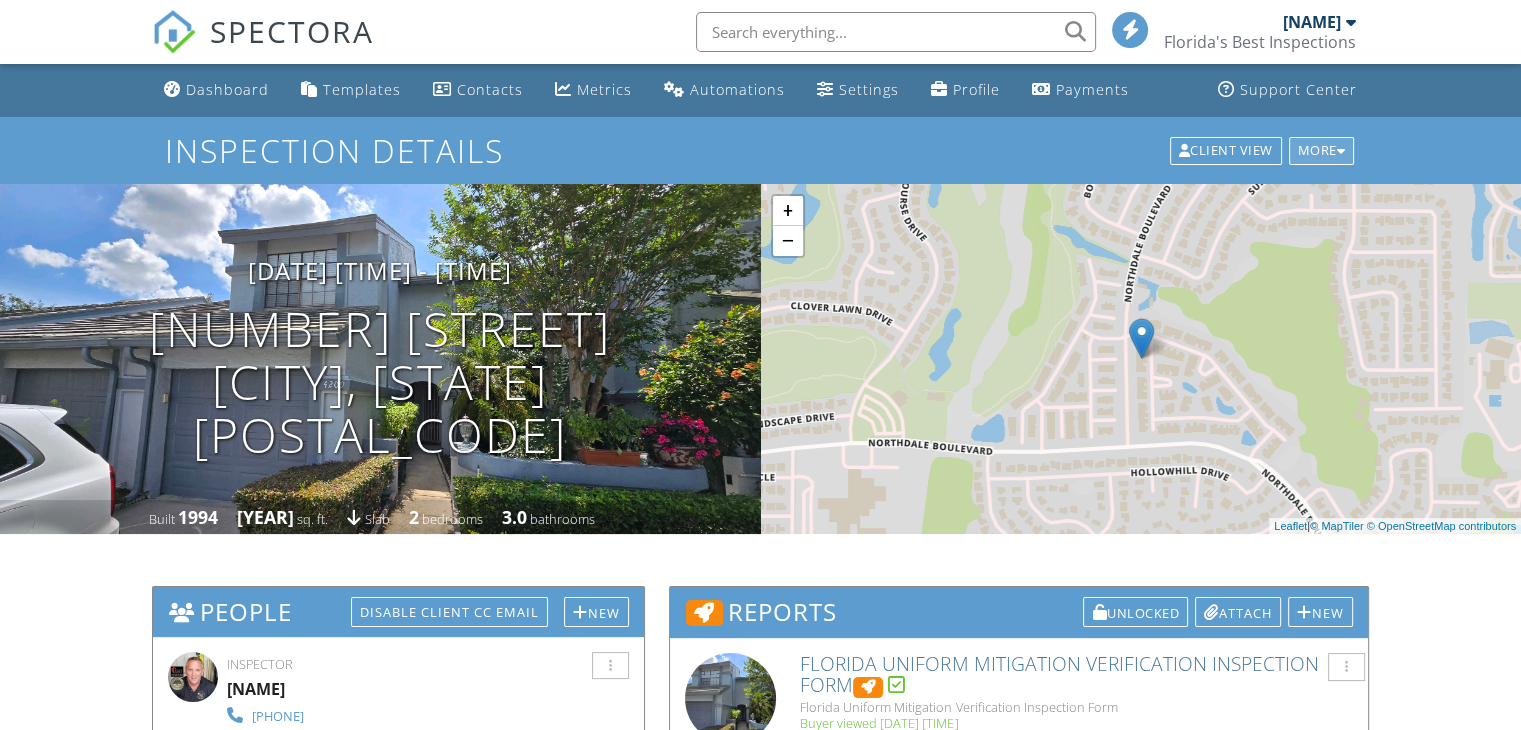 click on "More" at bounding box center (1322, 151) 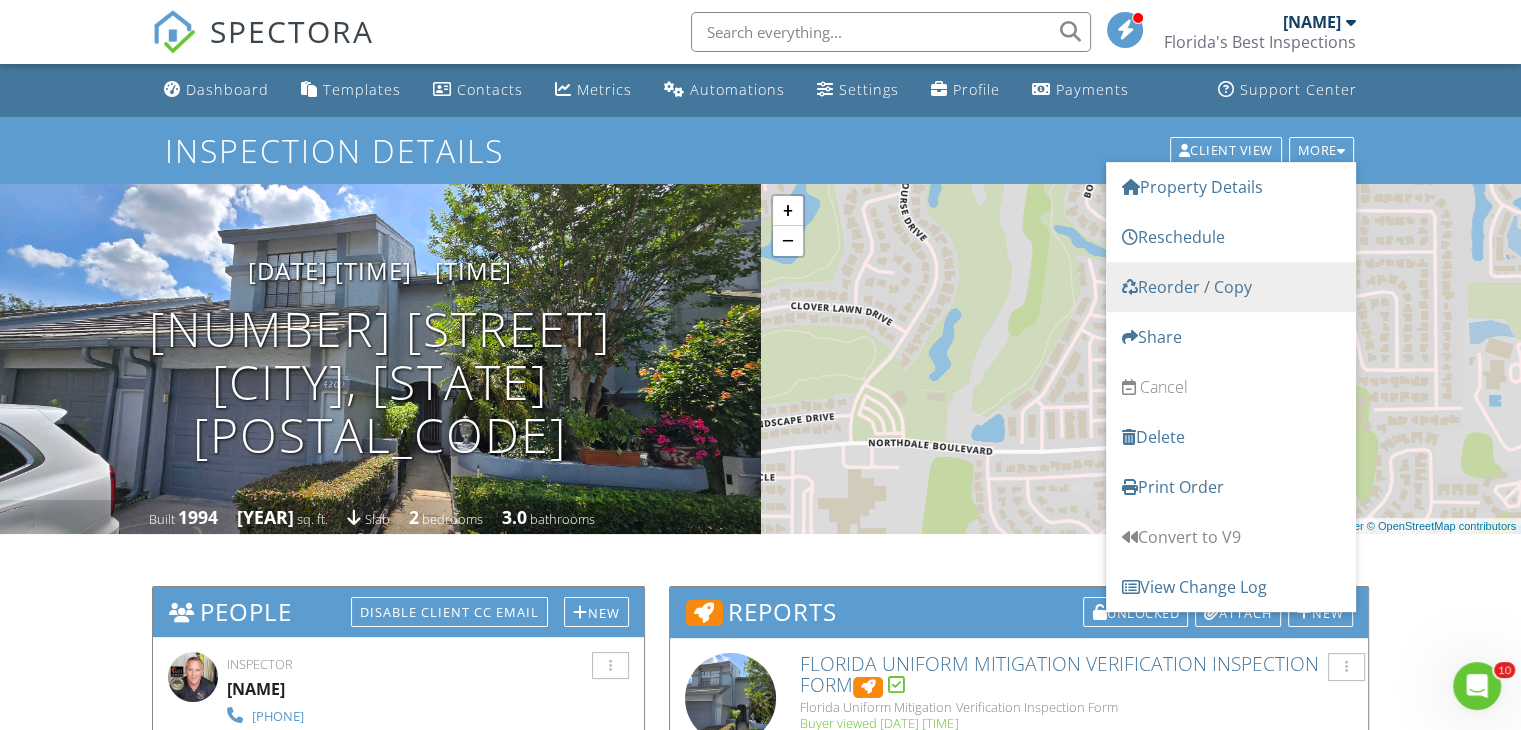 scroll, scrollTop: 0, scrollLeft: 0, axis: both 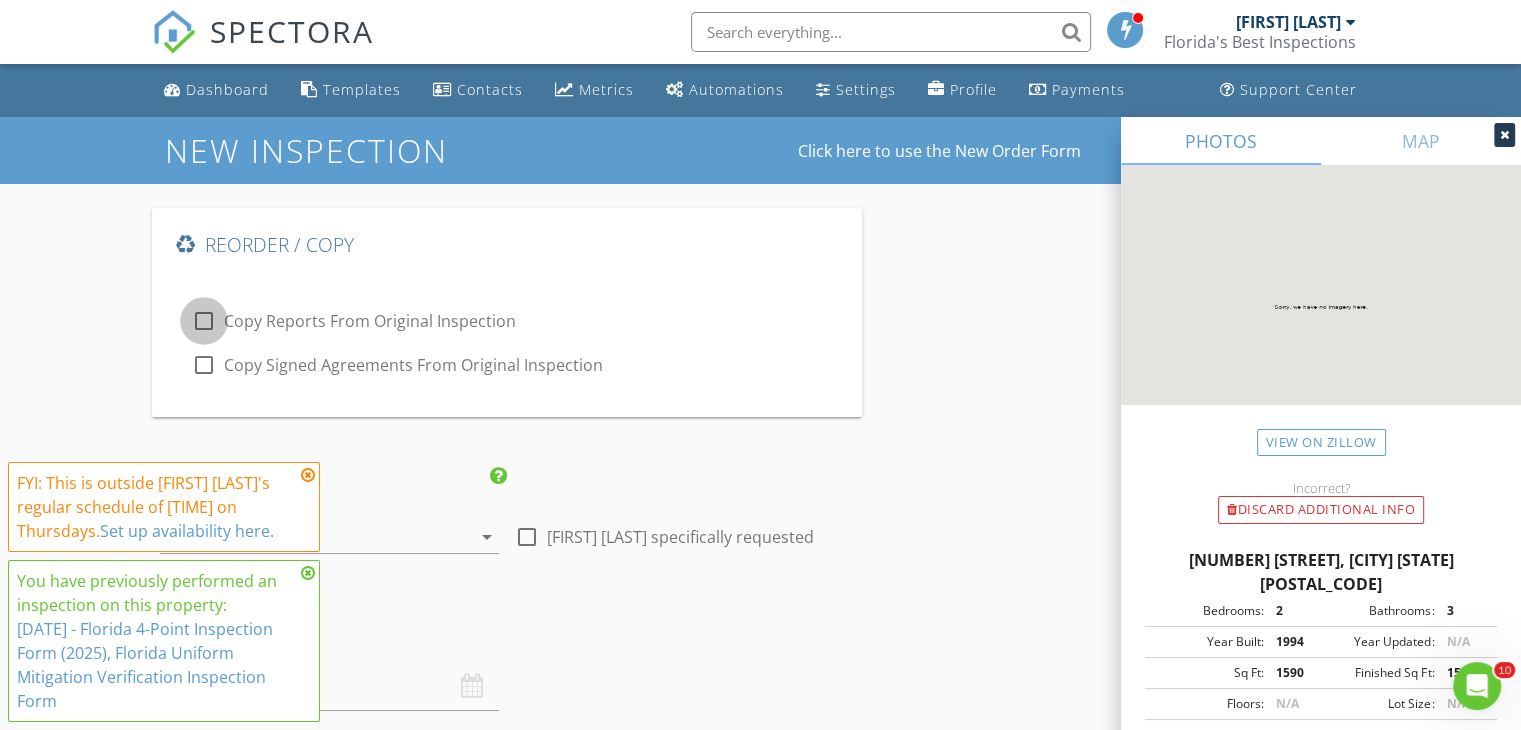click at bounding box center (204, 321) 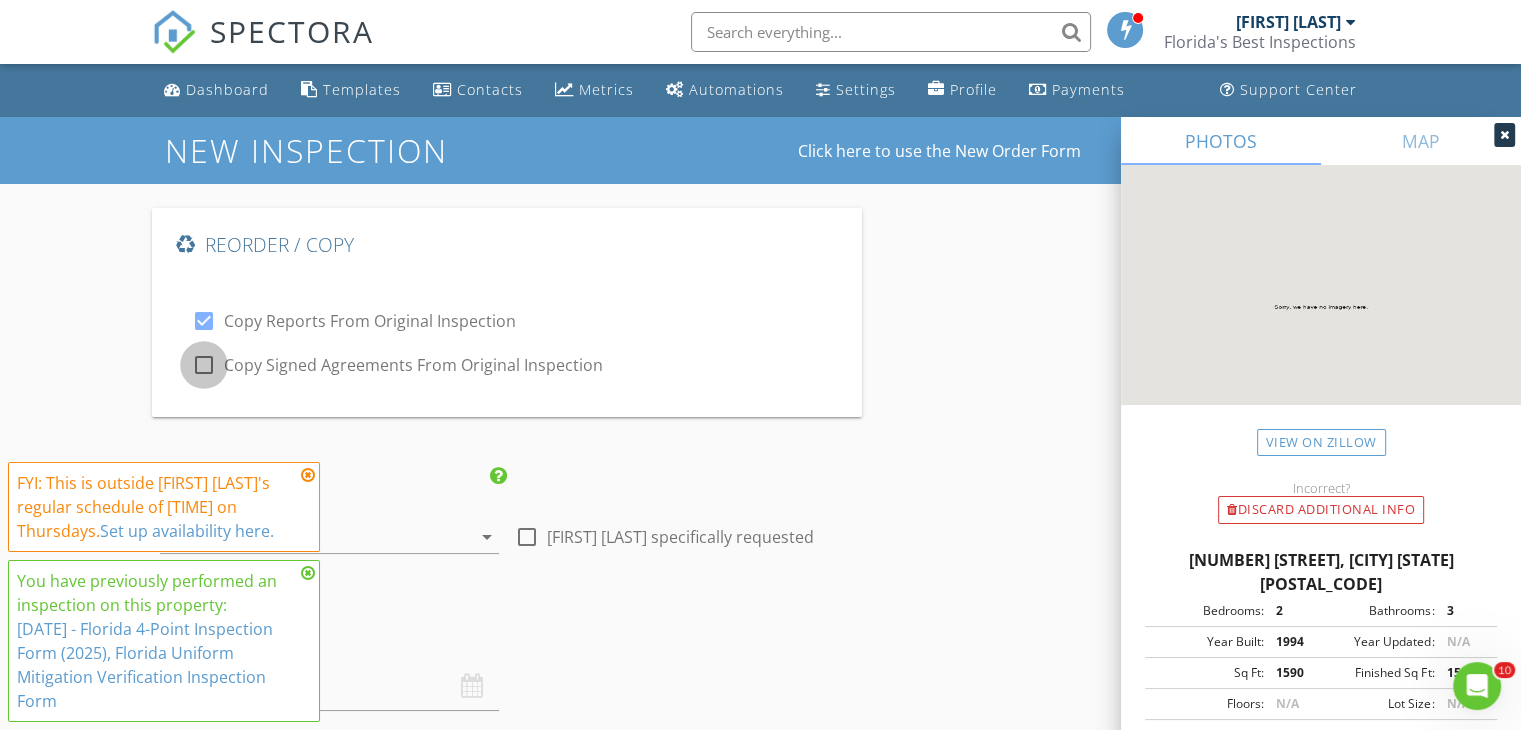 click at bounding box center (204, 321) 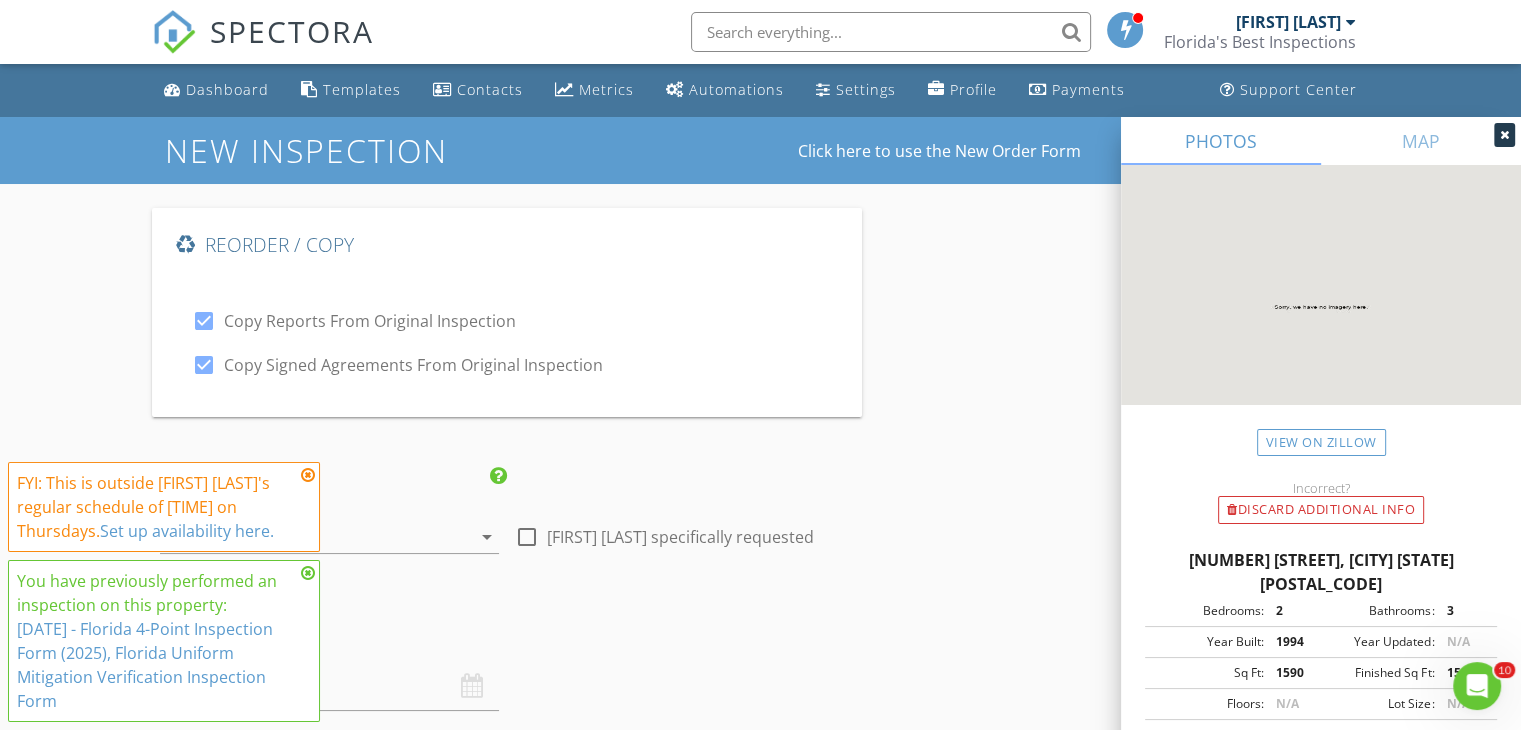 click at bounding box center (308, 475) 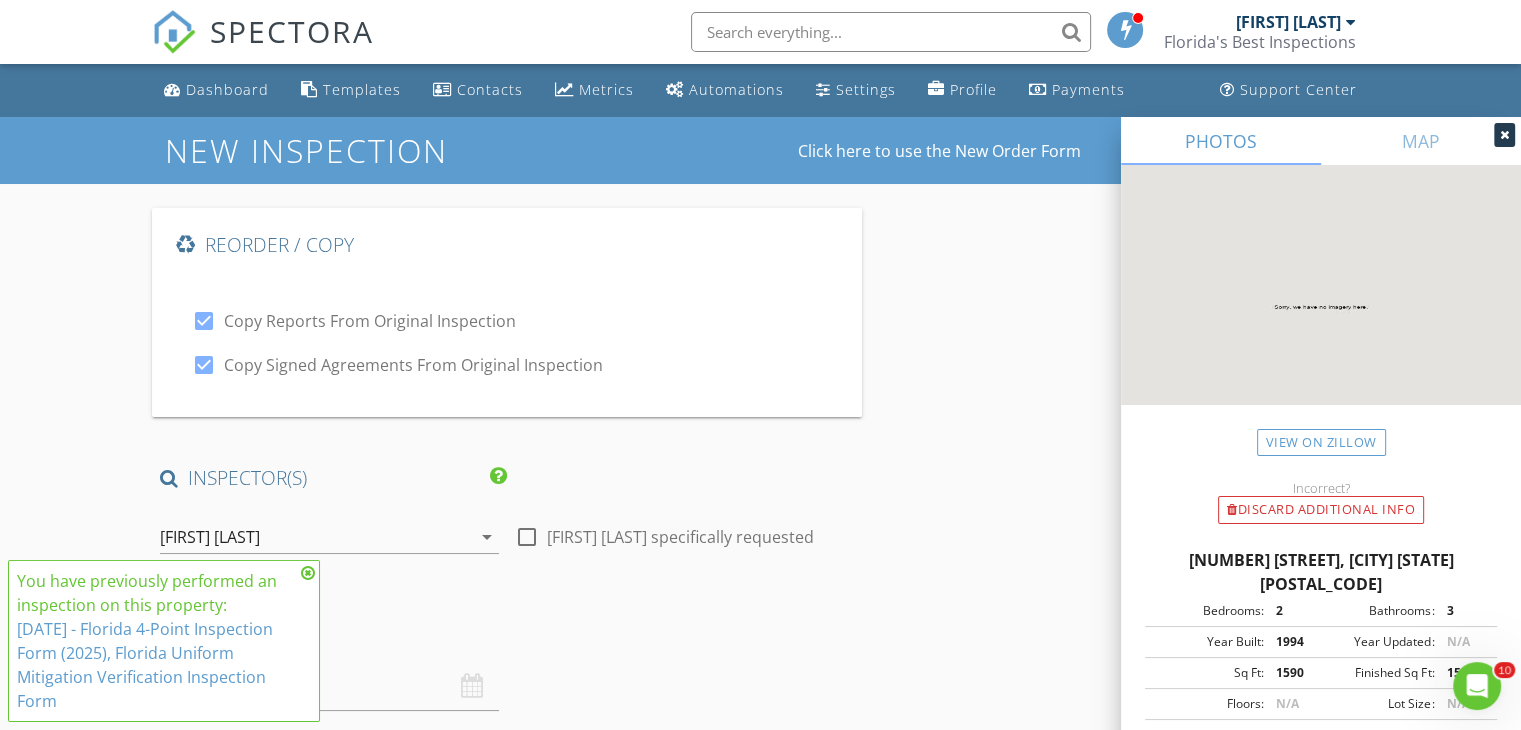 click at bounding box center [308, 573] 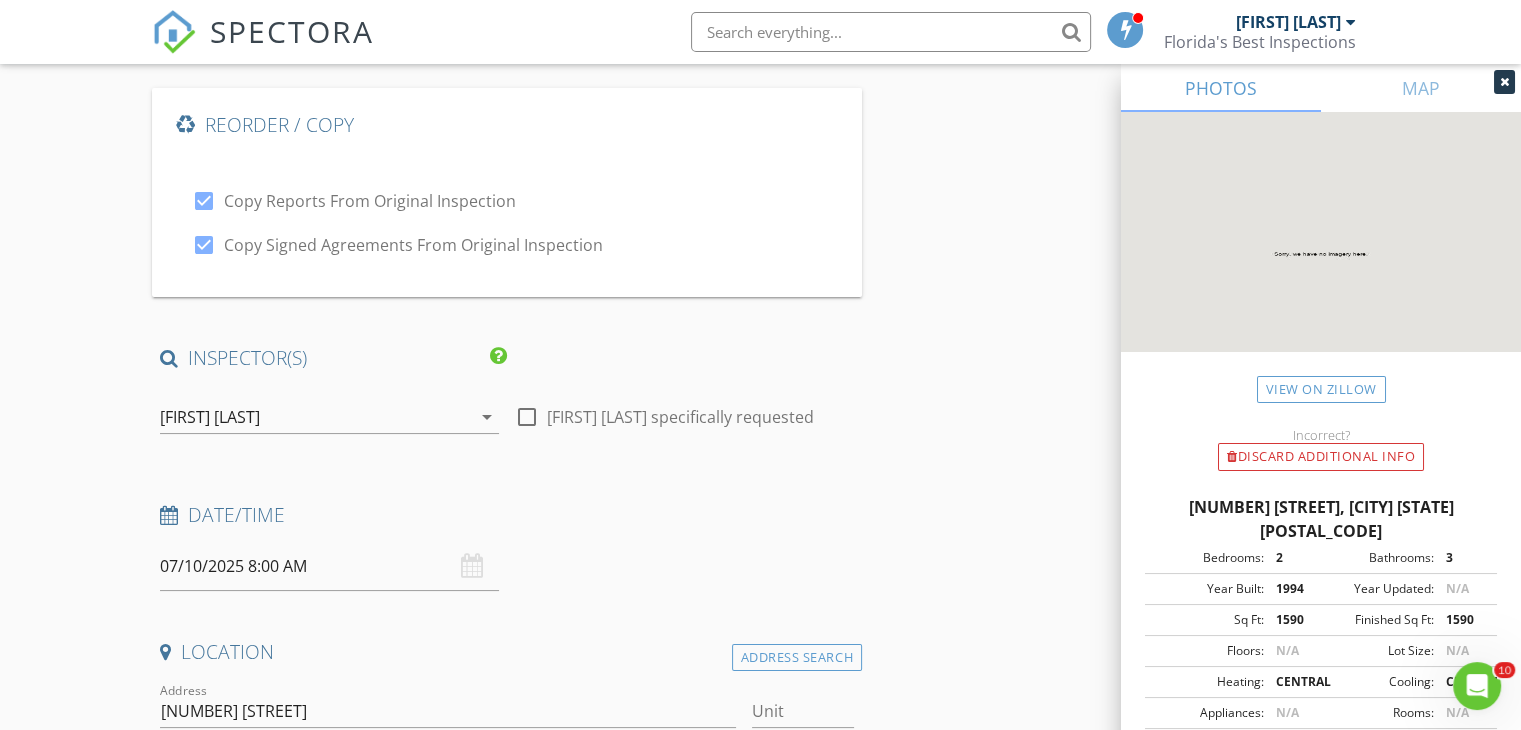 scroll, scrollTop: 123, scrollLeft: 0, axis: vertical 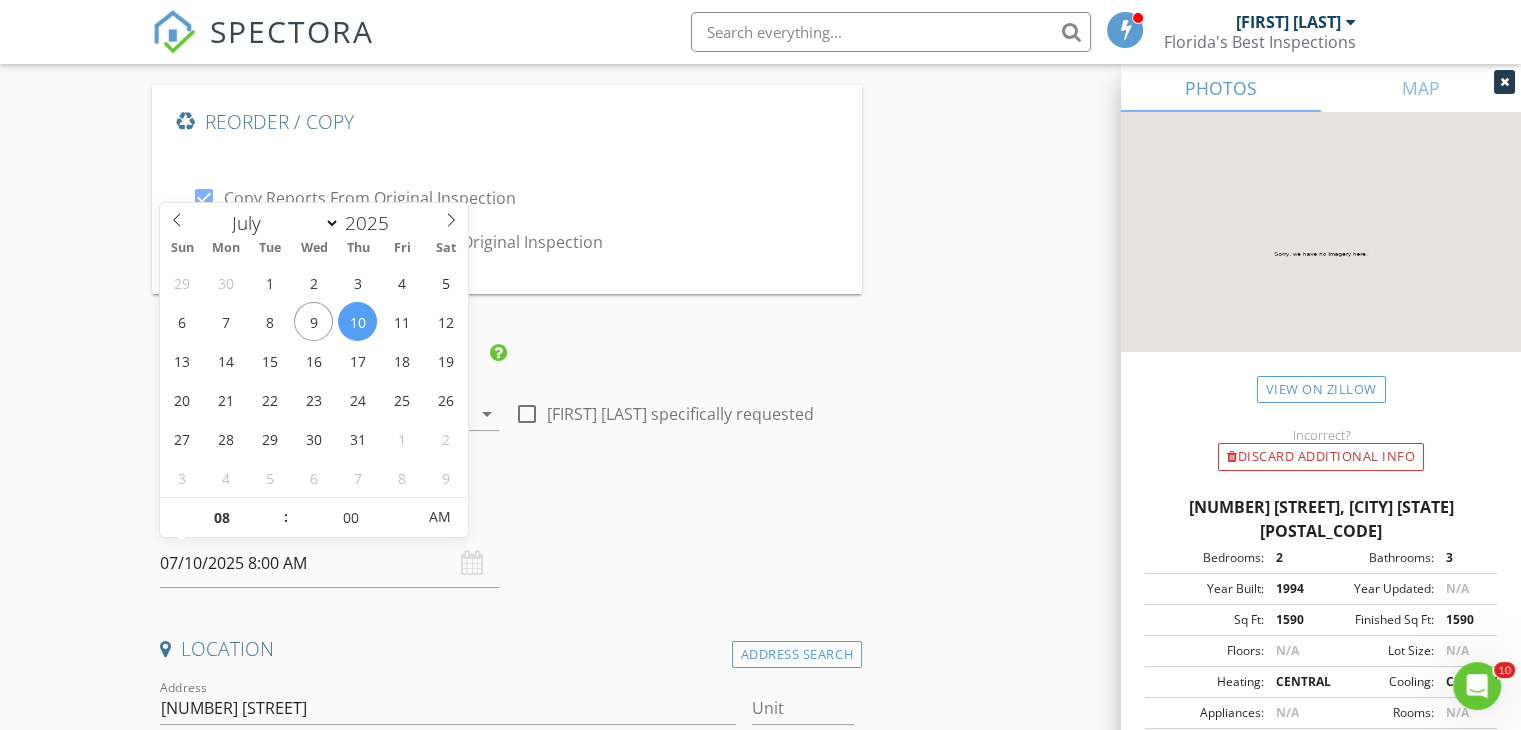 click on "07/10/2025 8:00 AM" at bounding box center [329, 563] 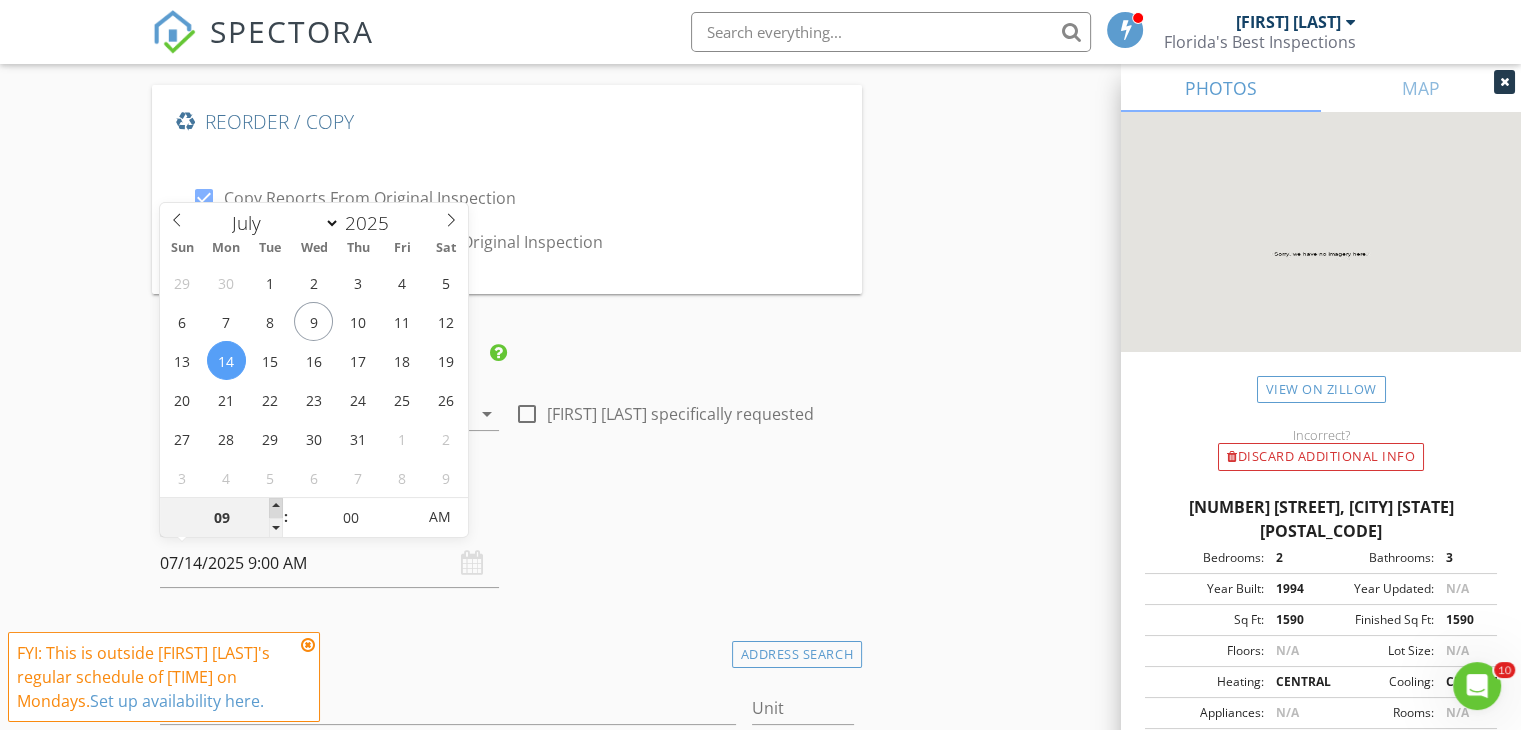 click at bounding box center [276, 508] 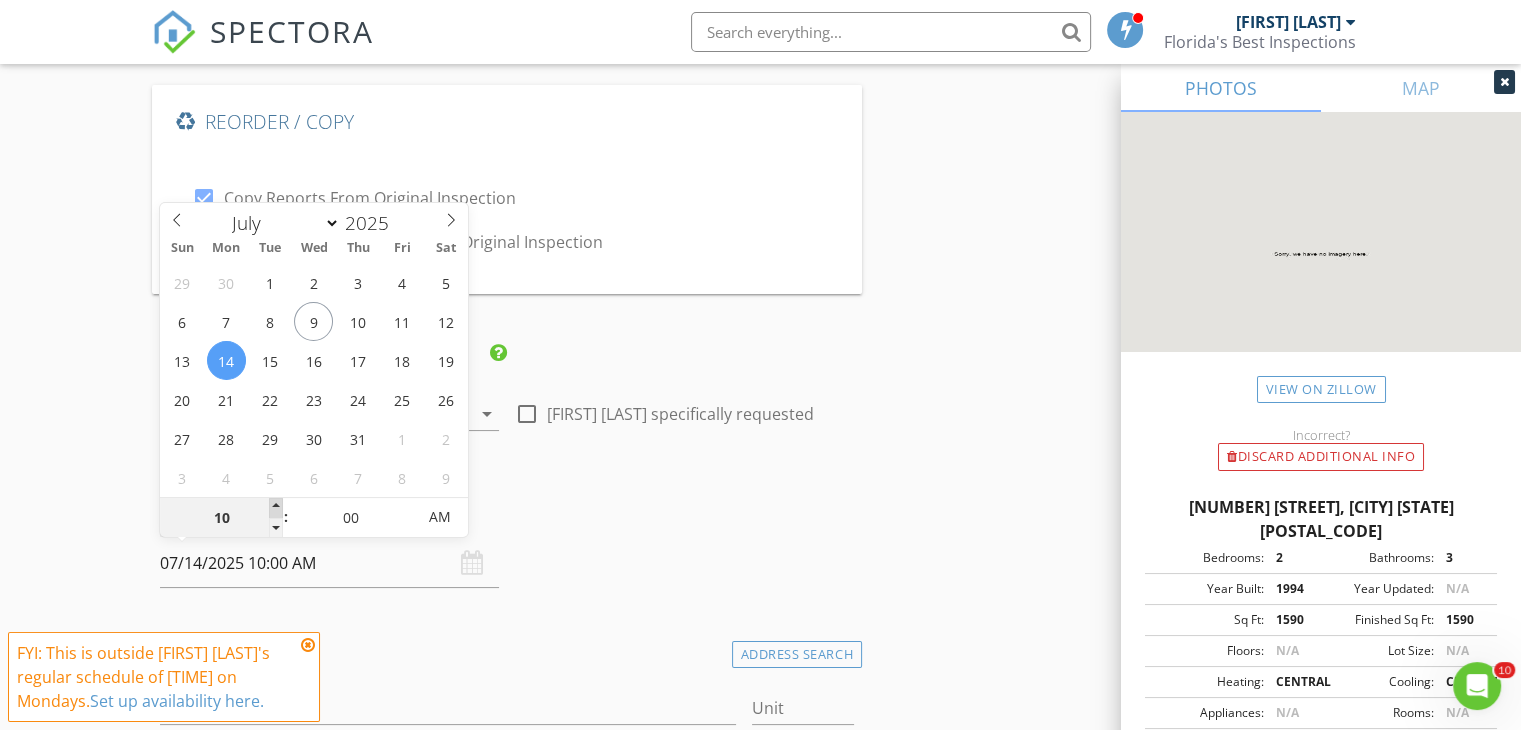 click at bounding box center (276, 508) 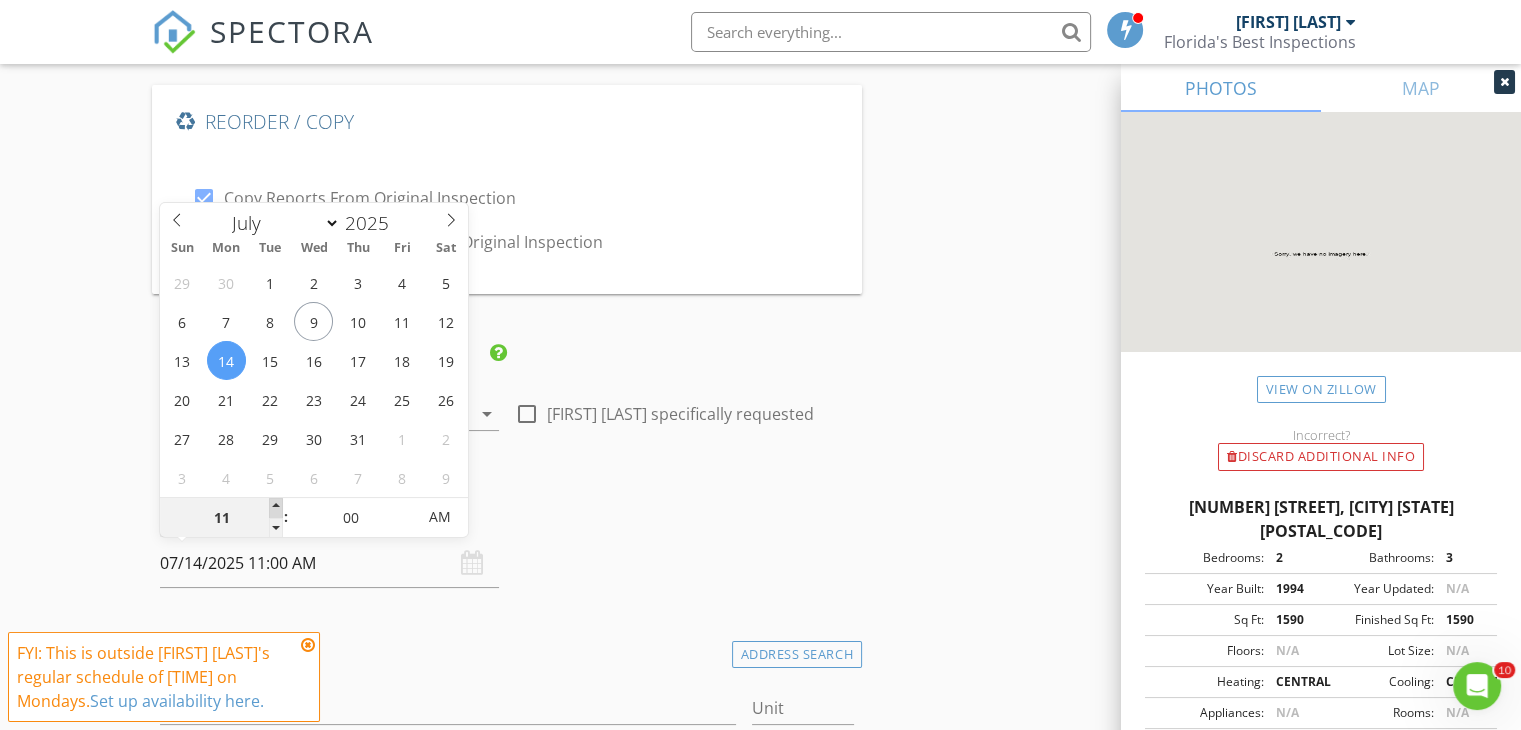 click at bounding box center [276, 508] 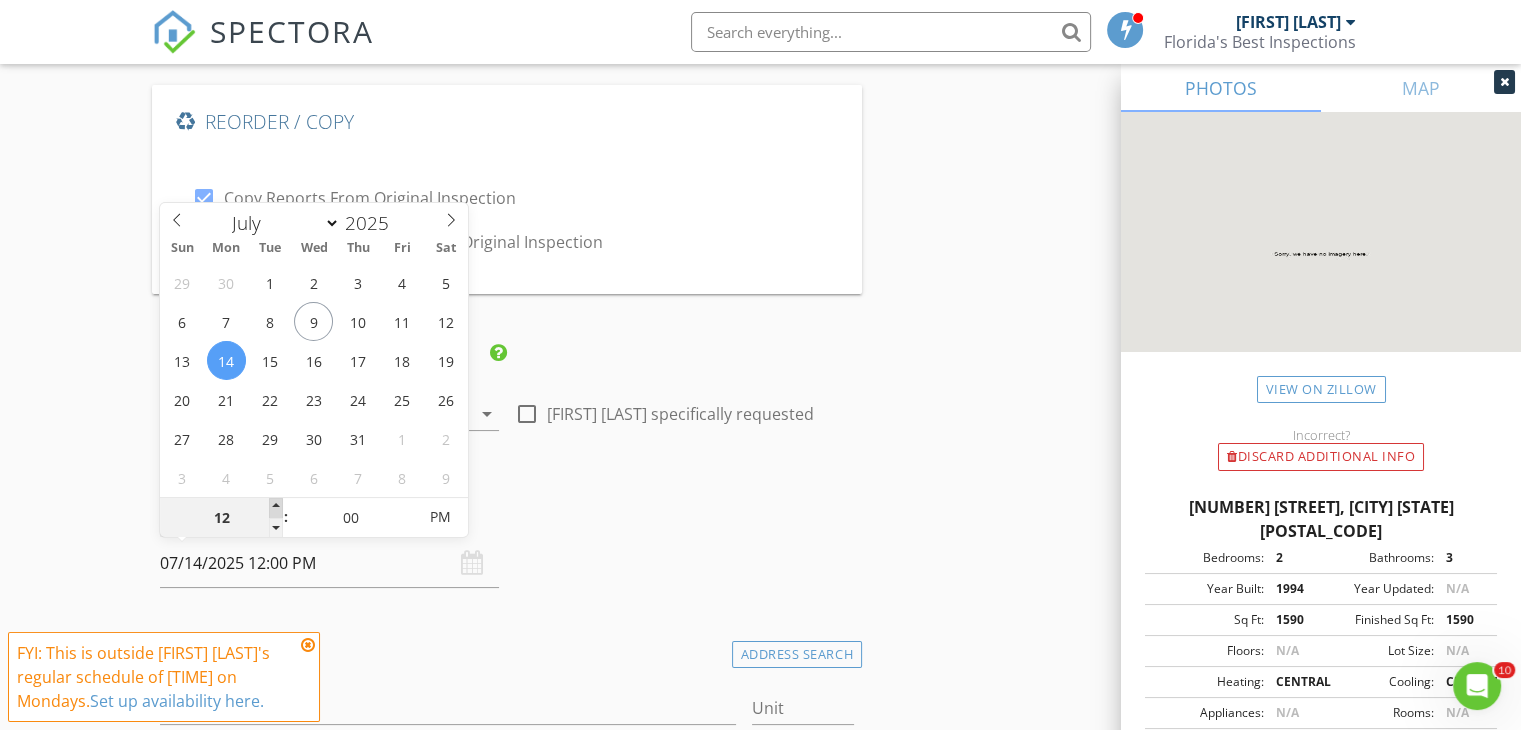 click at bounding box center [276, 508] 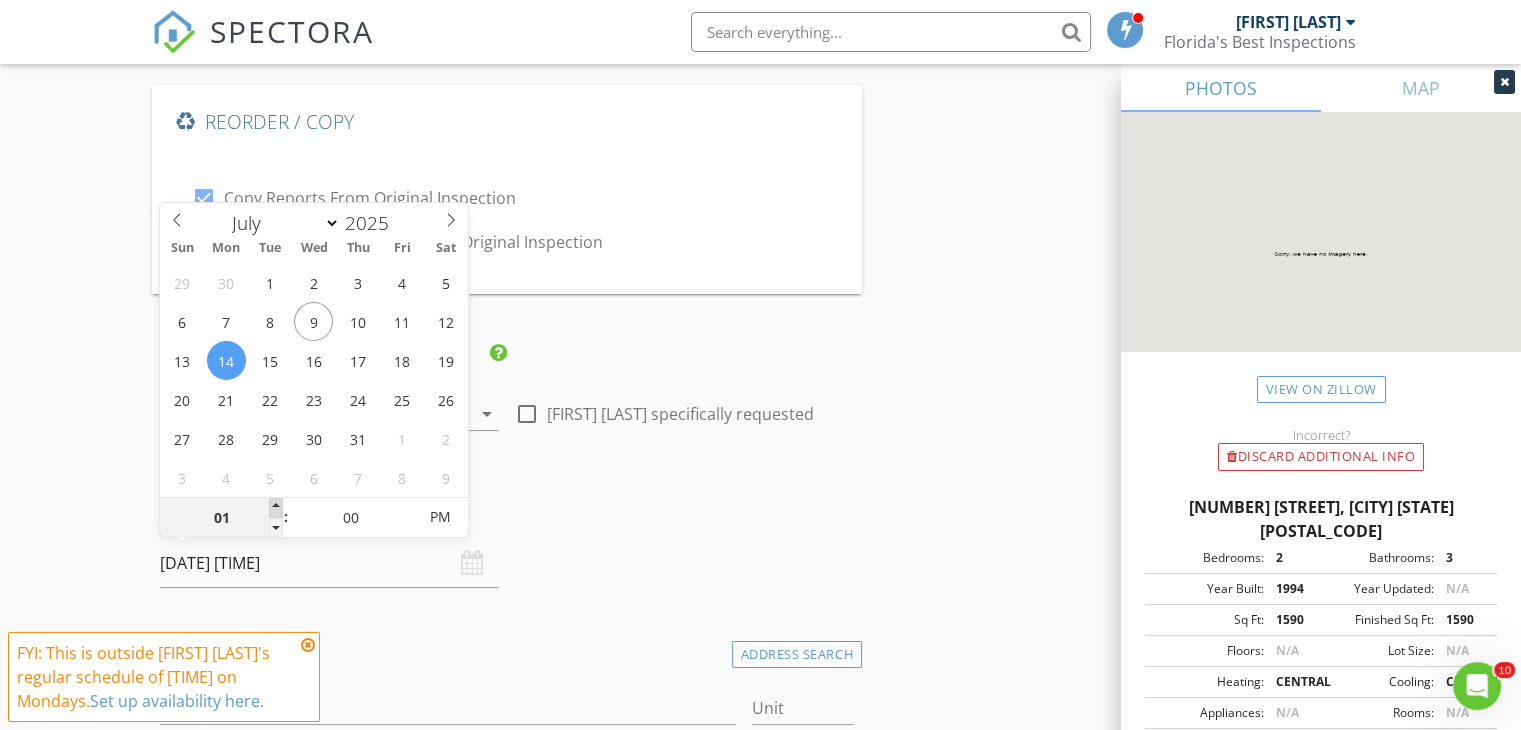 click at bounding box center [276, 508] 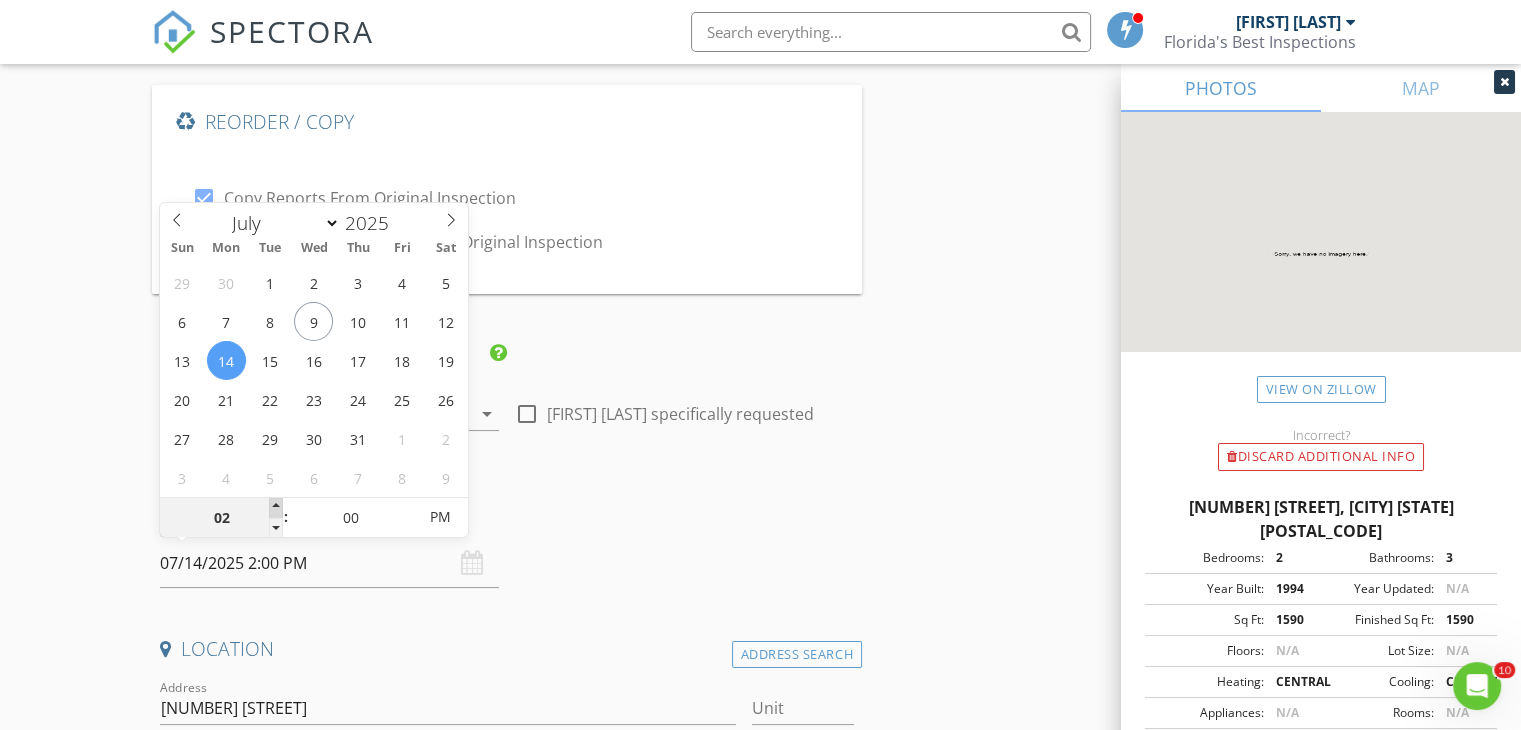 click at bounding box center (276, 508) 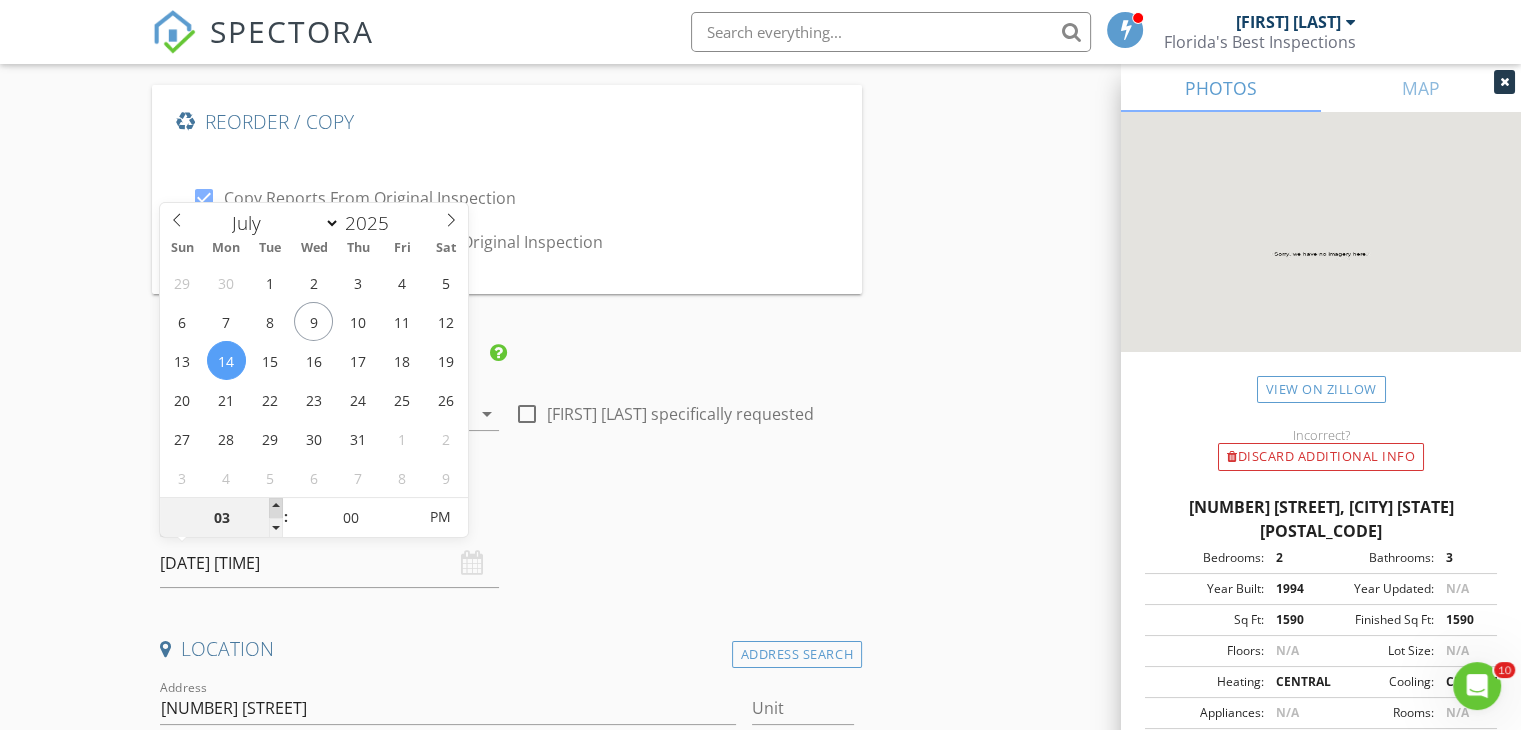 click at bounding box center (276, 508) 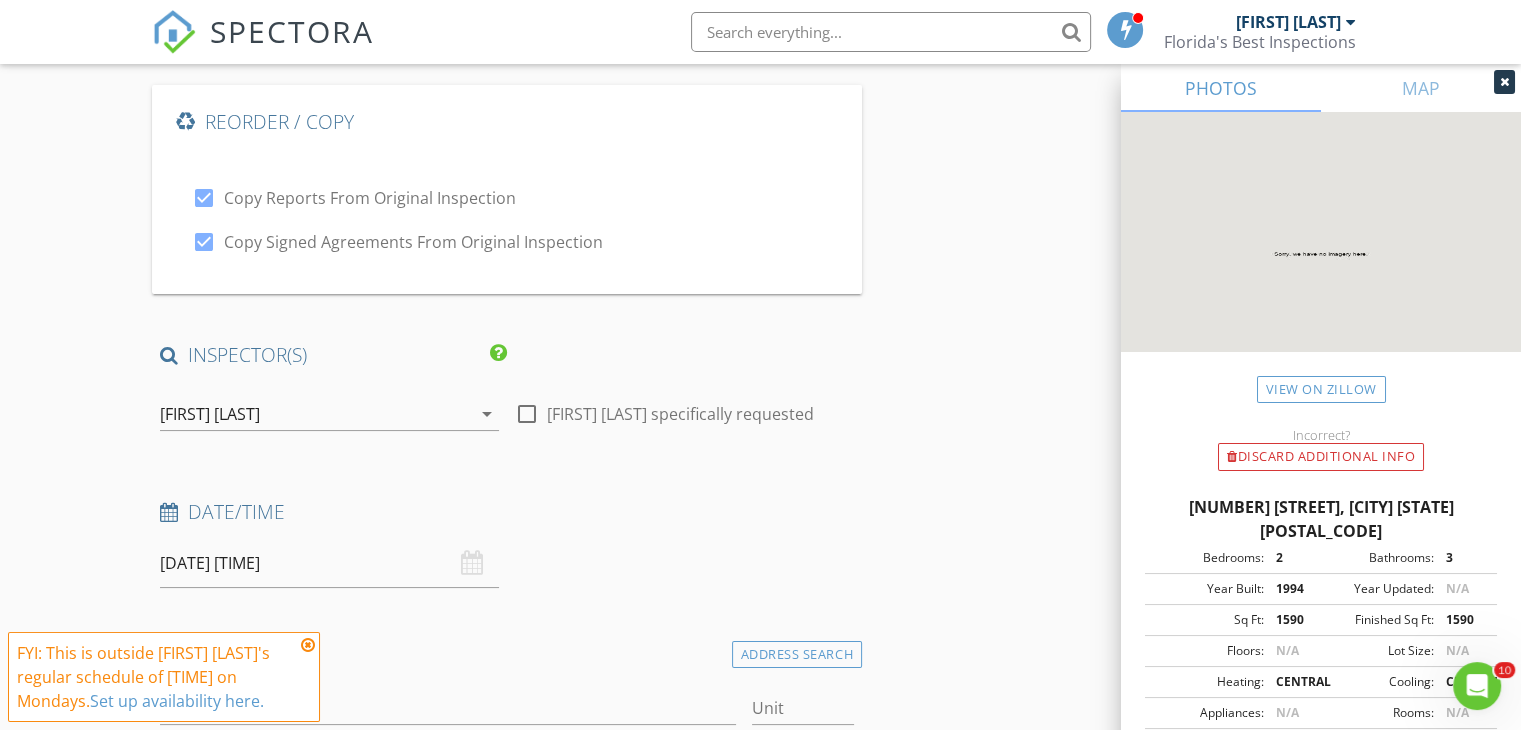 click at bounding box center (308, 645) 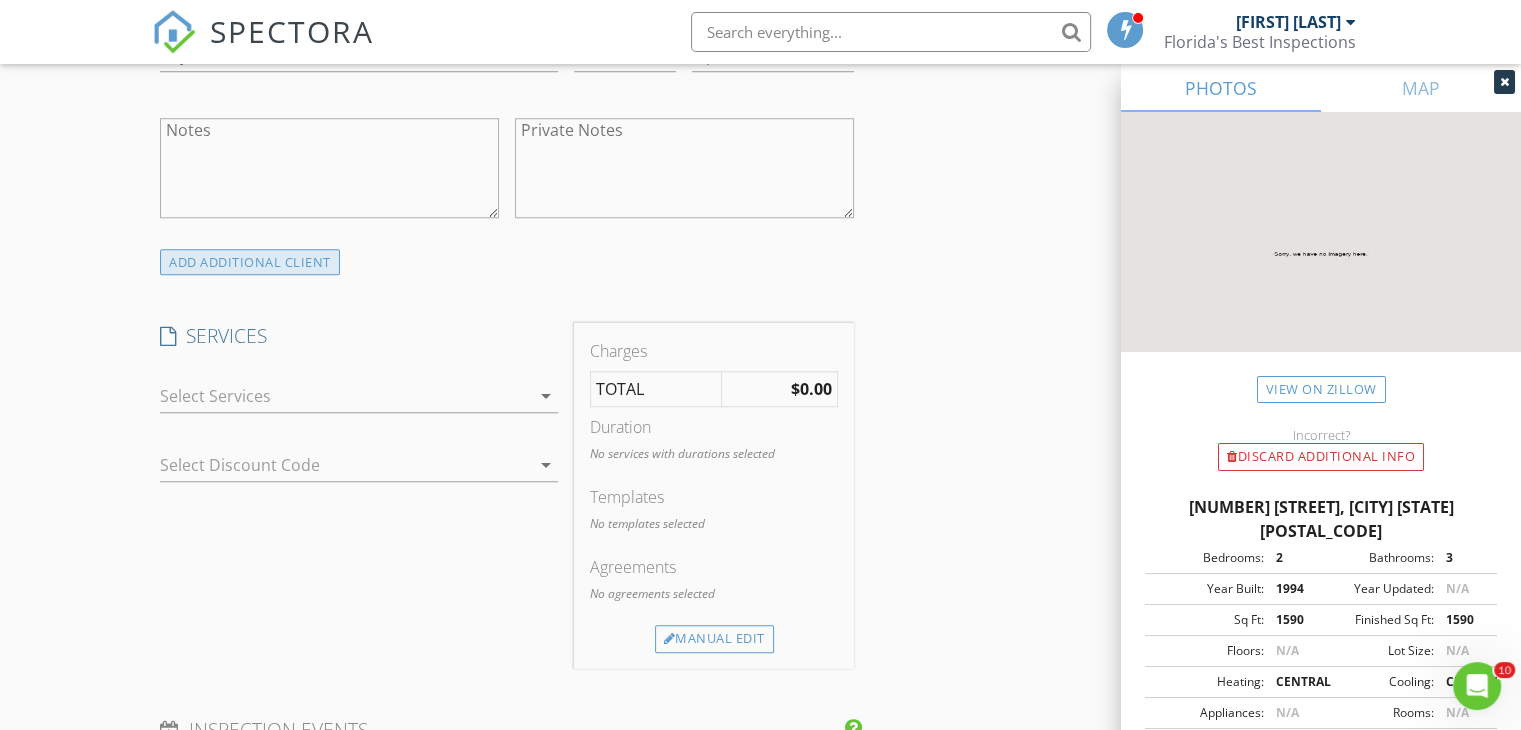 scroll, scrollTop: 1667, scrollLeft: 0, axis: vertical 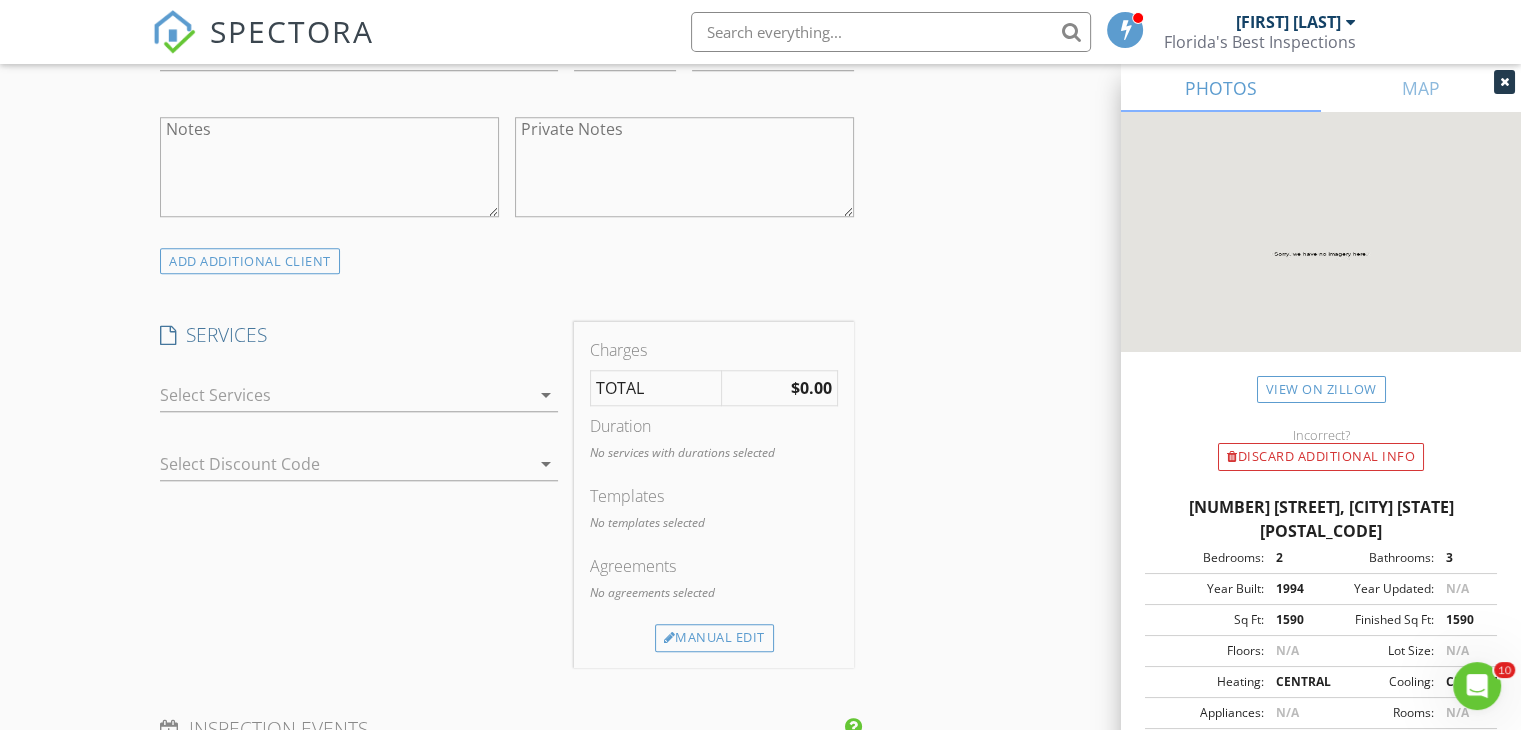 click on "arrow_drop_down" at bounding box center [546, 395] 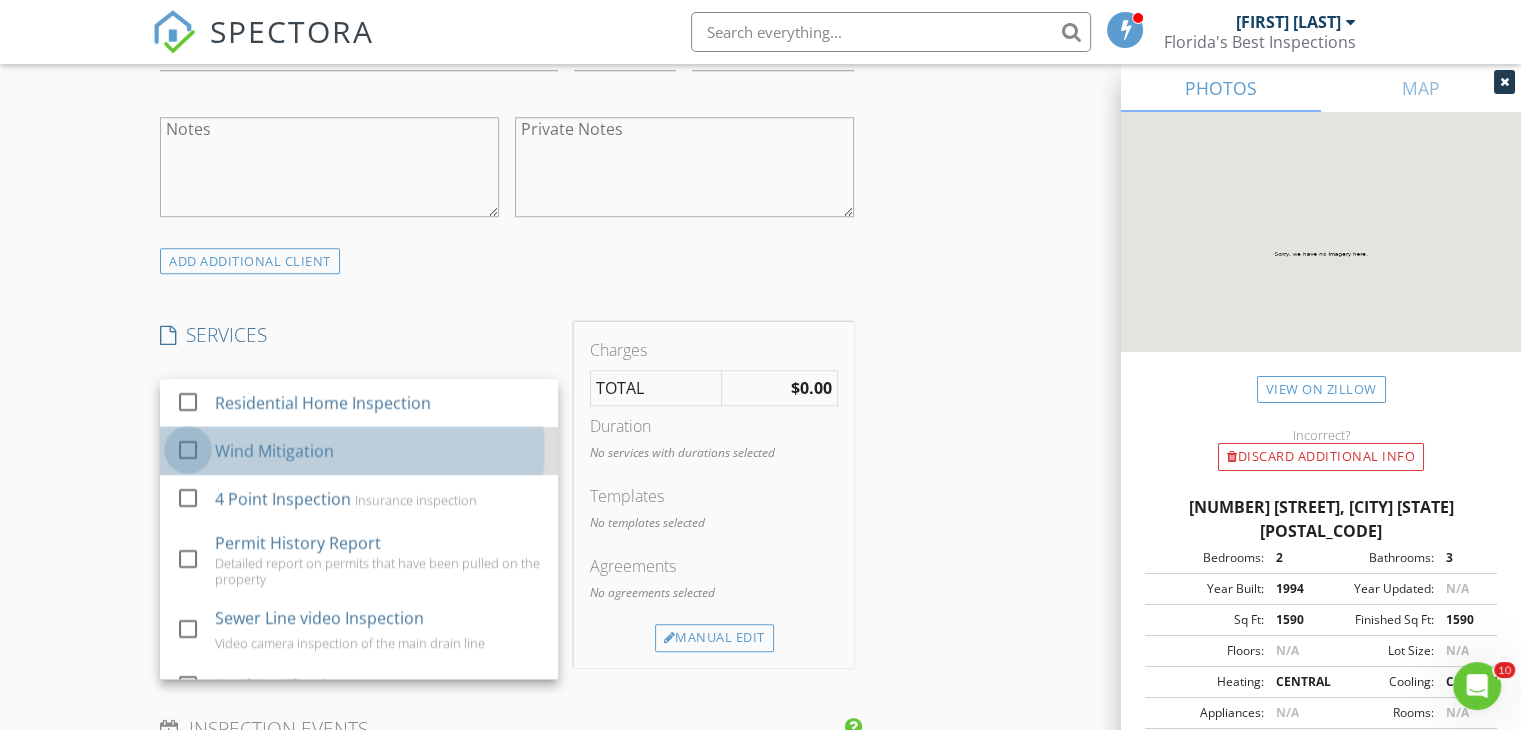 click at bounding box center [188, 449] 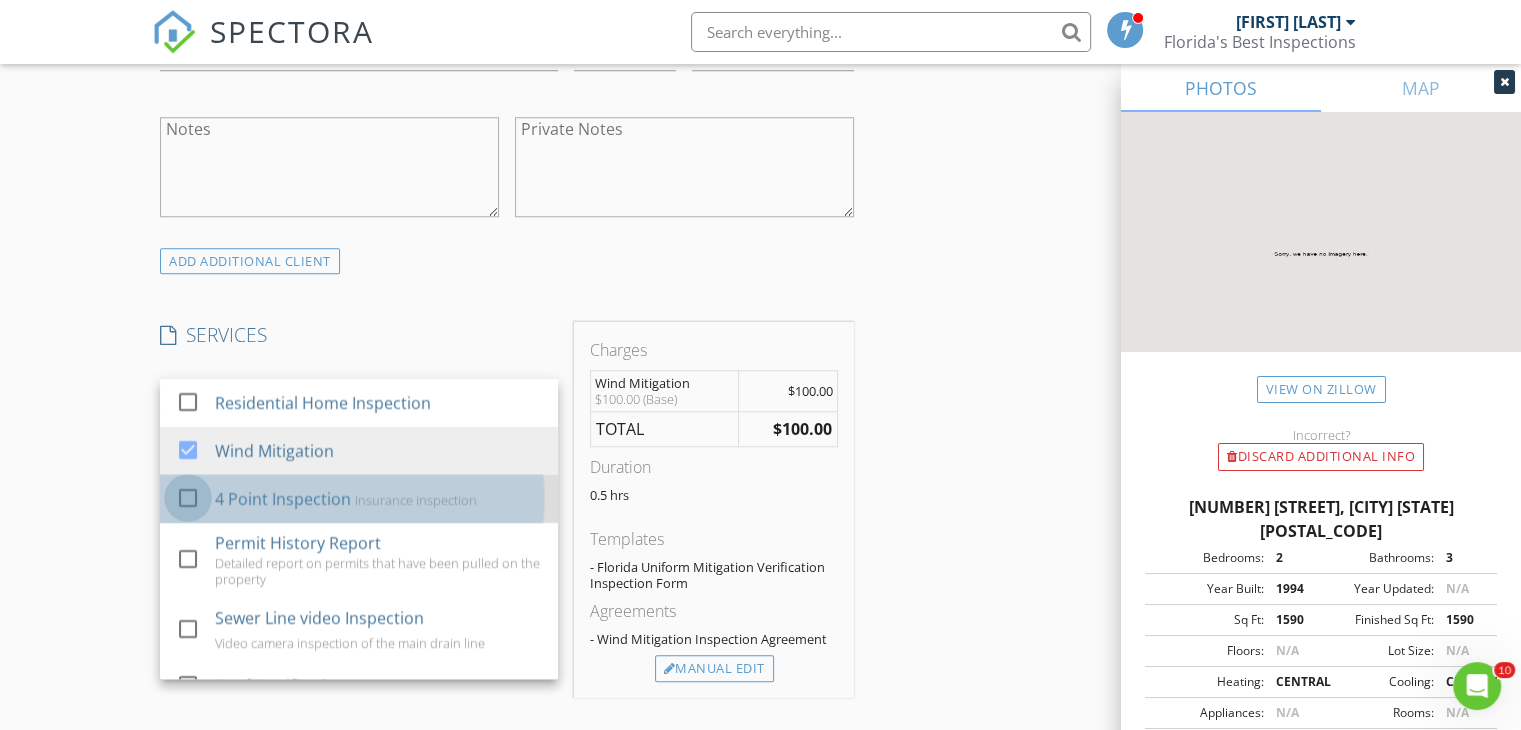 click at bounding box center (188, 497) 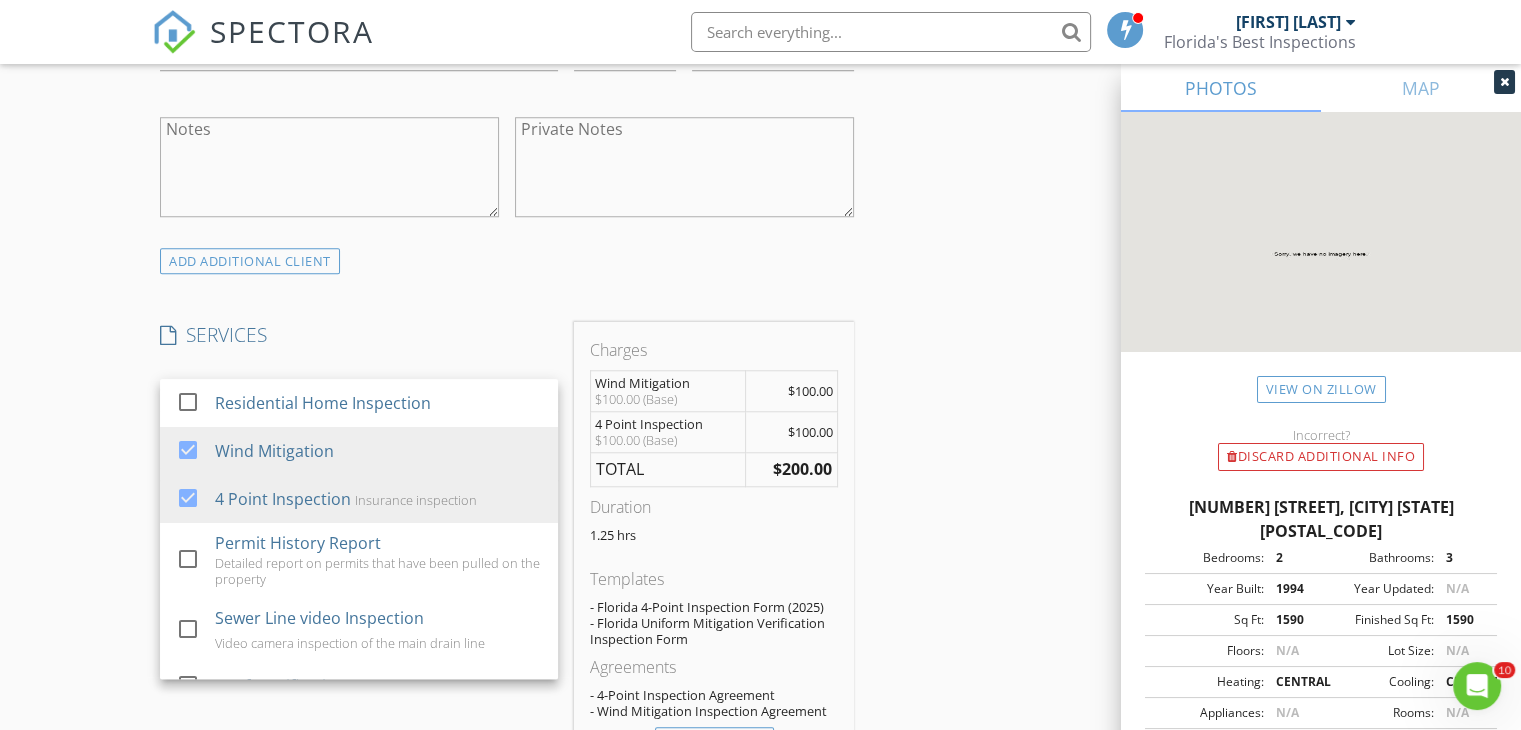 click on "New Inspection
Click here to use the New Order Form
Reorder / Copy
check_box Copy Reports From Original Inspection   check_box Copy Signed Agreements From Original Inspection
INSPECTOR(S)
check_box   John Grattan   PRIMARY   John Grattan arrow_drop_down   check_box_outline_blank John Grattan specifically requested
Date/Time
07/14/2025 3:00 PM
Location
Address Search       Address 4209 Brentwood Park Cir   Unit   City Tampa   State FL   Zip 33624   County Hillsborough     Square Feet 1590   Year Built 1994   Foundation Slab arrow_drop_down     John Grattan     11.7 miles     (21 minutes)
client
check_box Enable Client CC email for this inspection   Client Search     check_box_outline_blank Client is a Company/Organization     First Name Schevone   Last Name Rose   Email areatutorstampa@gmail.com   CC Email   Phone" at bounding box center [760, 398] 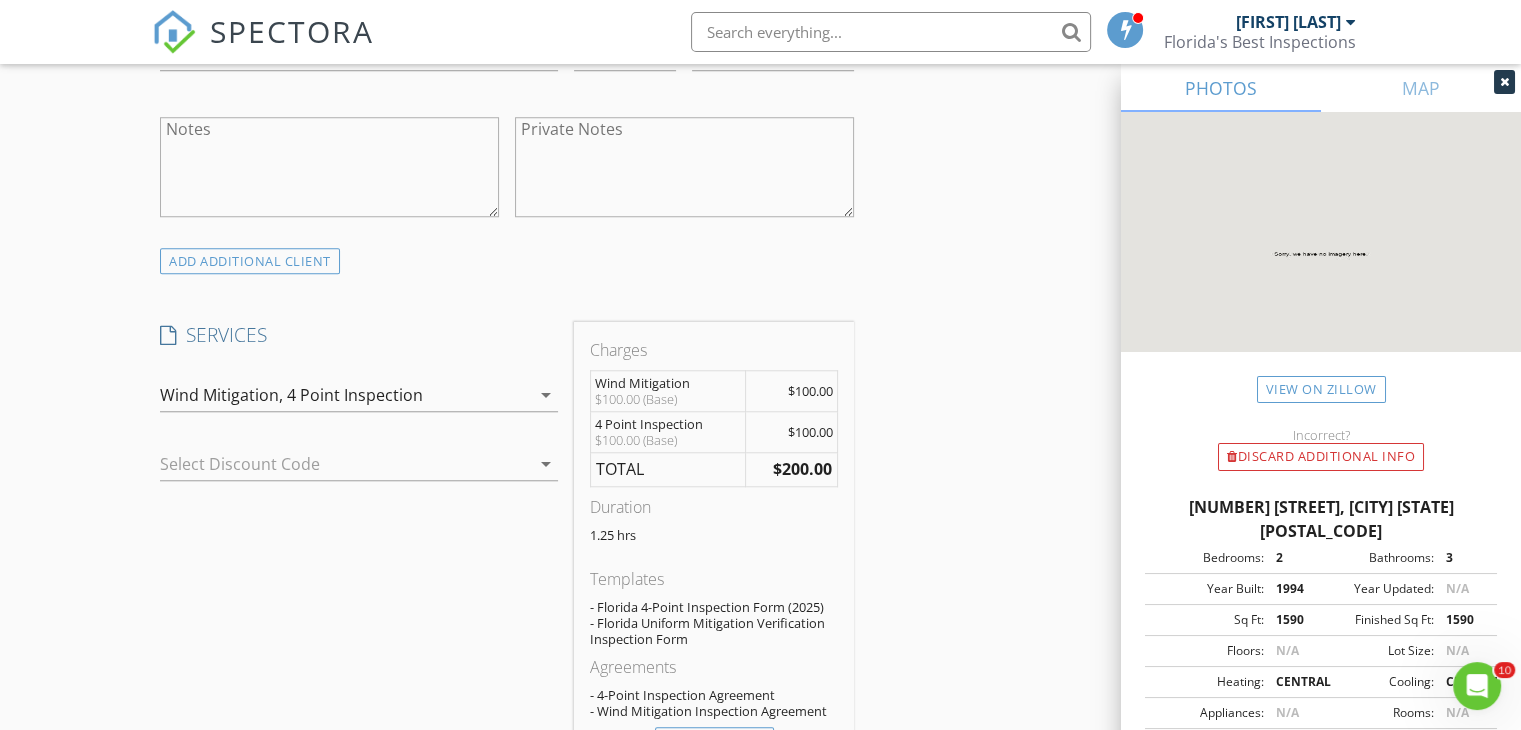 drag, startPoint x: 953, startPoint y: 558, endPoint x: 910, endPoint y: 614, distance: 70.60453 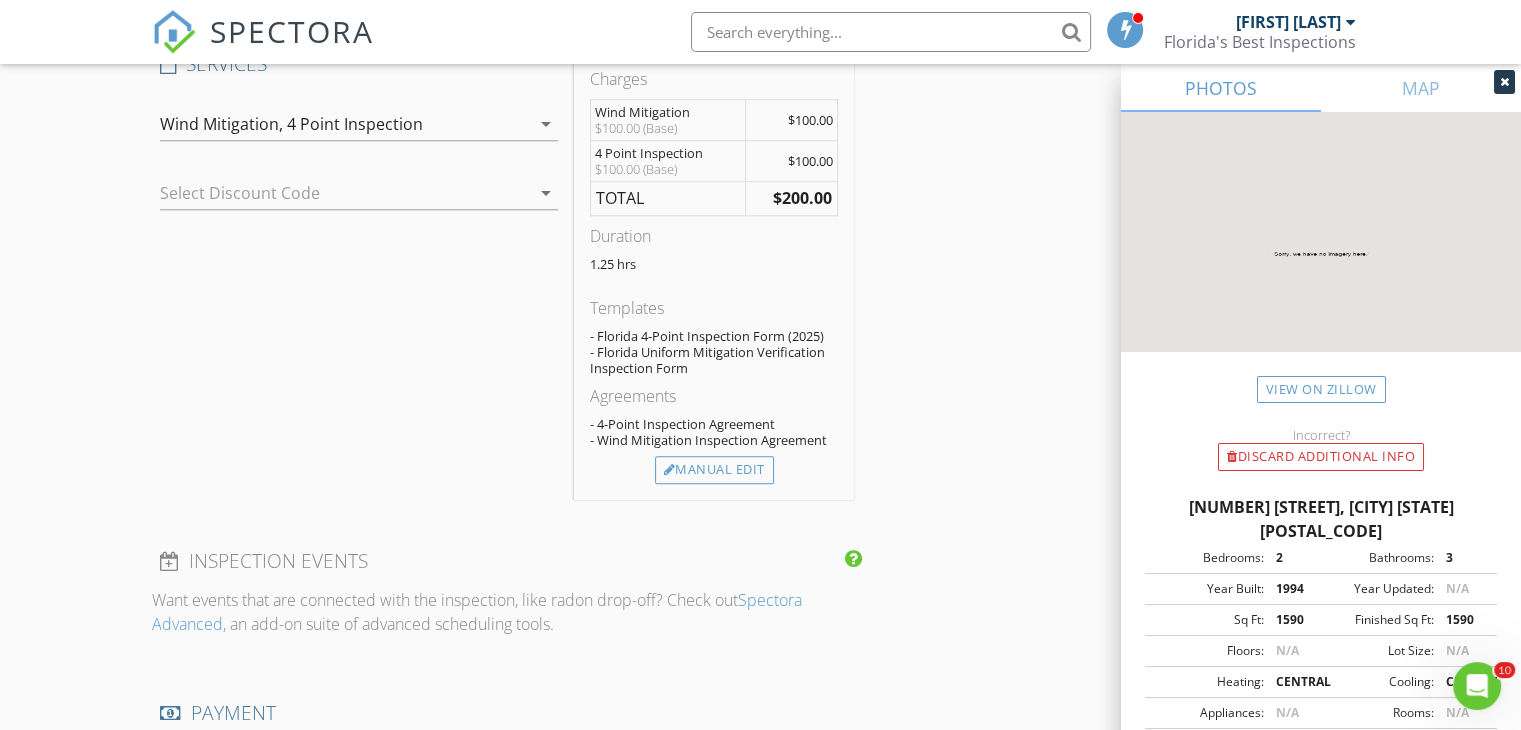 scroll, scrollTop: 1939, scrollLeft: 0, axis: vertical 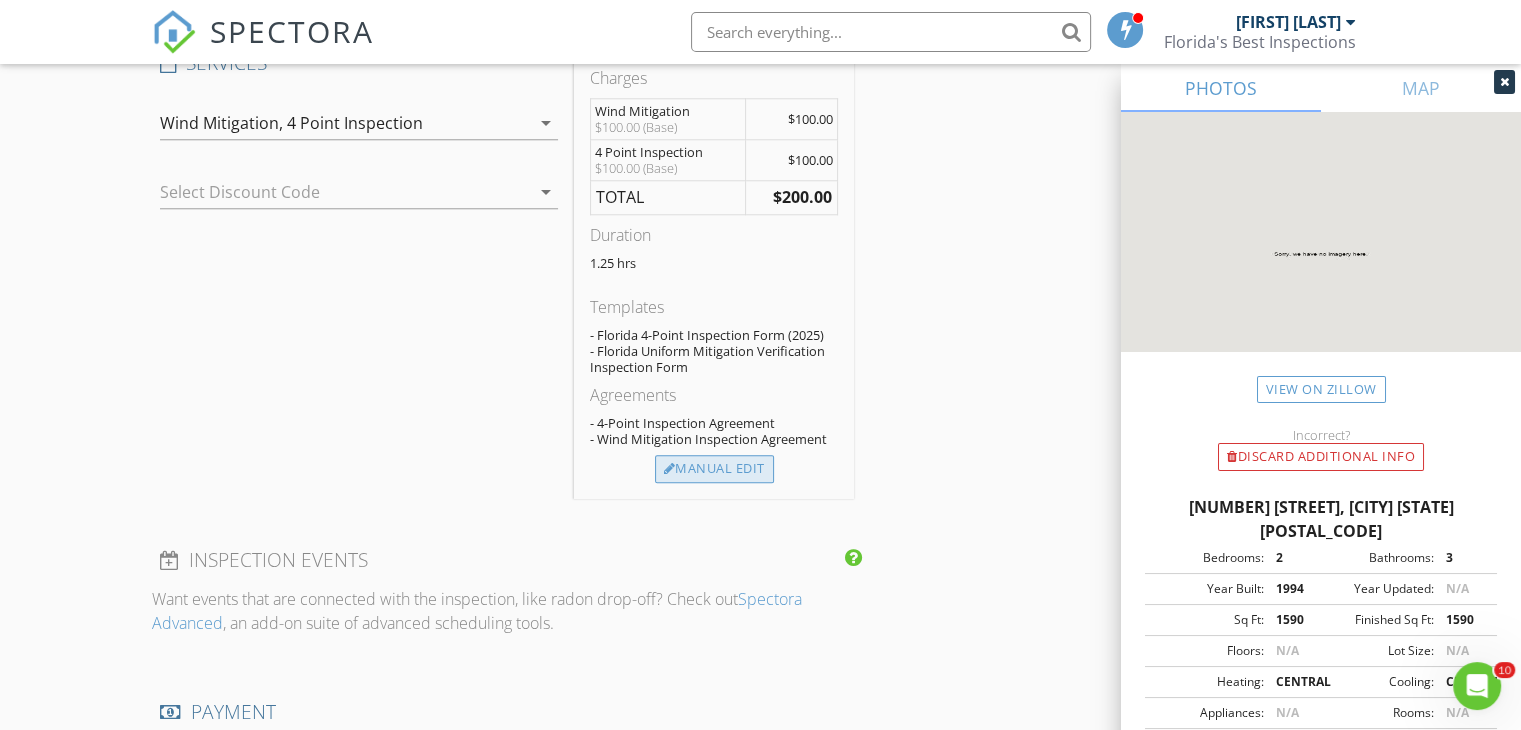 click on "Manual Edit" at bounding box center [714, 469] 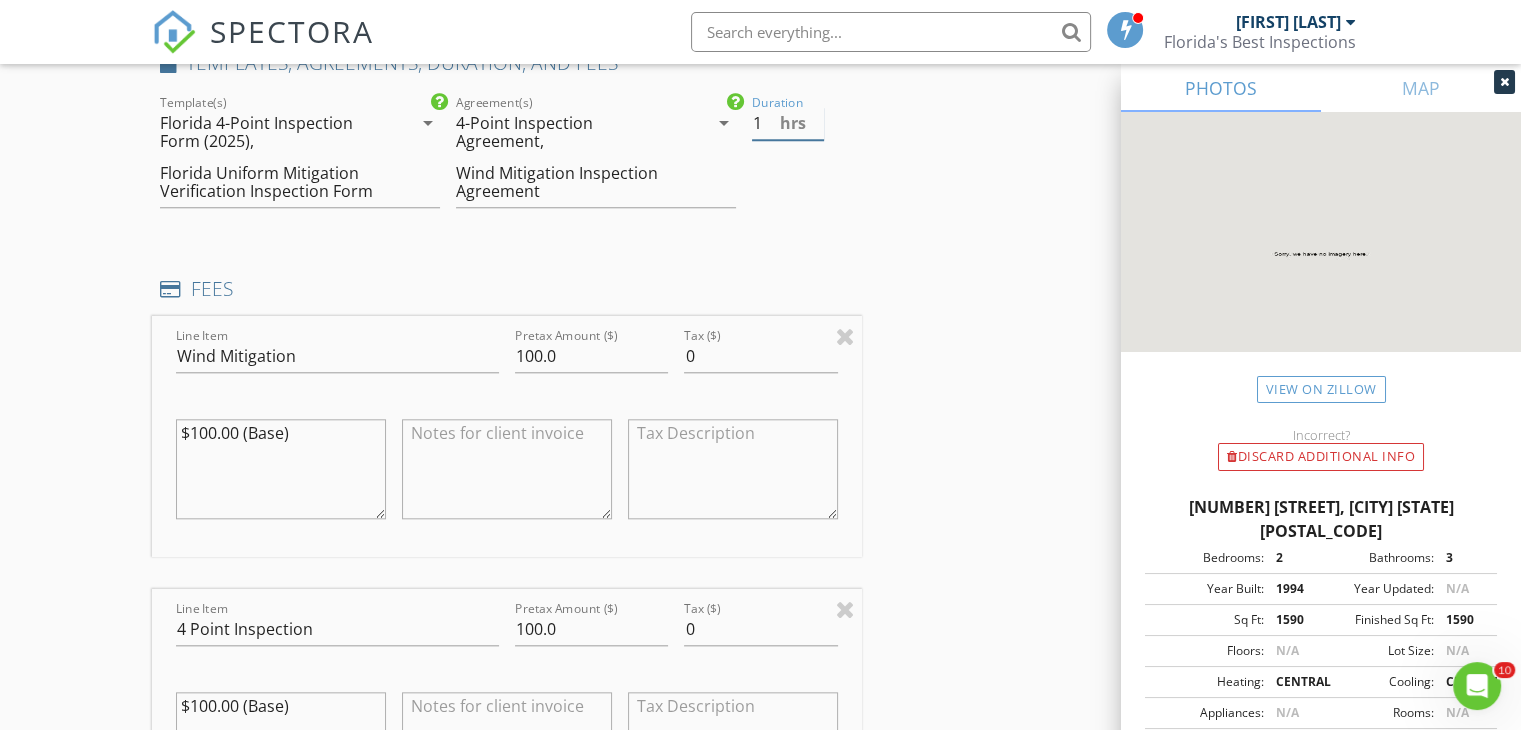 type on "1" 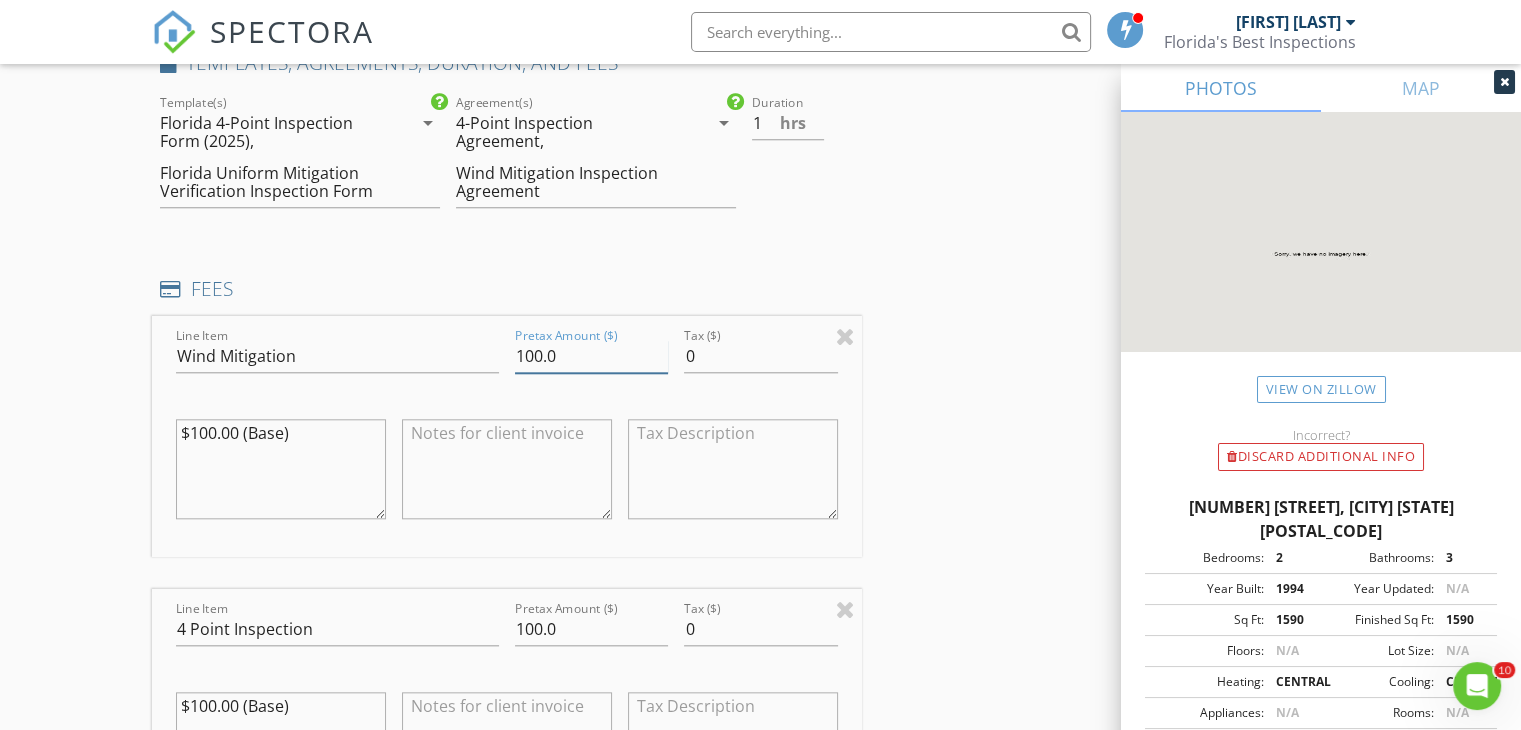 click on "100.0" at bounding box center (591, 356) 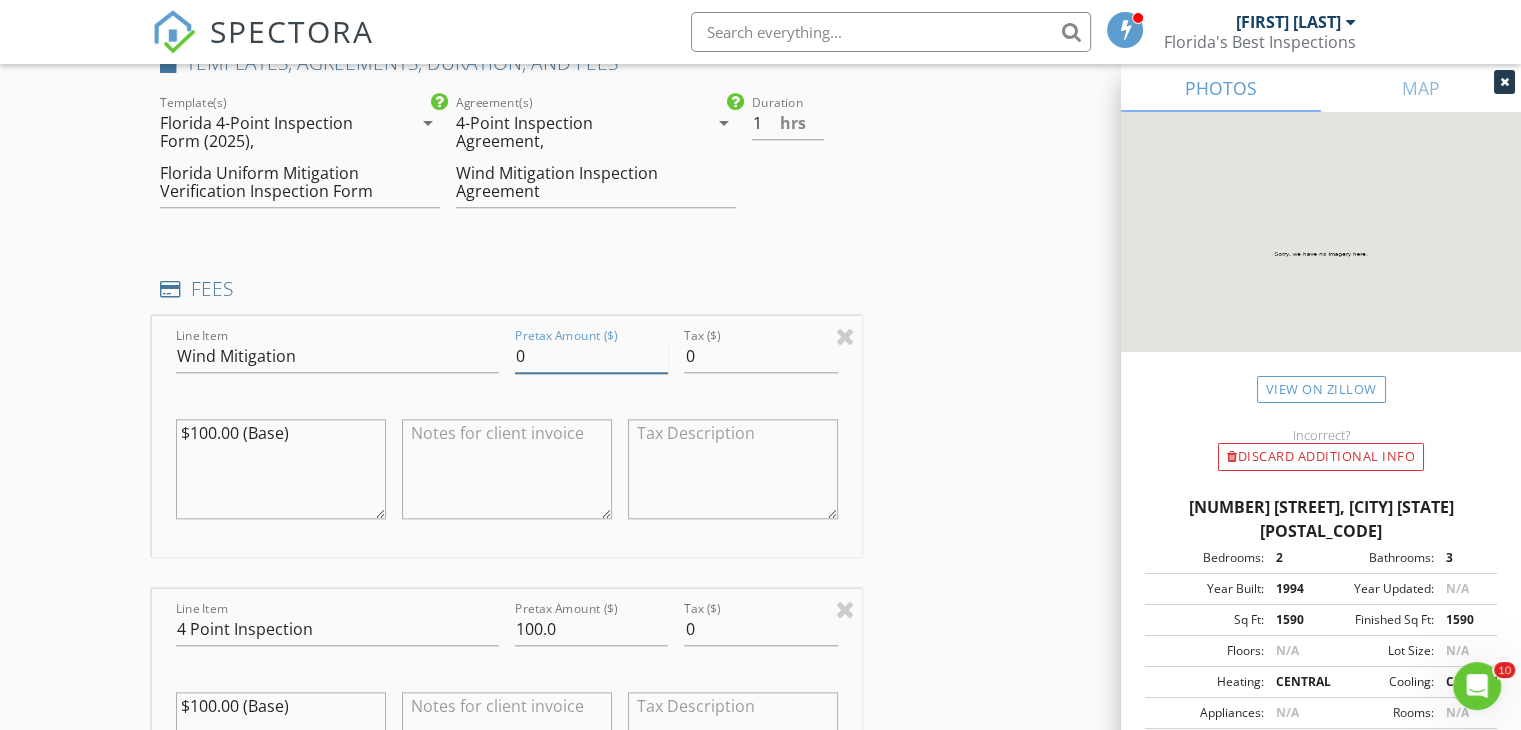 type on "0" 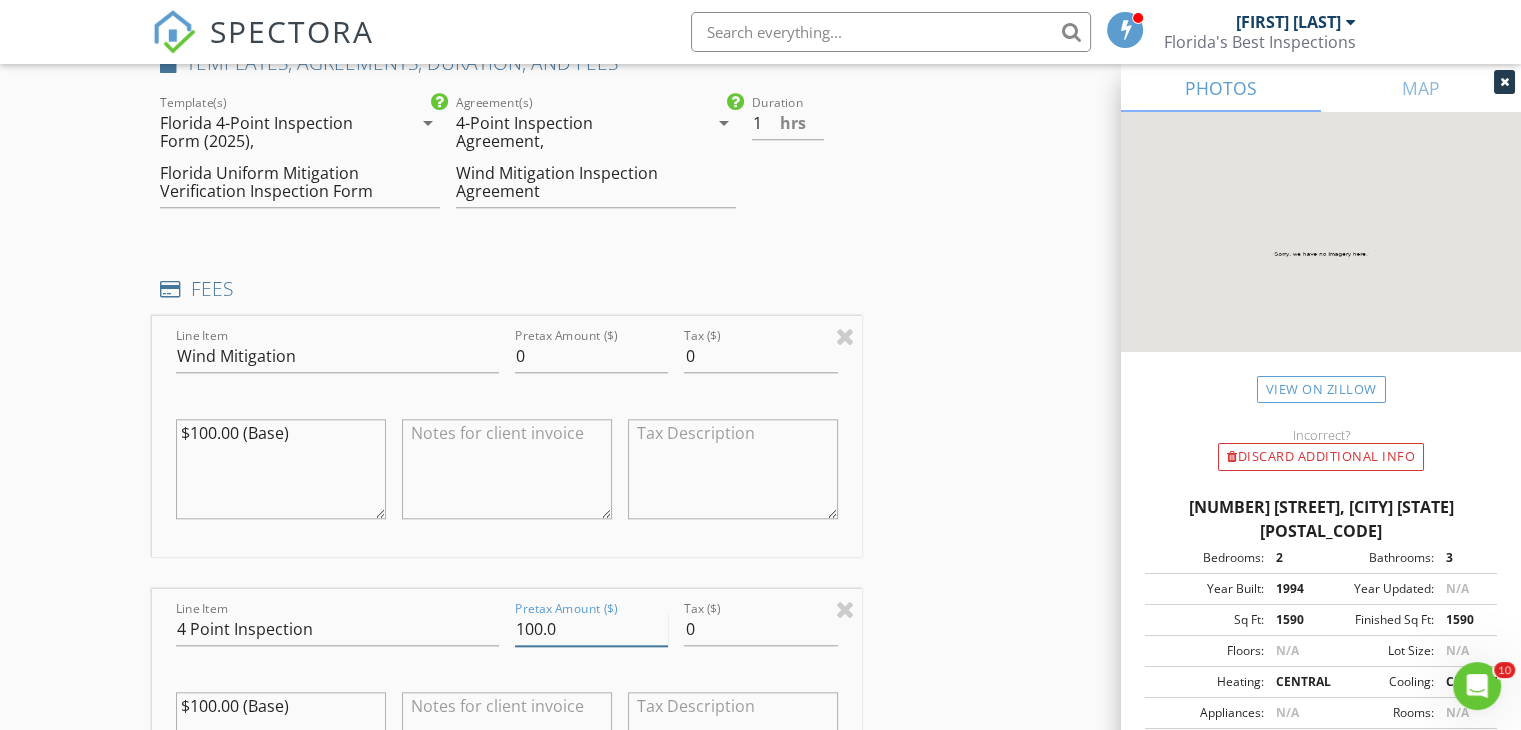 click on "100.0" at bounding box center (591, 629) 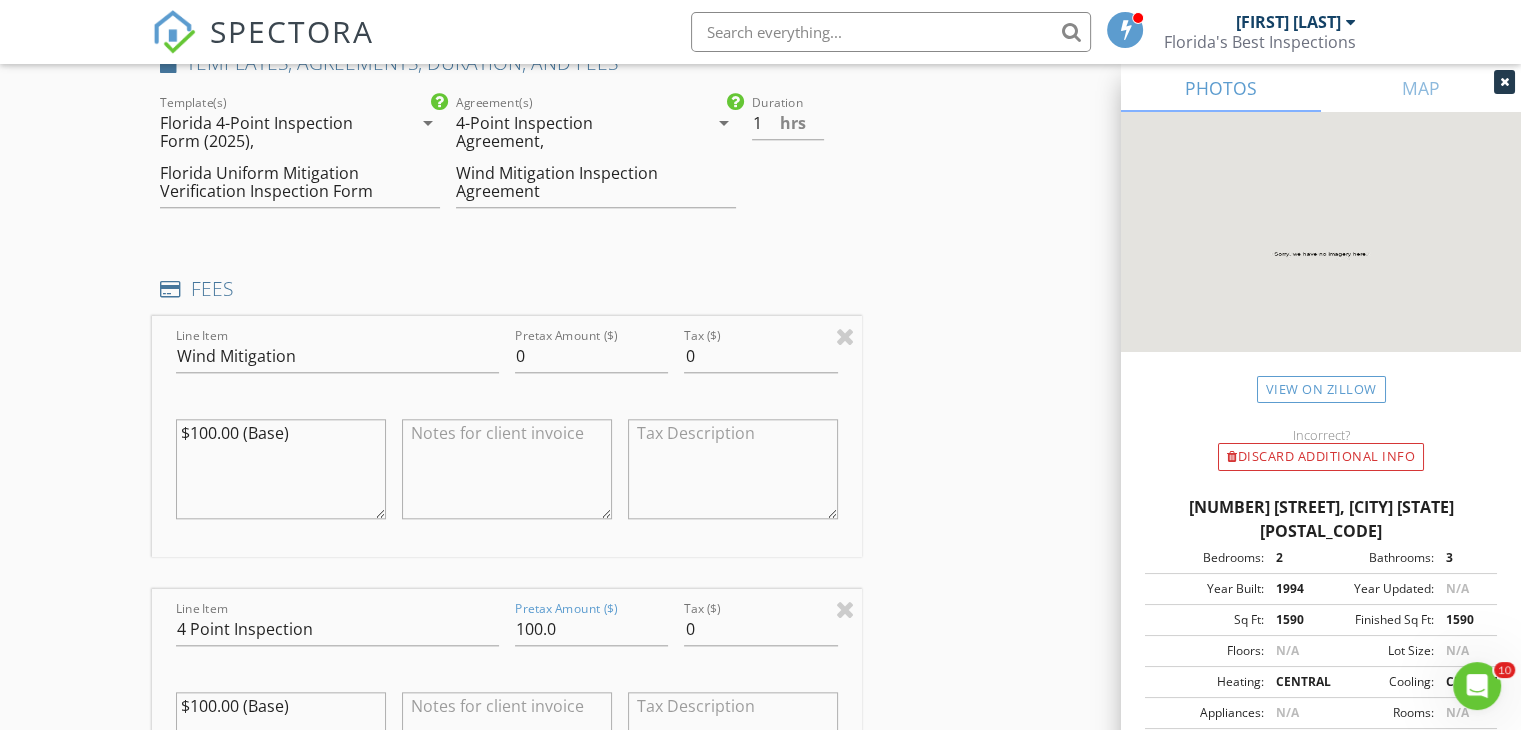 click on "Reorder / Copy
check_box Copy Reports From Original Inspection   check_box Copy Signed Agreements From Original Inspection
INSPECTOR(S)
check_box   John Grattan   PRIMARY   John Grattan arrow_drop_down   check_box_outline_blank John Grattan specifically requested
Date/Time
07/14/2025 3:00 PM
Location
Address Search       Address 4209 Brentwood Park Cir   Unit   City Tampa   State FL   Zip 33624   County Hillsborough     Square Feet 1590   Year Built 1994   Foundation Slab arrow_drop_down     John Grattan     11.7 miles     (21 minutes)
client
check_box Enable Client CC email for this inspection   Client Search     check_box_outline_blank Client is a Company/Organization     First Name Schevone   Last Name Rose   Email areatutorstampa@gmail.com   CC Email   Phone 813-502-8290   Address   City   State   Zip       Notes" at bounding box center [760, 375] 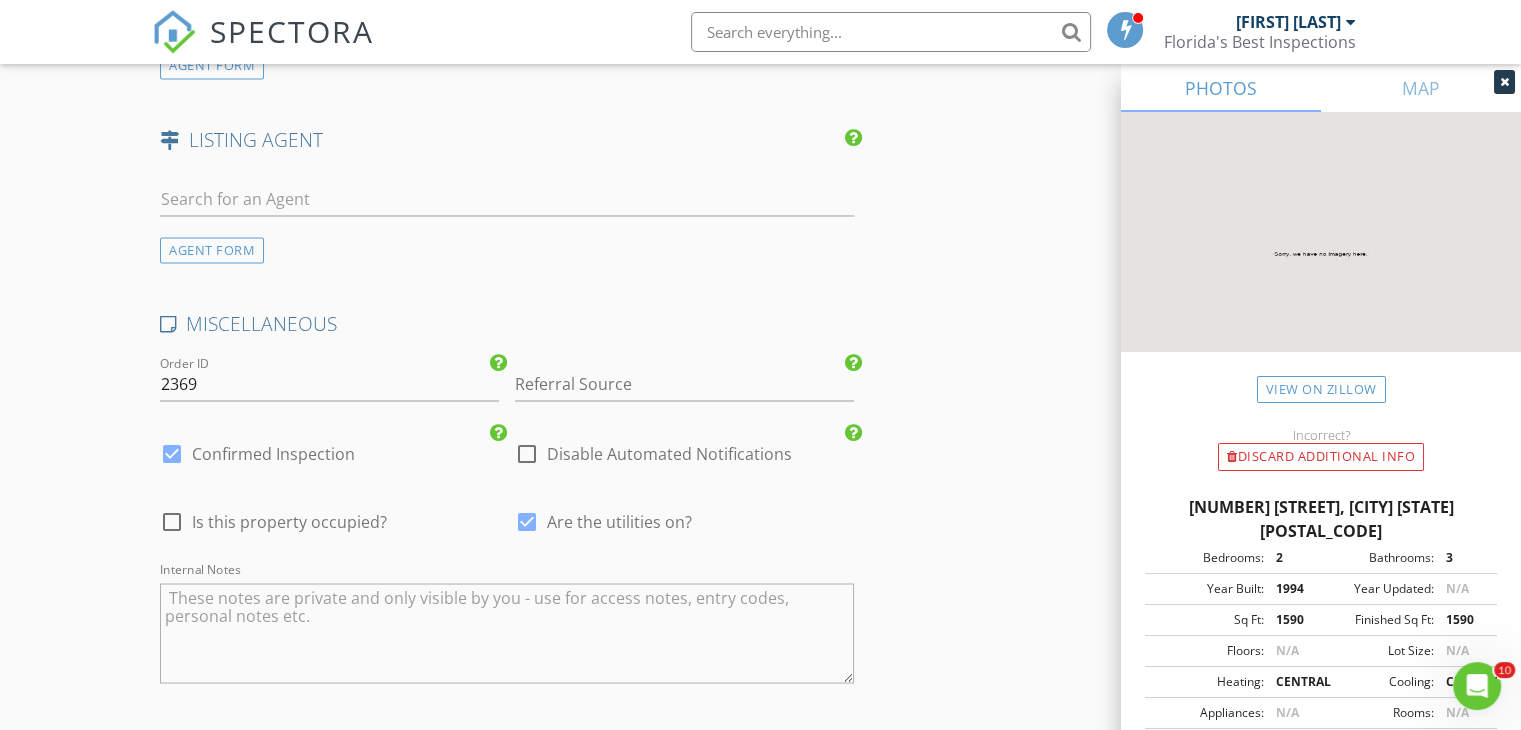 scroll, scrollTop: 3734, scrollLeft: 0, axis: vertical 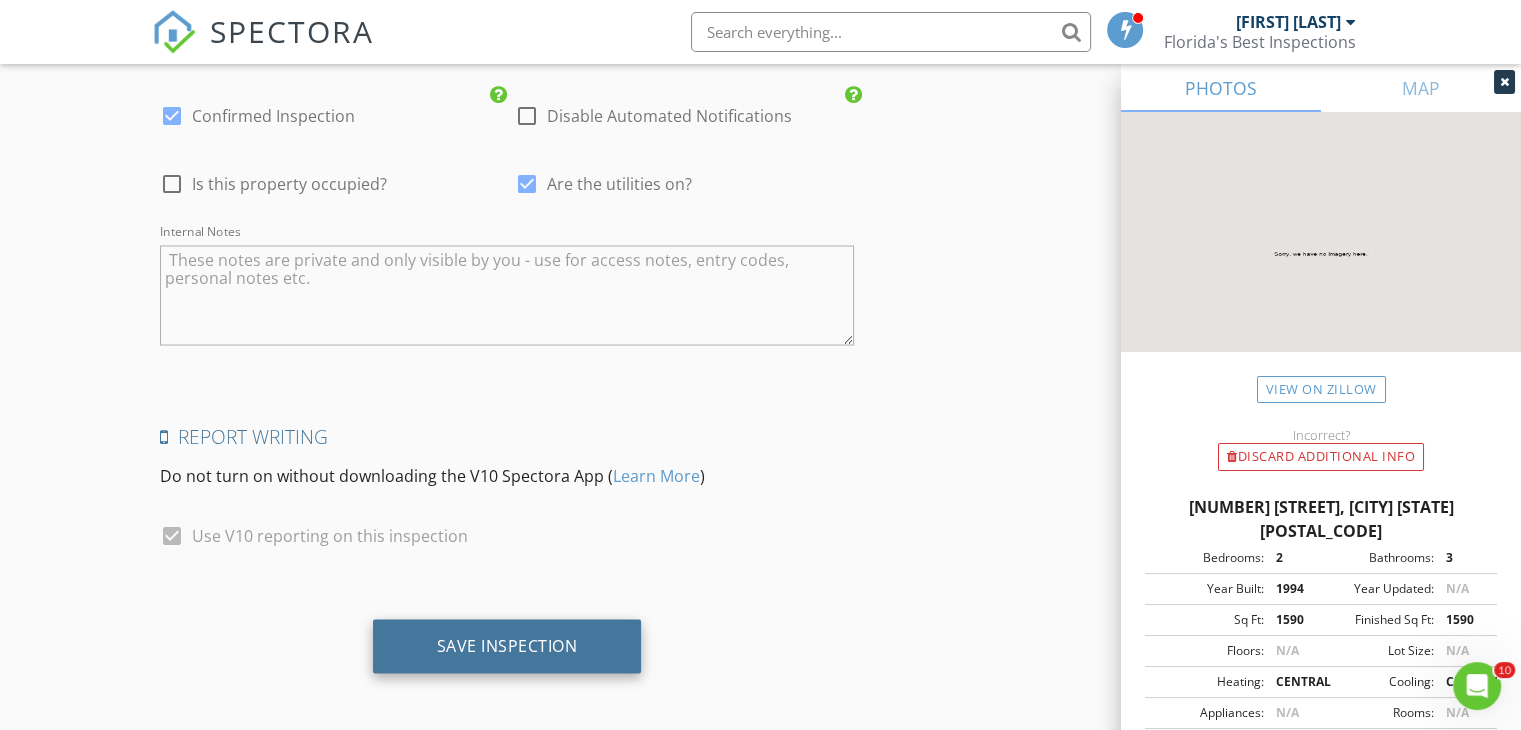 click on "Save Inspection" at bounding box center (507, 645) 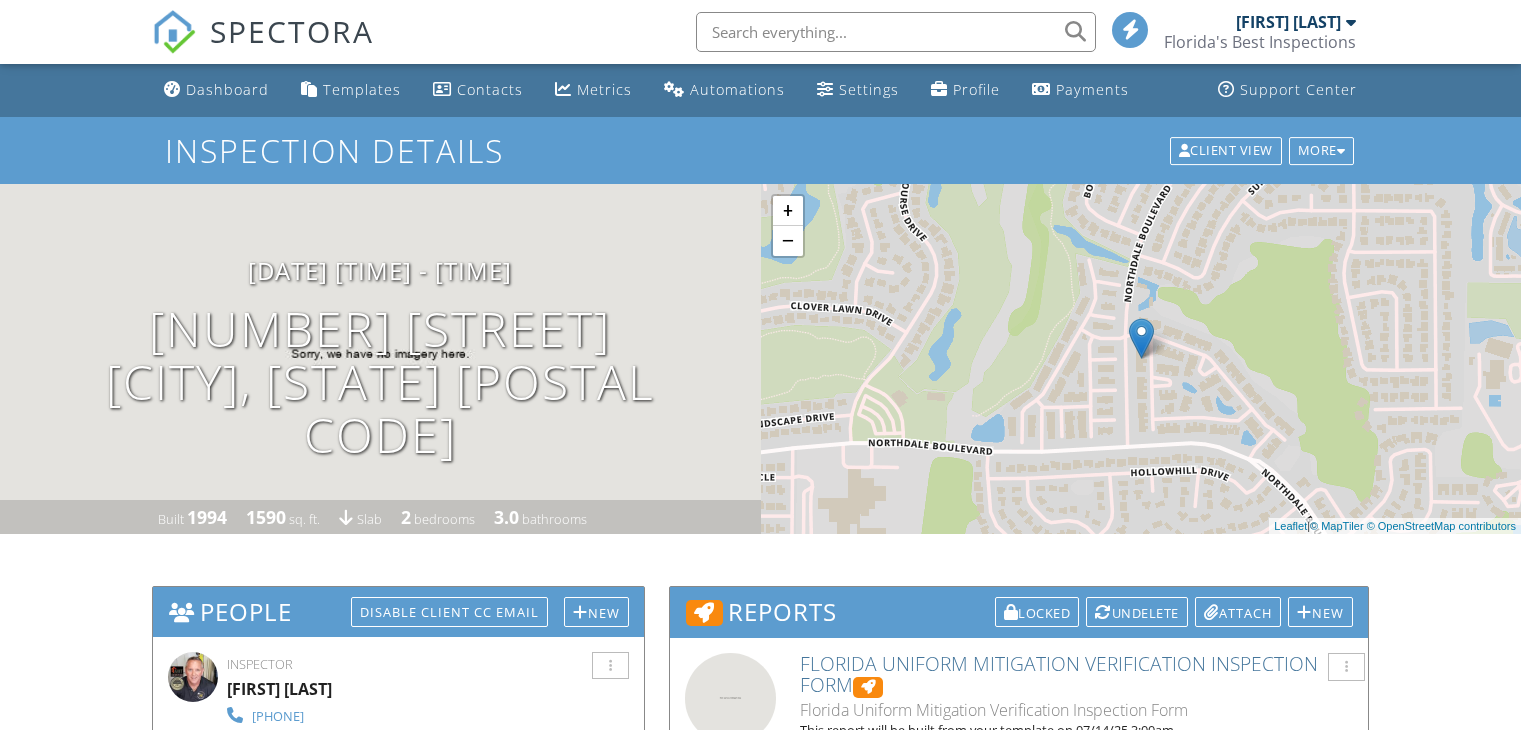 scroll, scrollTop: 0, scrollLeft: 0, axis: both 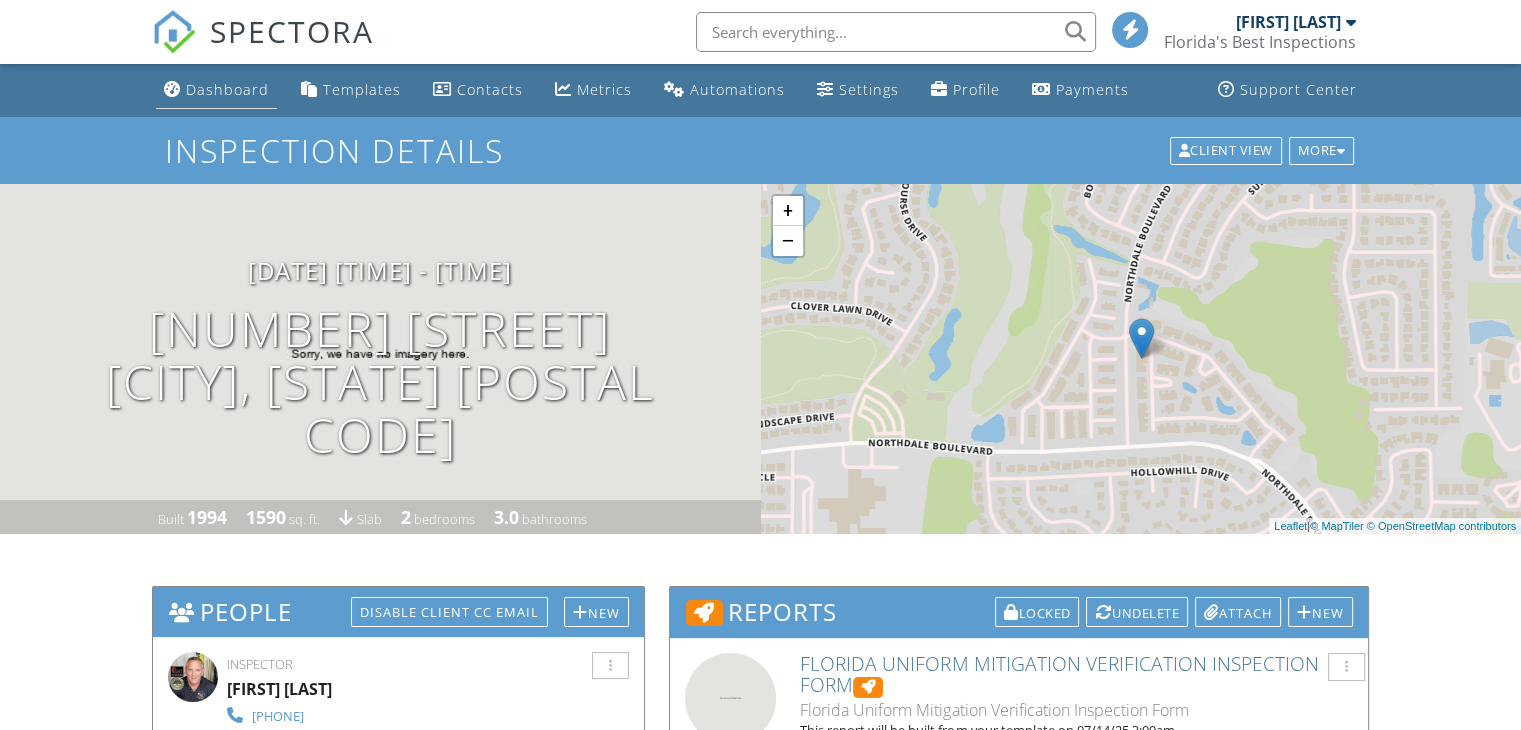 click on "Dashboard" at bounding box center (227, 89) 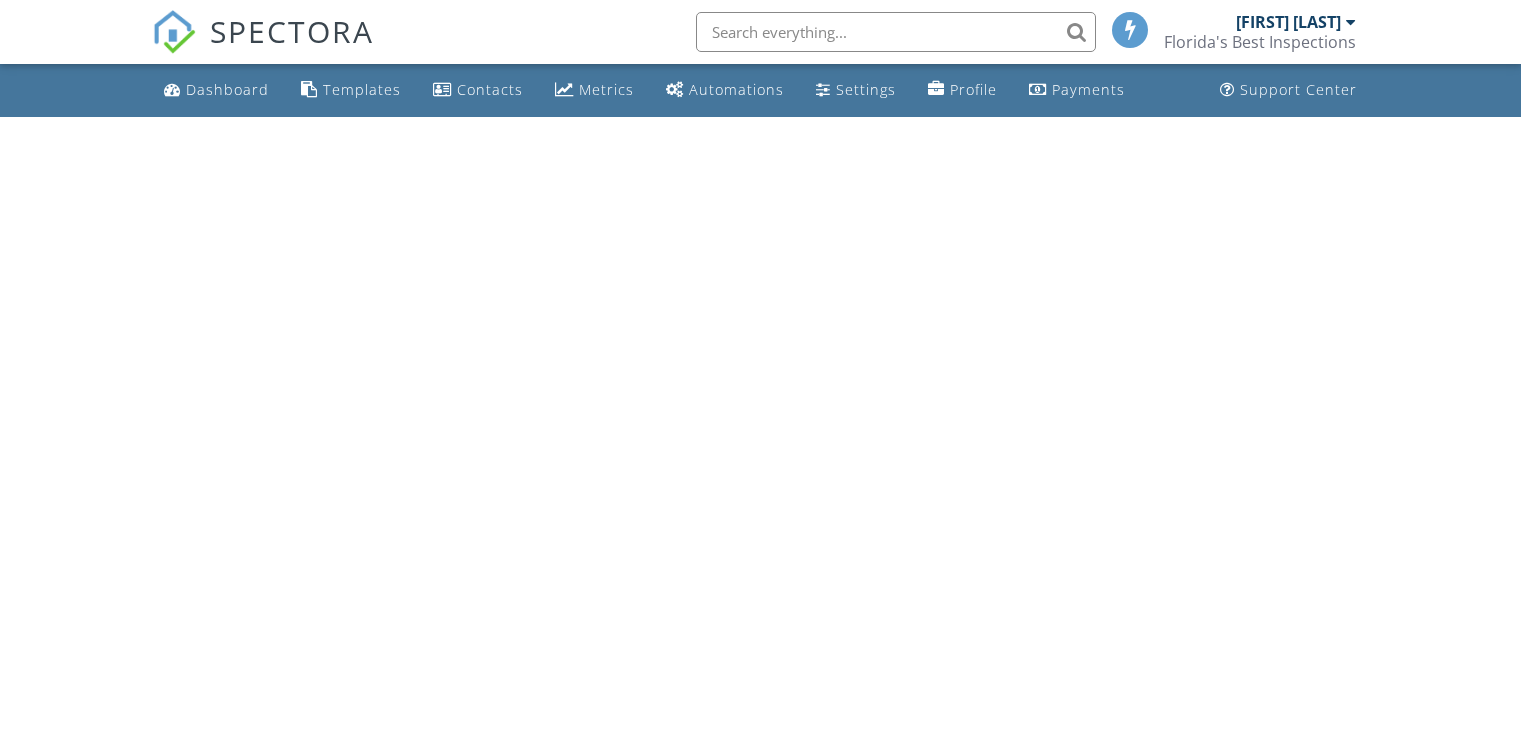 scroll, scrollTop: 0, scrollLeft: 0, axis: both 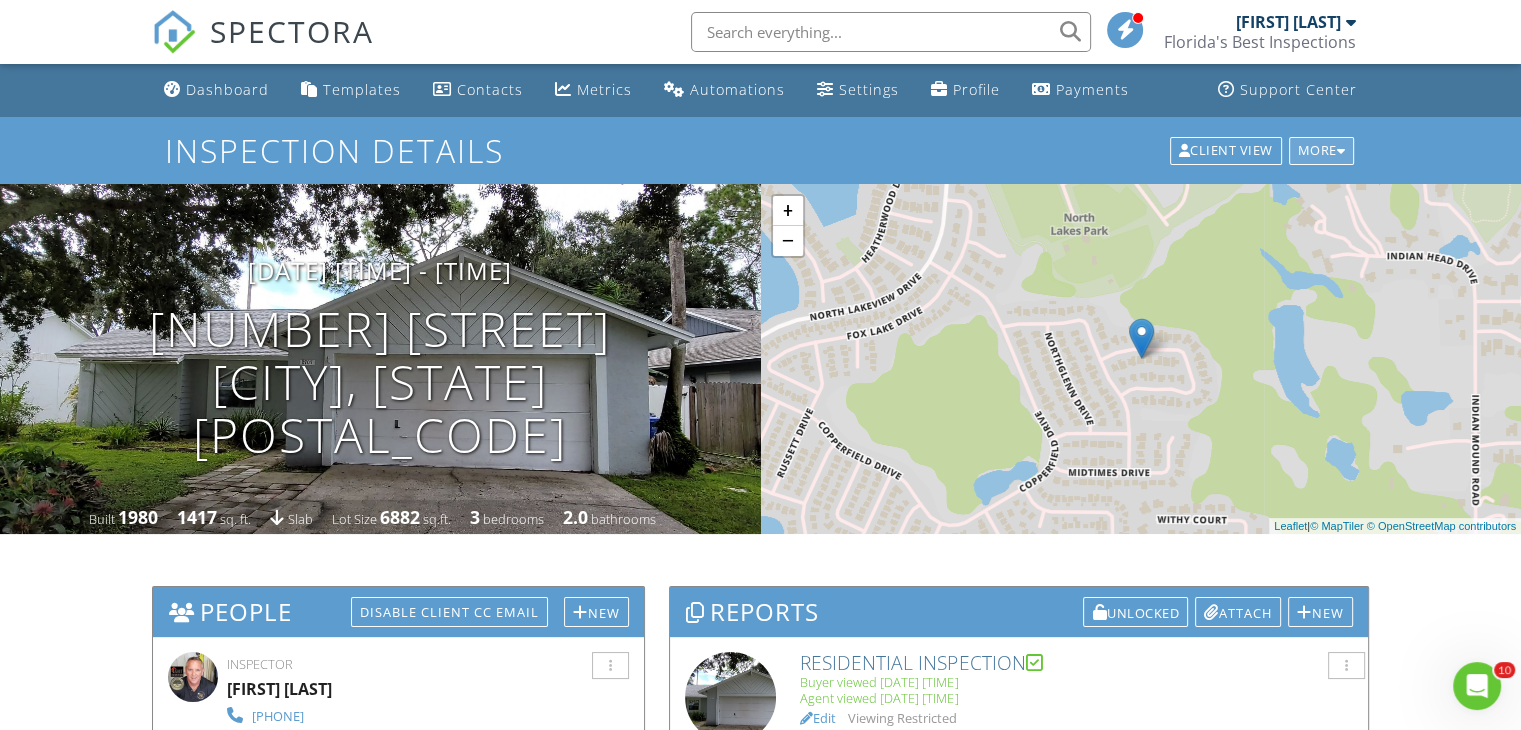 click on "More" at bounding box center (1322, 151) 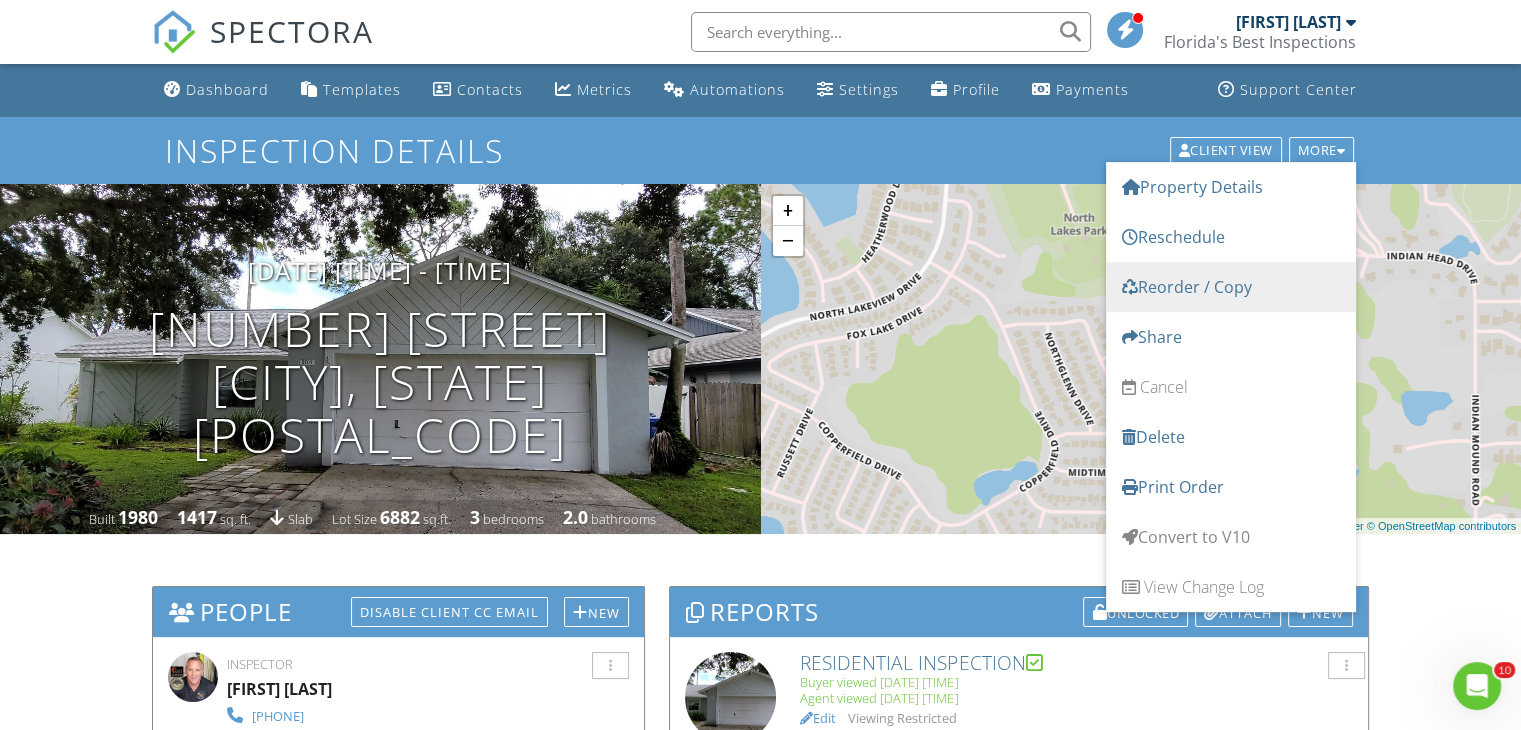 click on "Reorder / Copy" at bounding box center [1231, 287] 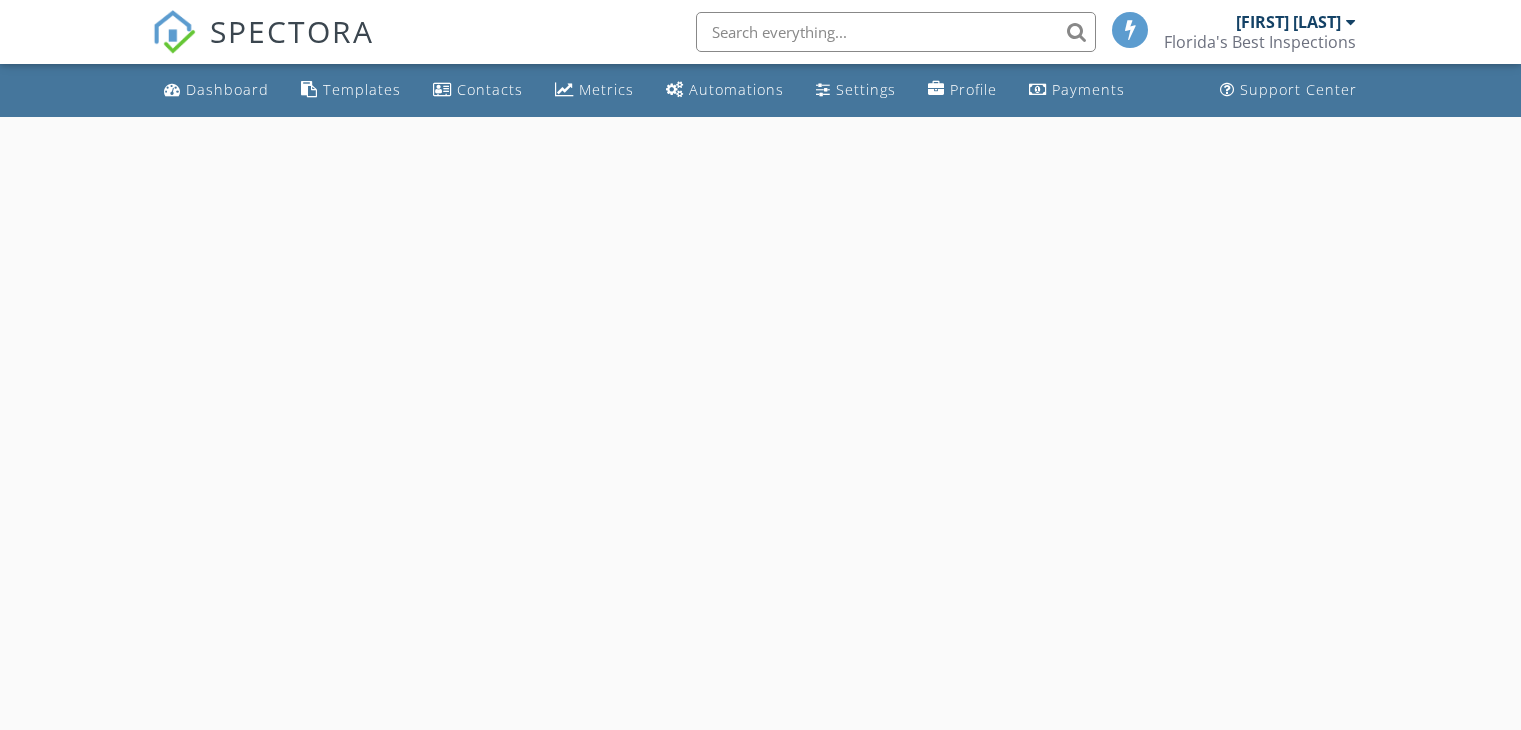 scroll, scrollTop: 0, scrollLeft: 0, axis: both 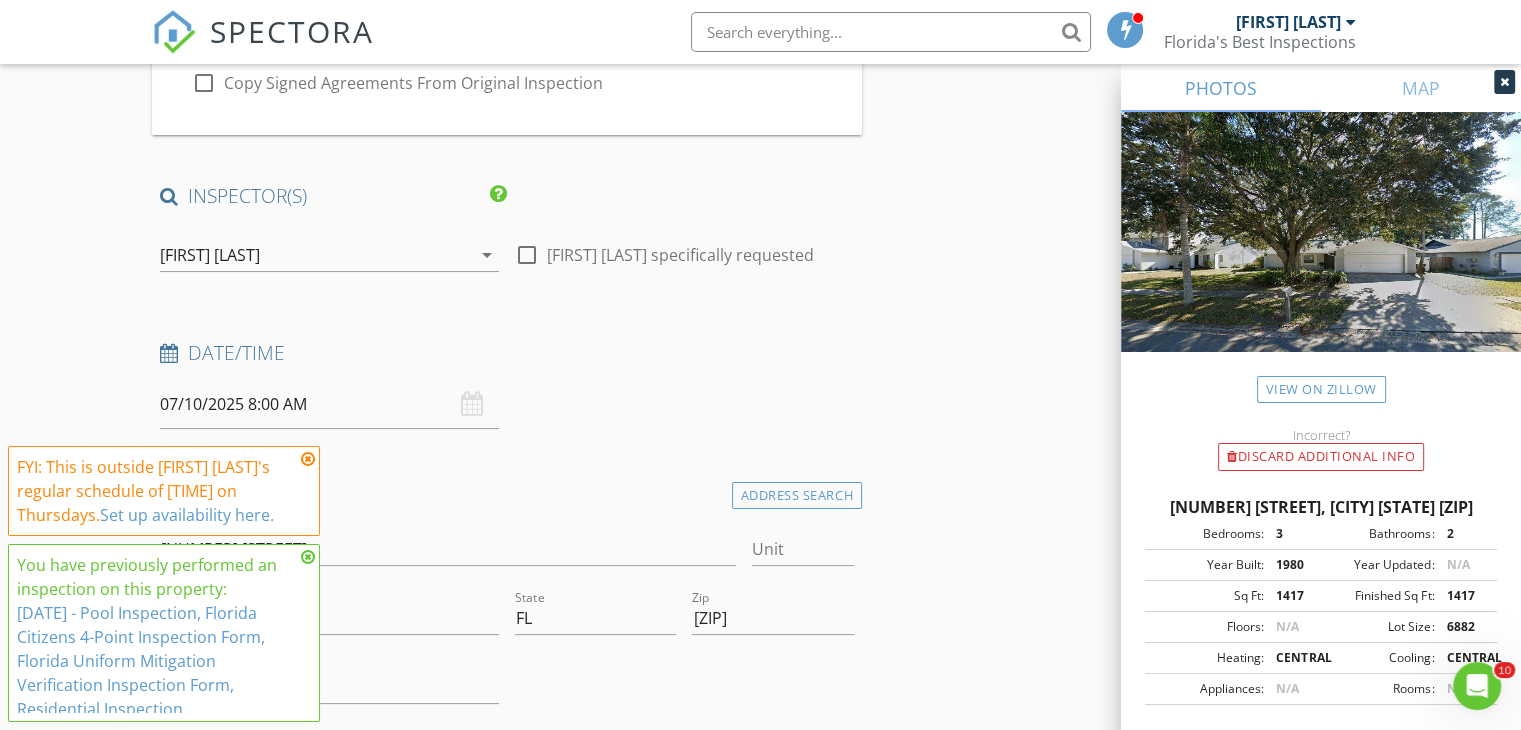 click at bounding box center (308, 459) 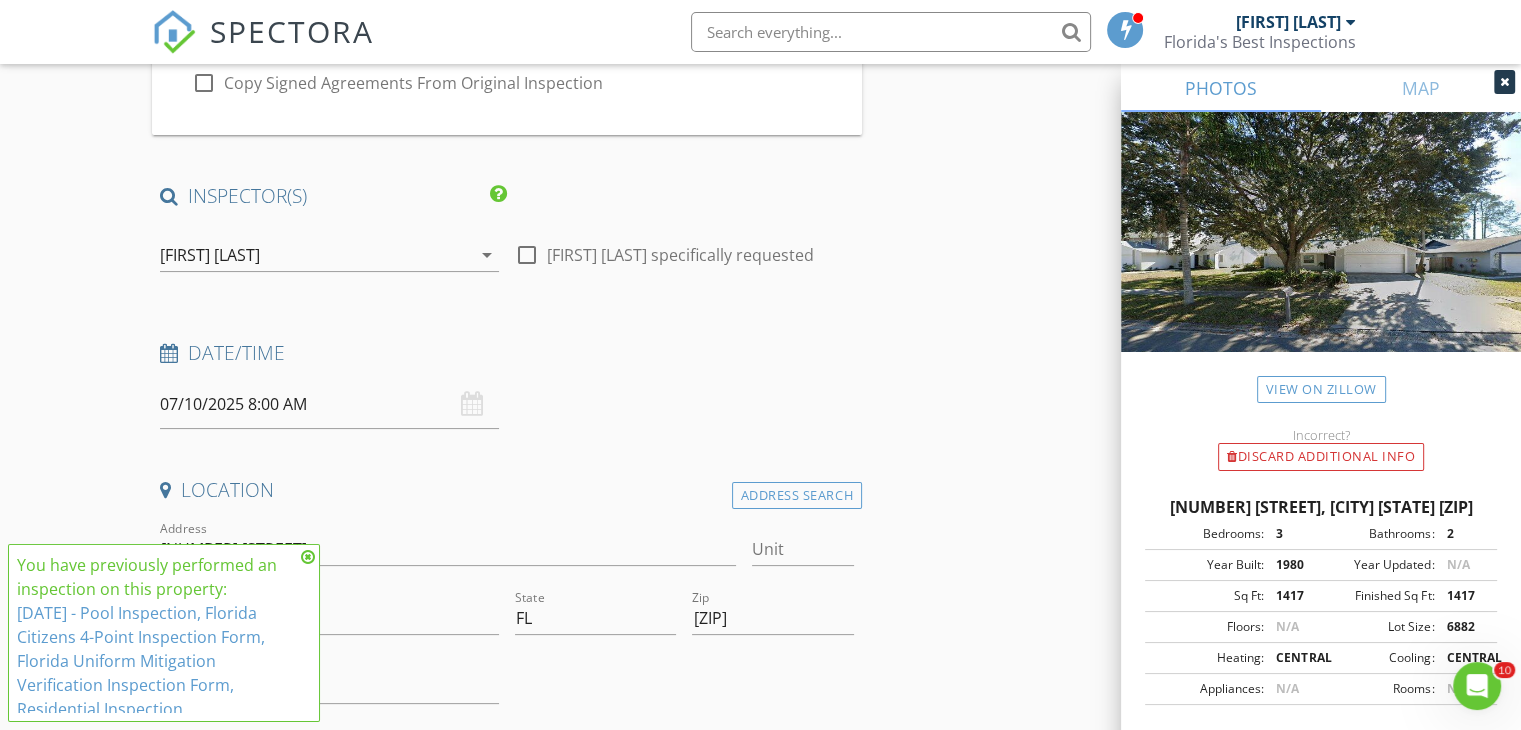 click at bounding box center (308, 557) 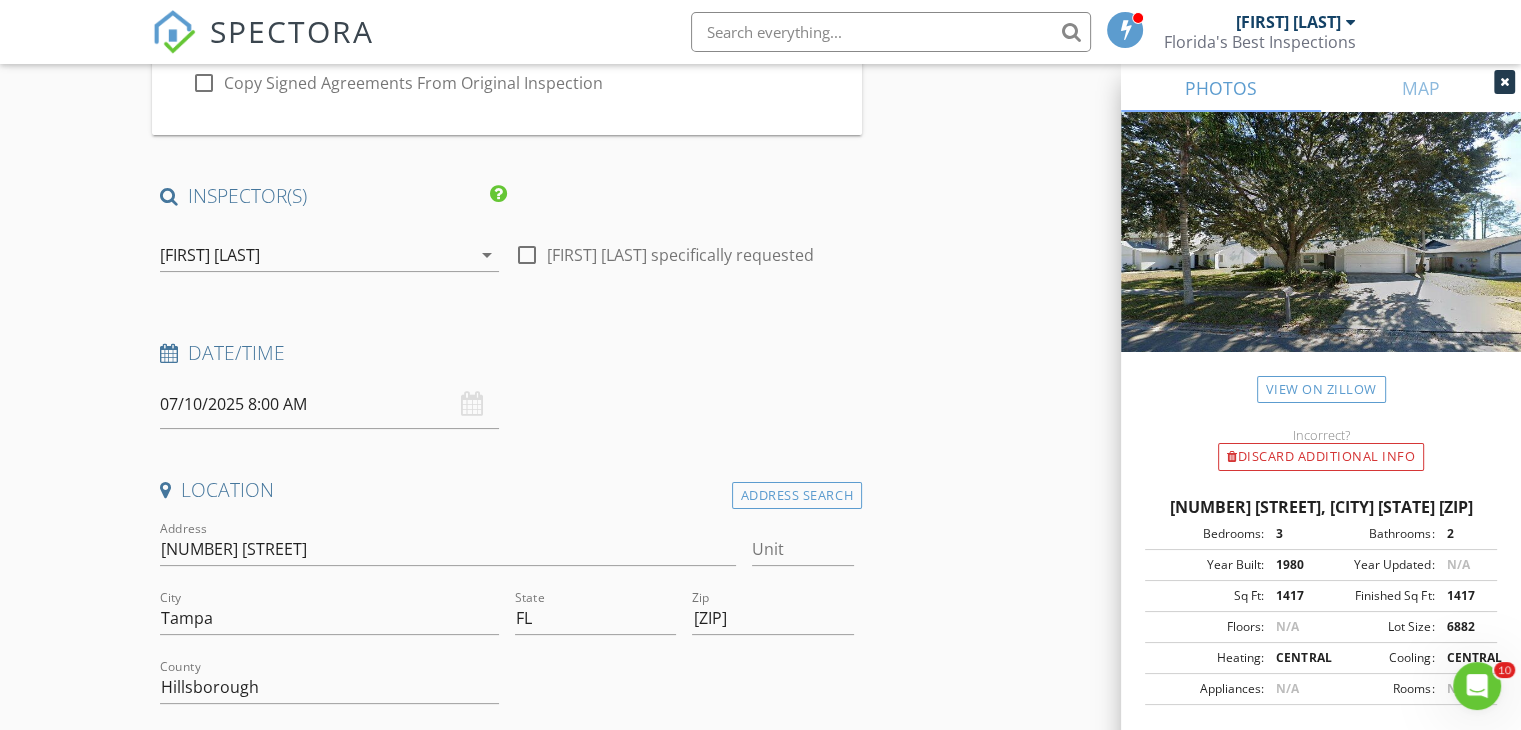 click on "07/10/2025 8:00 AM" at bounding box center (329, 404) 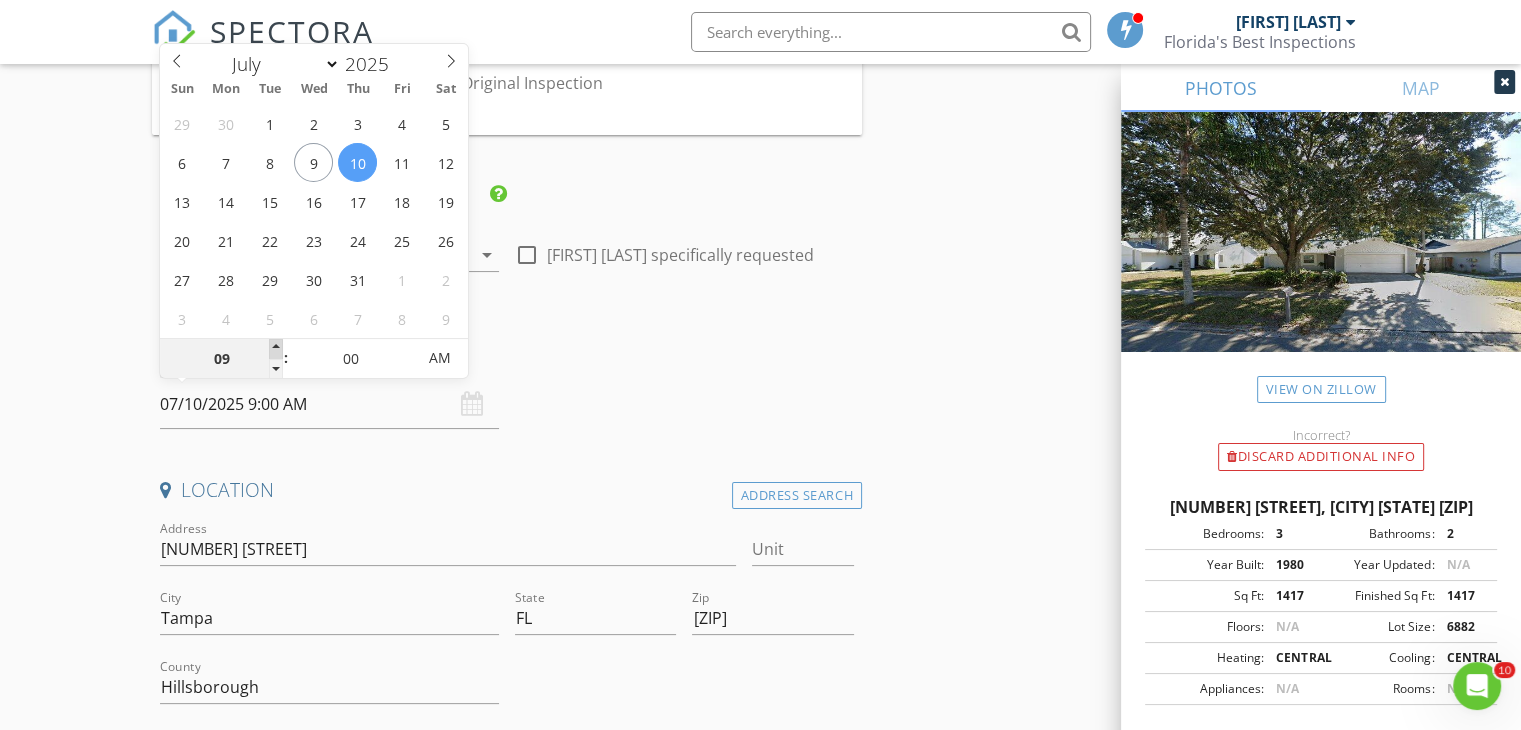 click at bounding box center (276, 349) 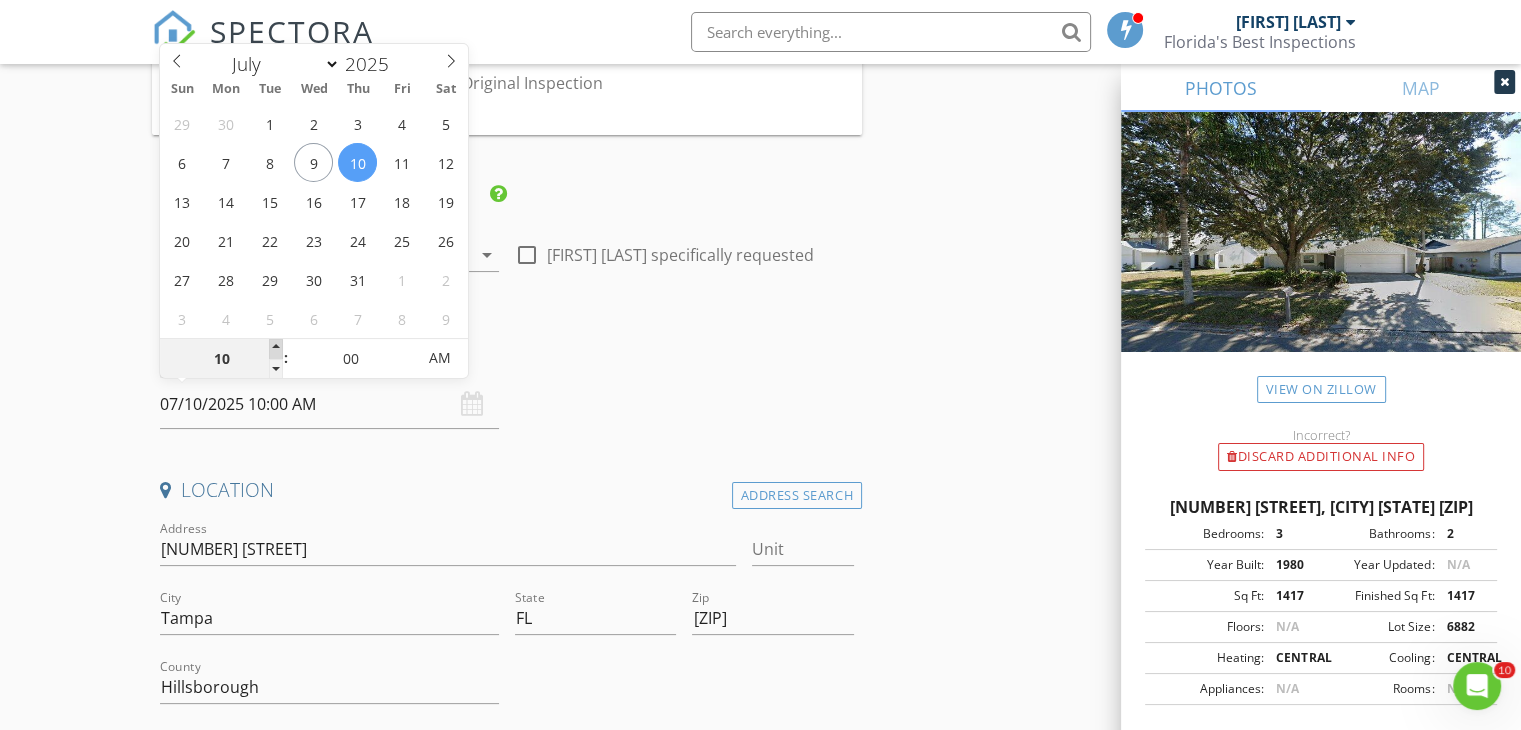 click at bounding box center (276, 349) 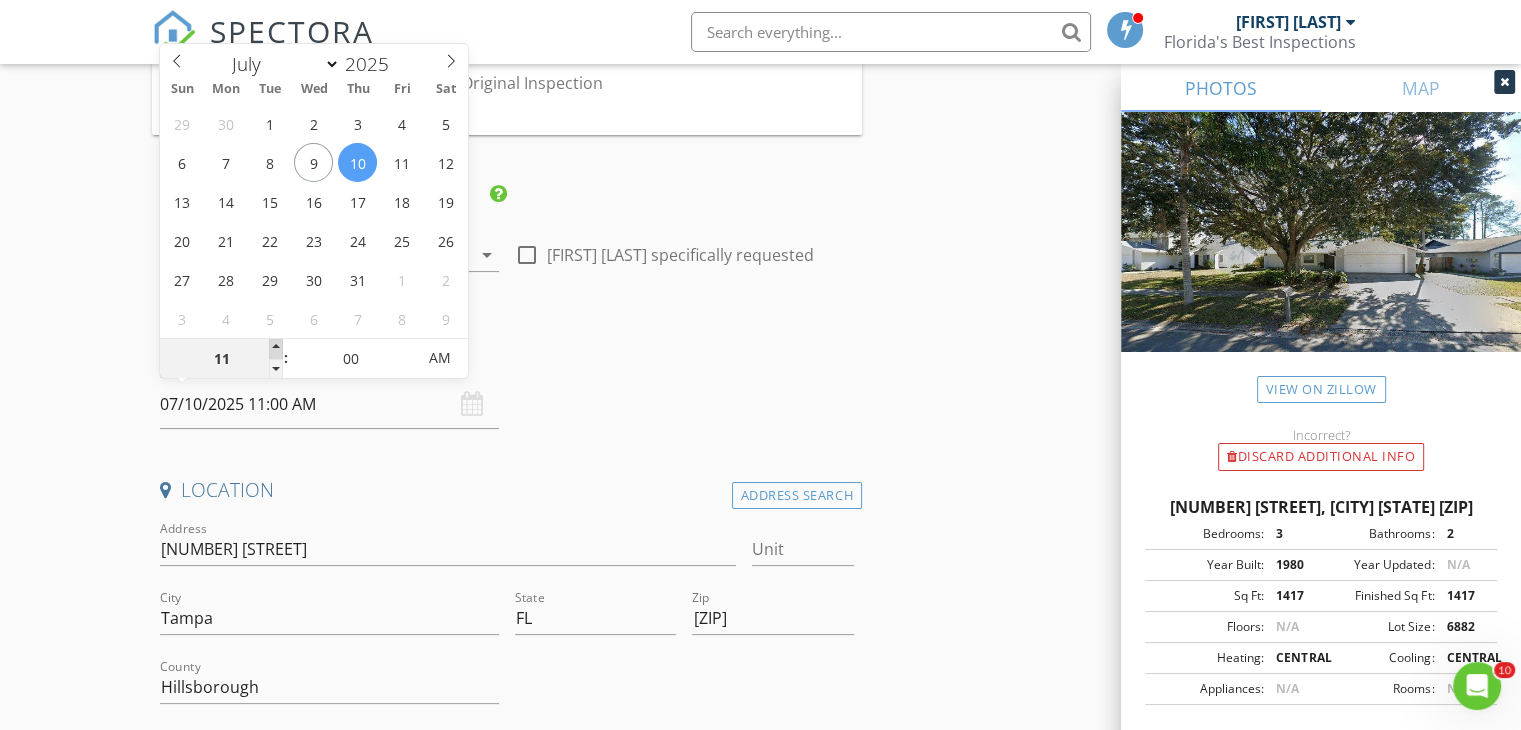 click at bounding box center (276, 349) 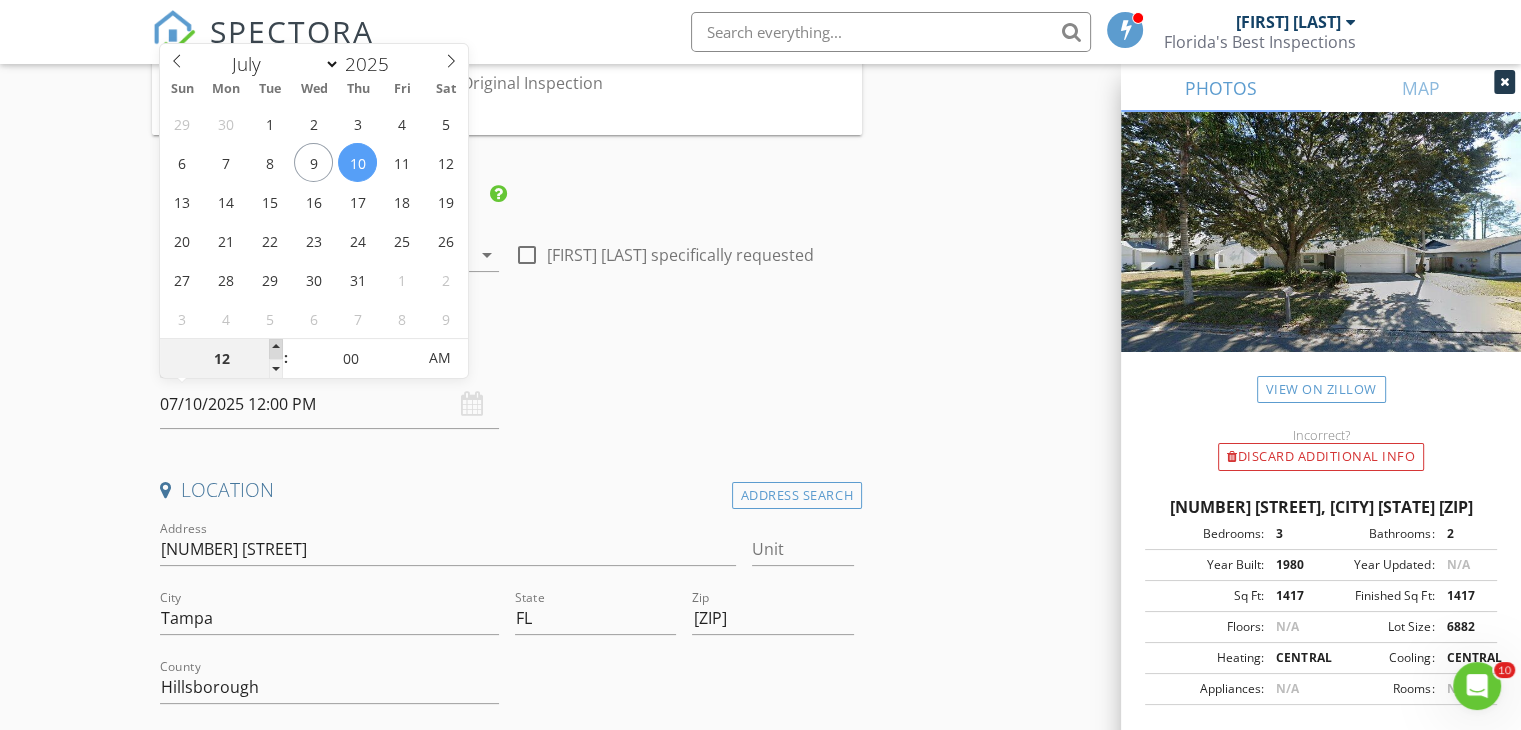 click at bounding box center (276, 349) 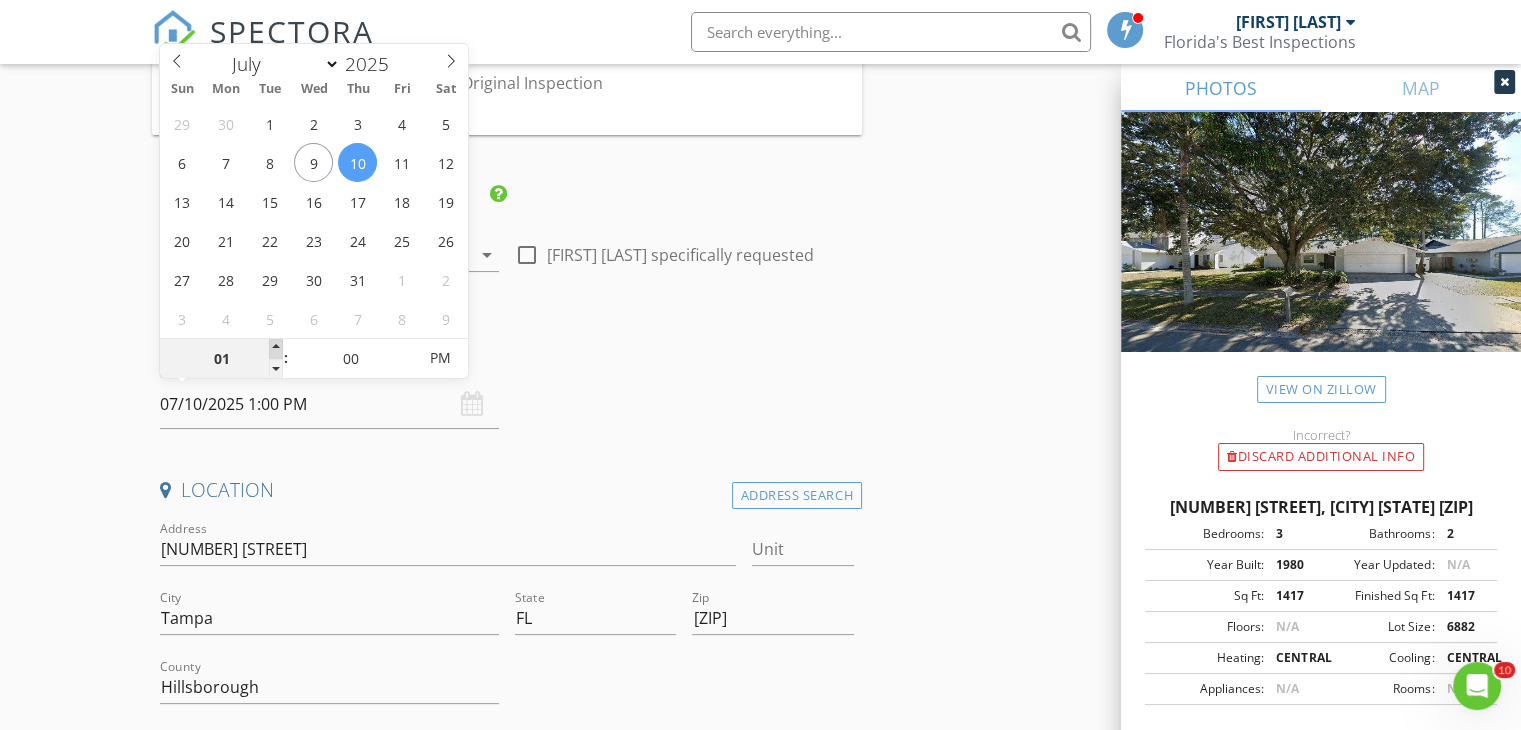click at bounding box center [276, 349] 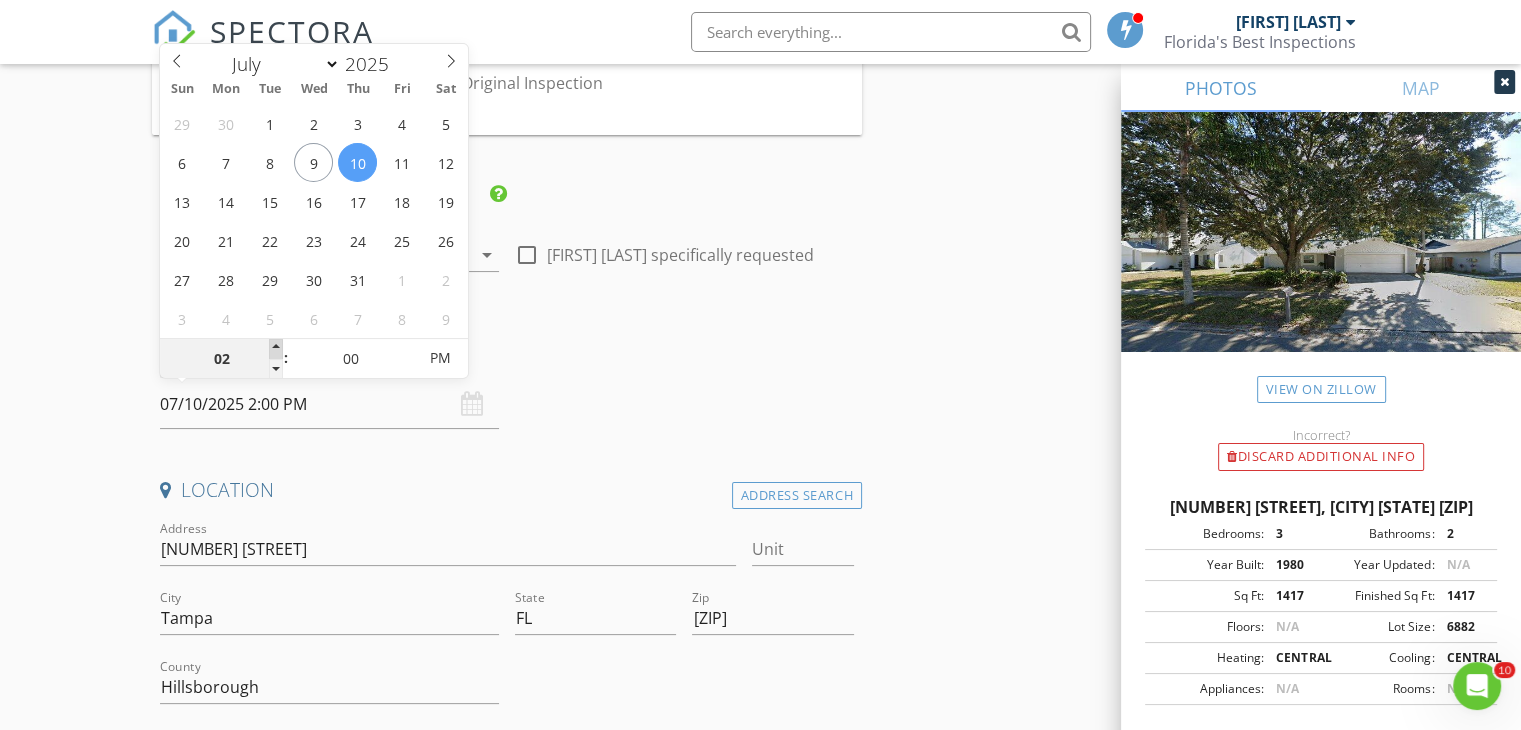 click at bounding box center (276, 349) 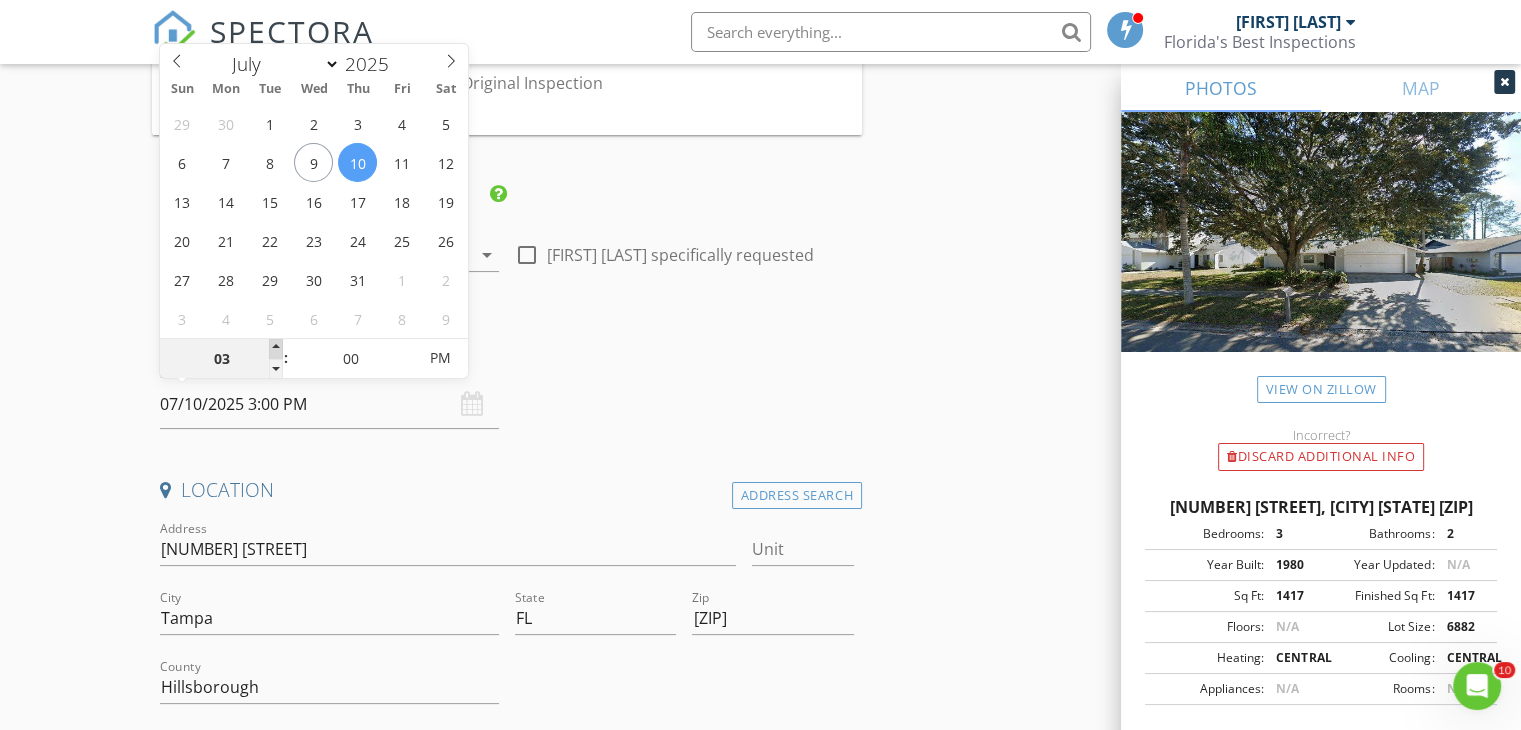click at bounding box center [276, 349] 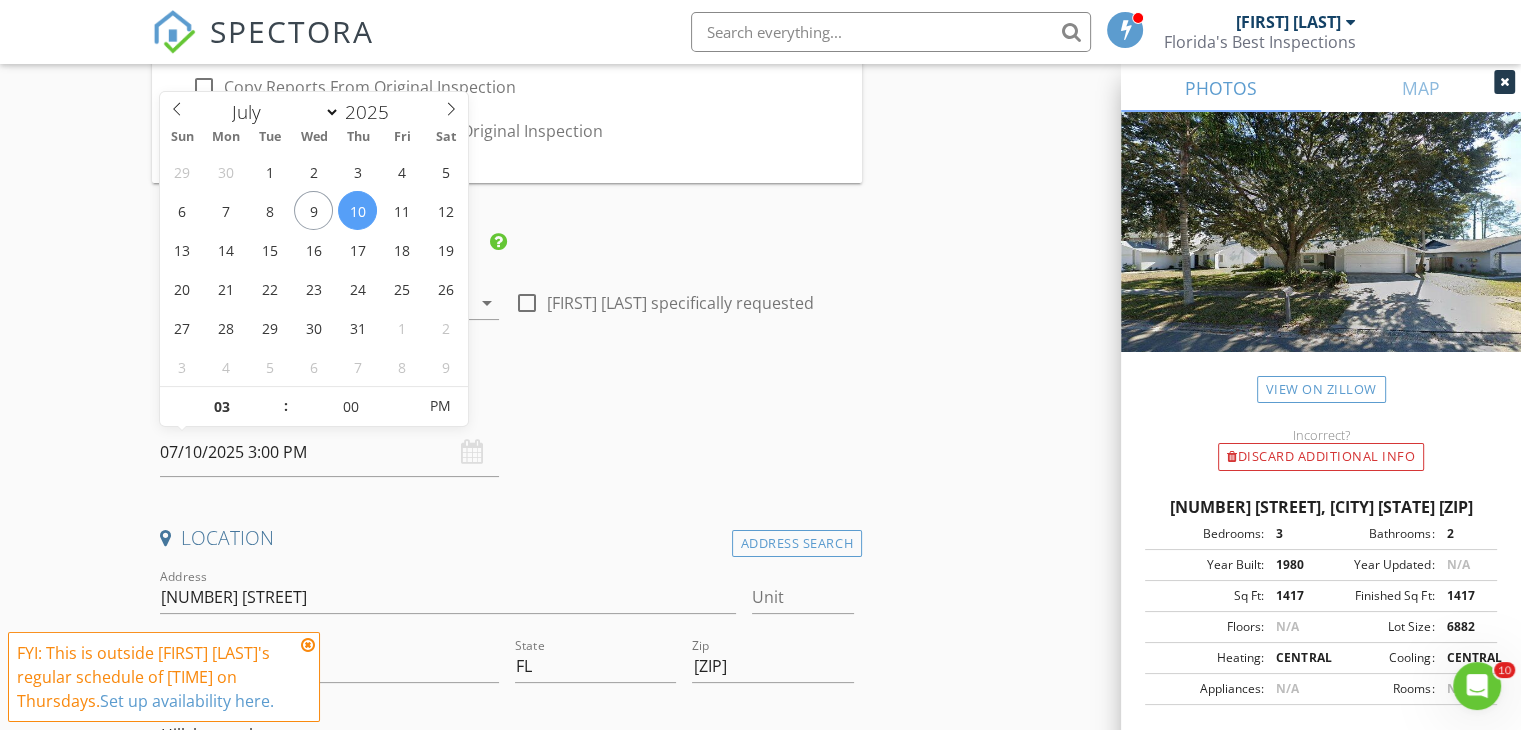 scroll, scrollTop: 242, scrollLeft: 0, axis: vertical 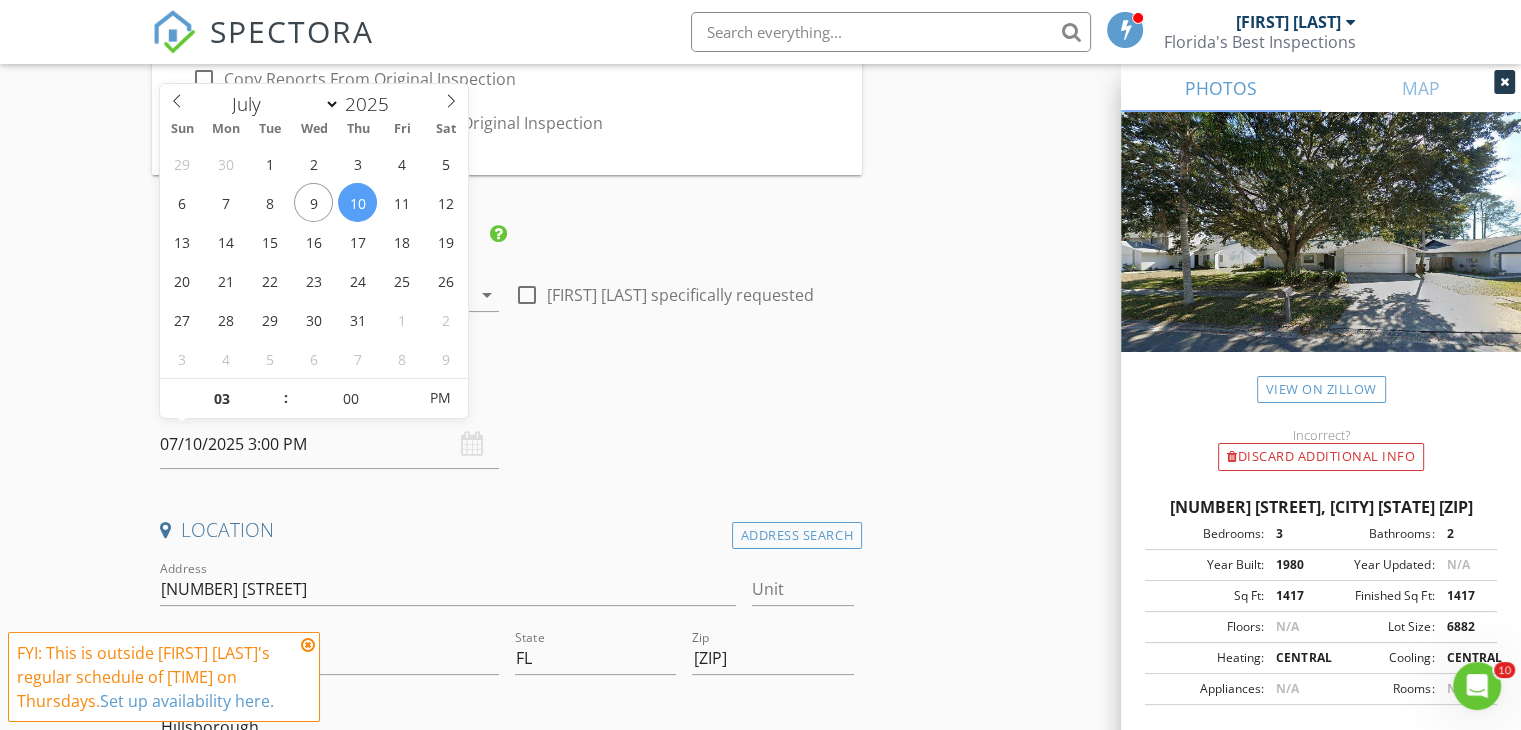 click on "New Inspection
Click here to use the New Order Form
Reorder / Copy
check_box_outline_blank Copy Reports From Original Inspection   check_box_outline_blank Copy Signed Agreements From Original Inspection
INSPECTOR(S)
check_box   John Grattan   PRIMARY   John Grattan arrow_drop_down   check_box_outline_blank John Grattan specifically requested
Date/Time
07/10/2025 3:00 PM
Location
Address Search       Address 2707 Lakeville Dr   Unit   City Tampa   State FL   Zip 33618   County Hillsborough     Square Feet 1417   Year Built 1980   Foundation Slab arrow_drop_down     John Grattan     10.8 miles     (20 minutes)
client
check_box Enable Client CC email for this inspection   Client Search     check_box_outline_blank Client is a Company/Organization     First Name Melissa   Last Name Leiching   Email mleiching1@gmail.com" at bounding box center [760, 2068] 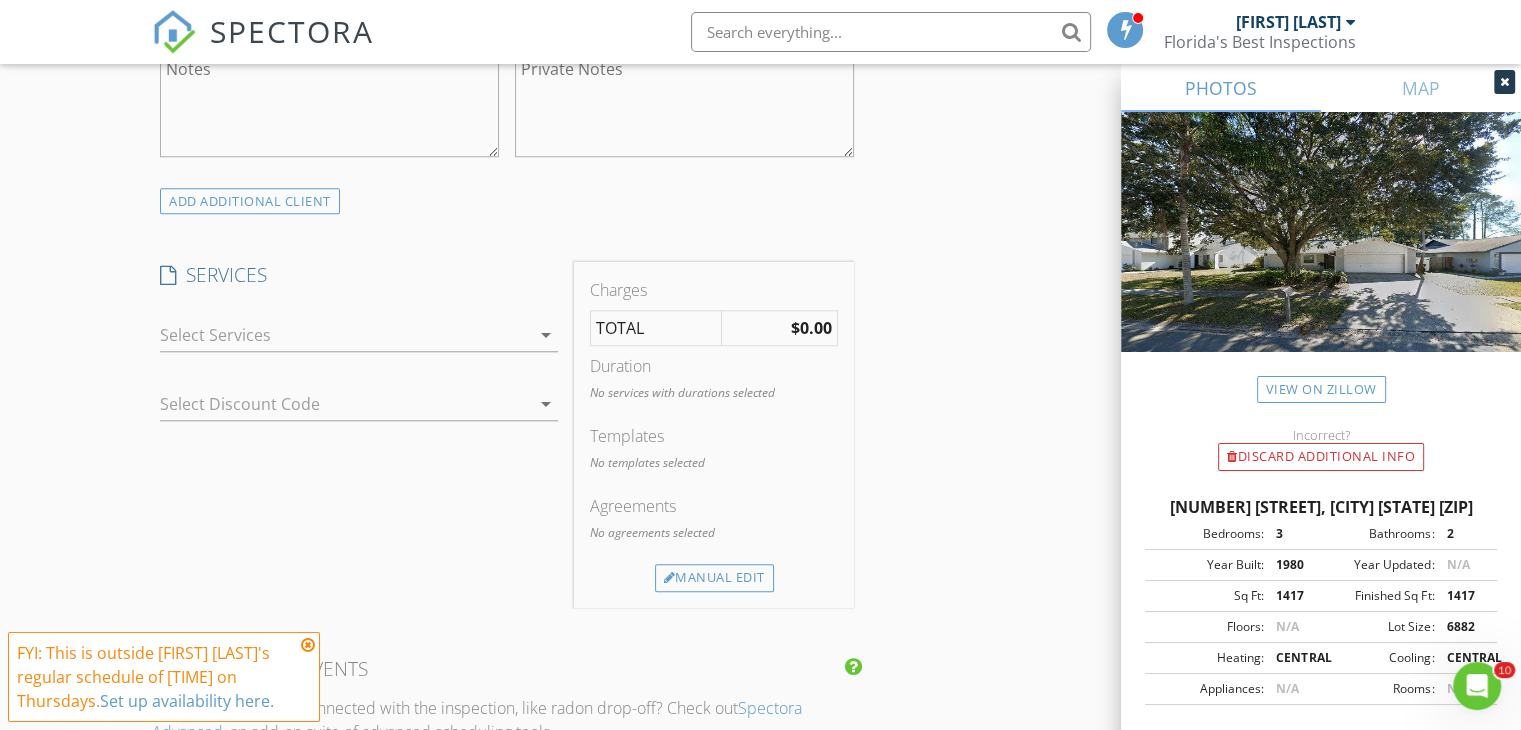scroll, scrollTop: 1728, scrollLeft: 0, axis: vertical 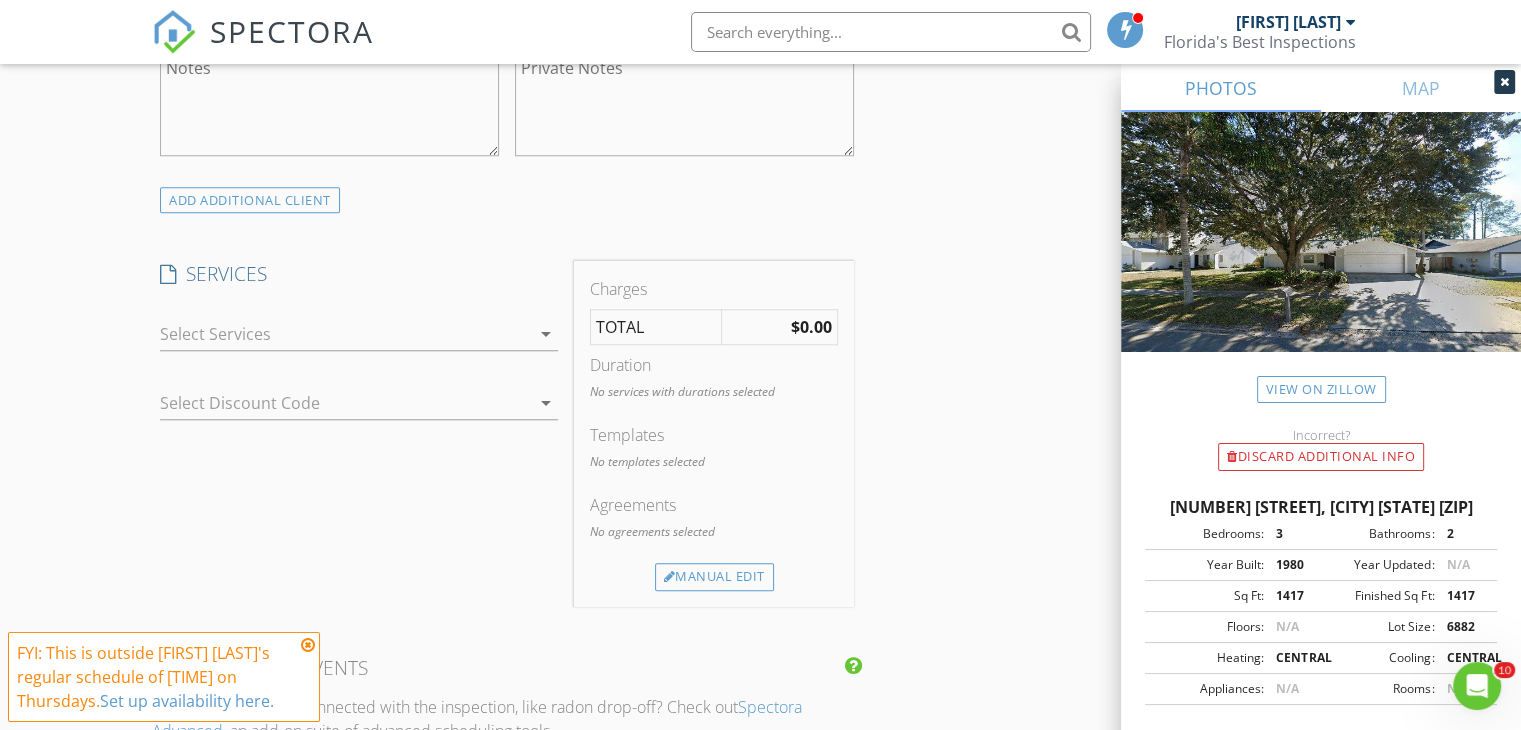 click on "arrow_drop_down" at bounding box center (546, 334) 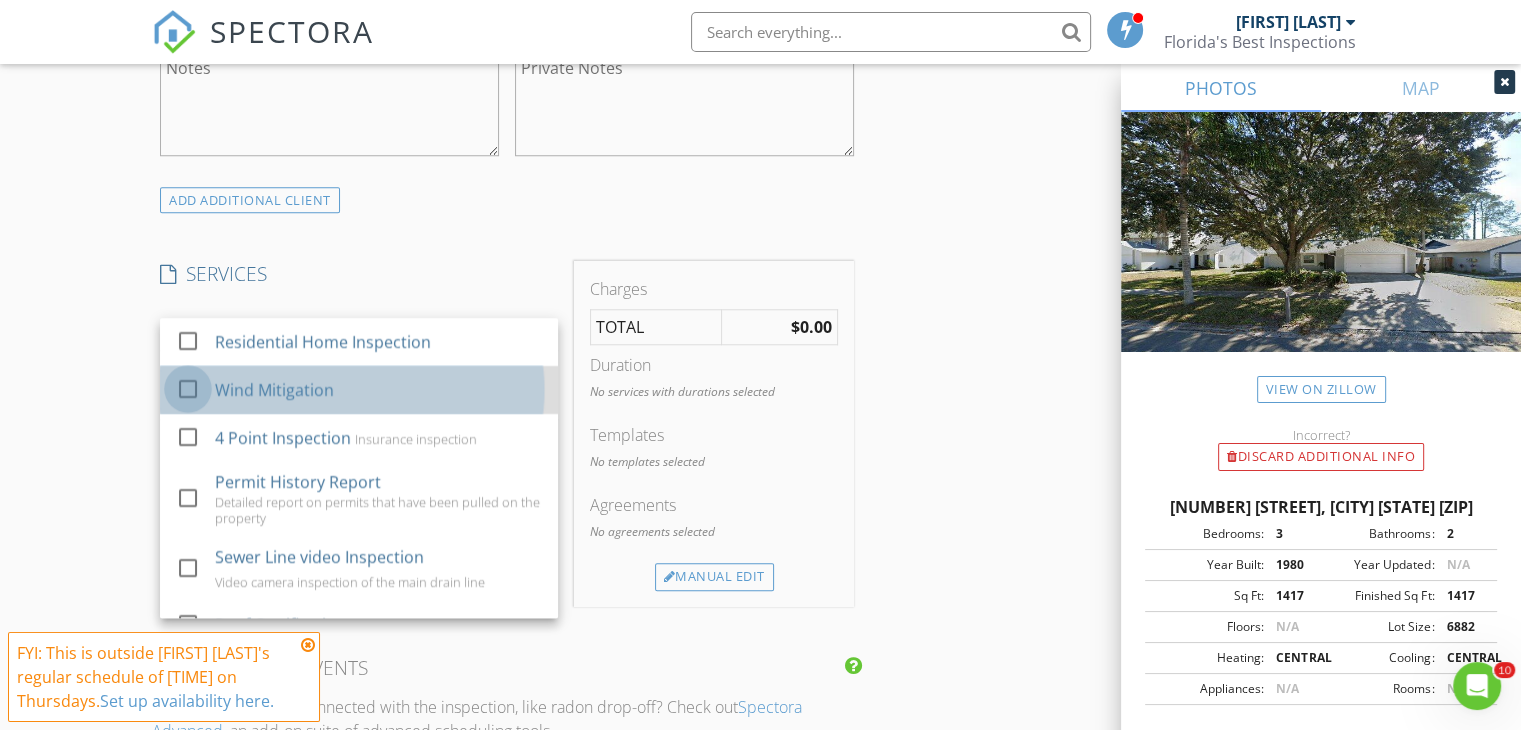 click at bounding box center [188, 388] 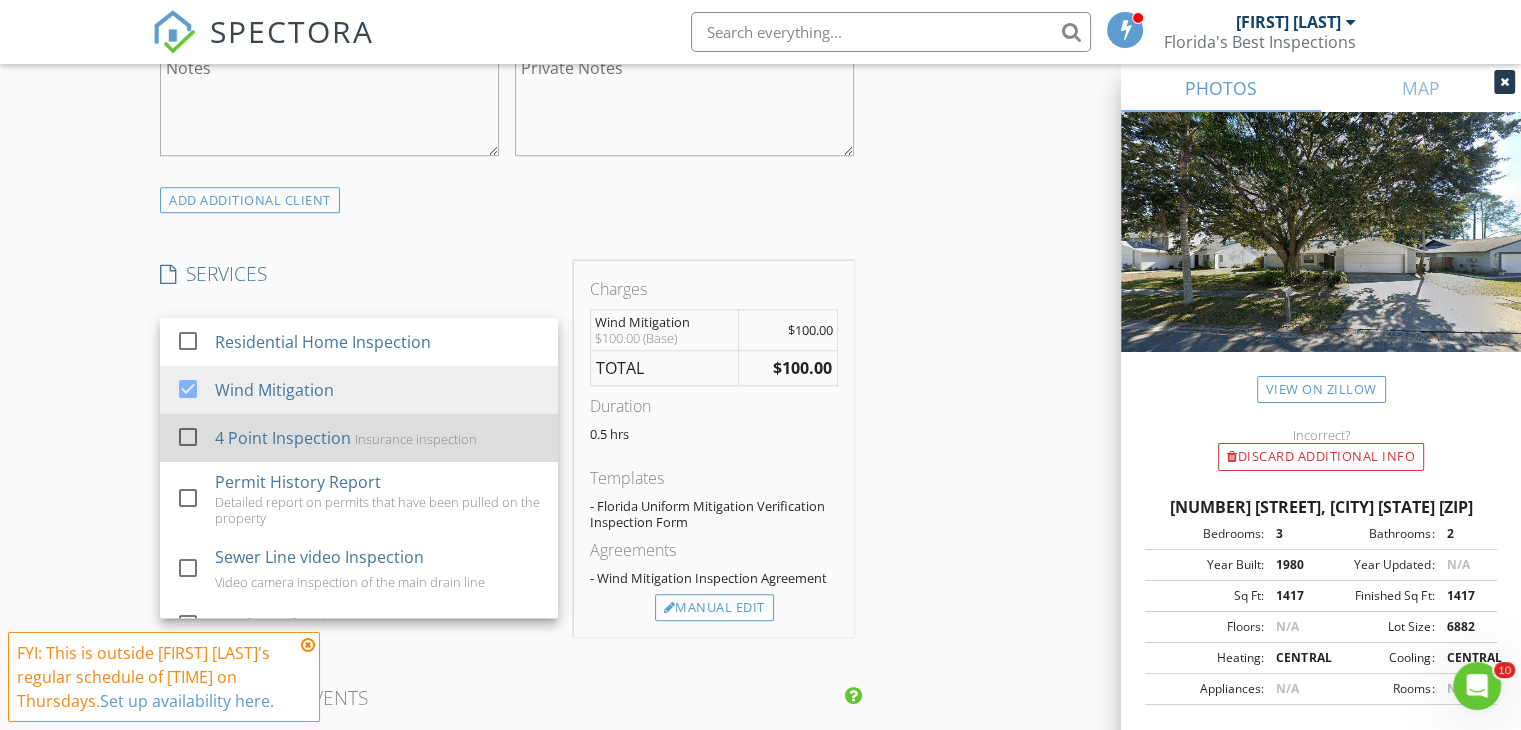 click at bounding box center [188, 436] 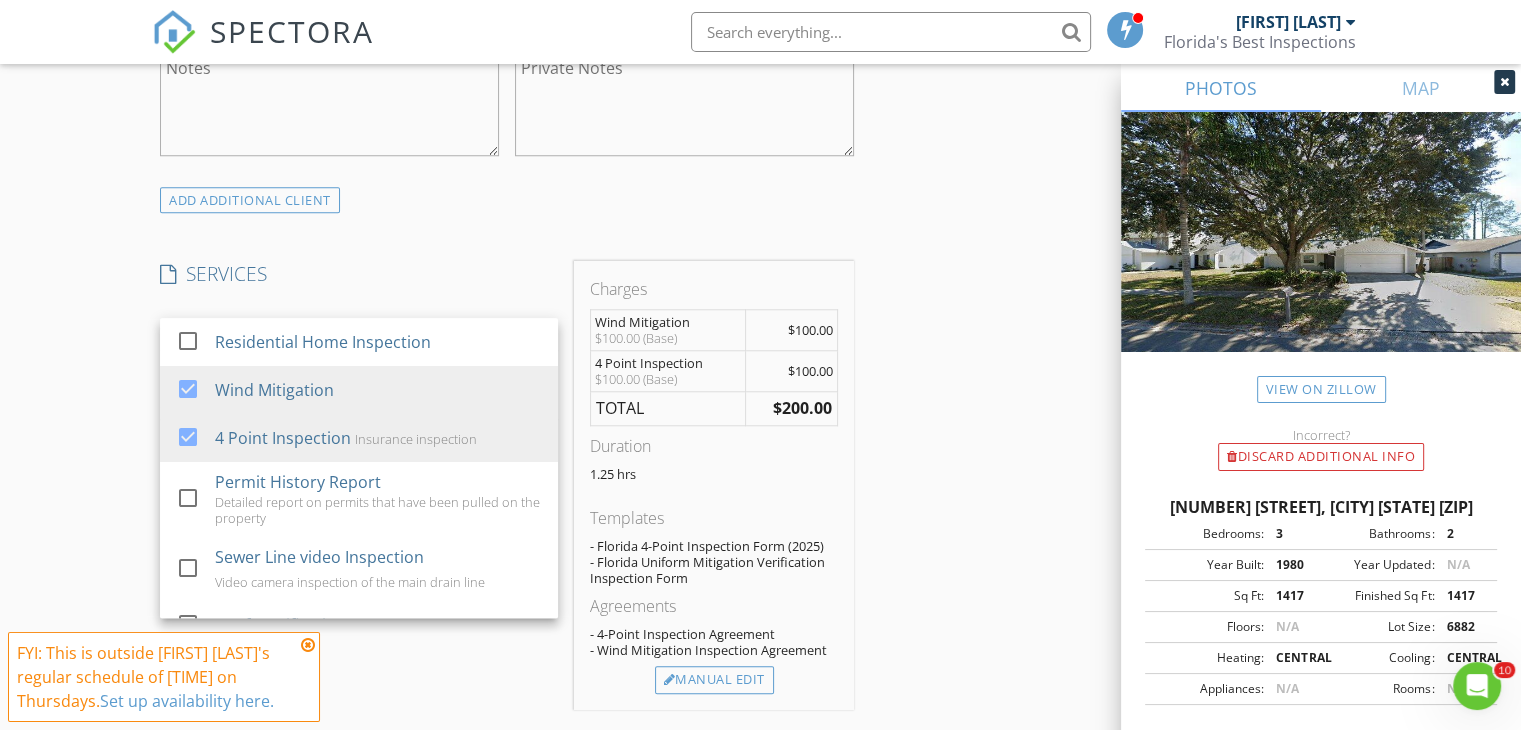 click on "New Inspection
Click here to use the New Order Form
Reorder / Copy
check_box_outline_blank Copy Reports From Original Inspection   check_box_outline_blank Copy Signed Agreements From Original Inspection
INSPECTOR(S)
check_box   John Grattan   PRIMARY   John Grattan arrow_drop_down   check_box_outline_blank John Grattan specifically requested
Date/Time
07/10/2025 3:00 PM
Location
Address Search       Address 2707 Lakeville Dr   Unit   City Tampa   State FL   Zip 33618   County Hillsborough     Square Feet 1417   Year Built 1980   Foundation Slab arrow_drop_down     John Grattan     10.8 miles     (20 minutes)
client
check_box Enable Client CC email for this inspection   Client Search     check_box_outline_blank Client is a Company/Organization     First Name Melissa   Last Name Leiching   Email mleiching1@gmail.com" at bounding box center (760, 633) 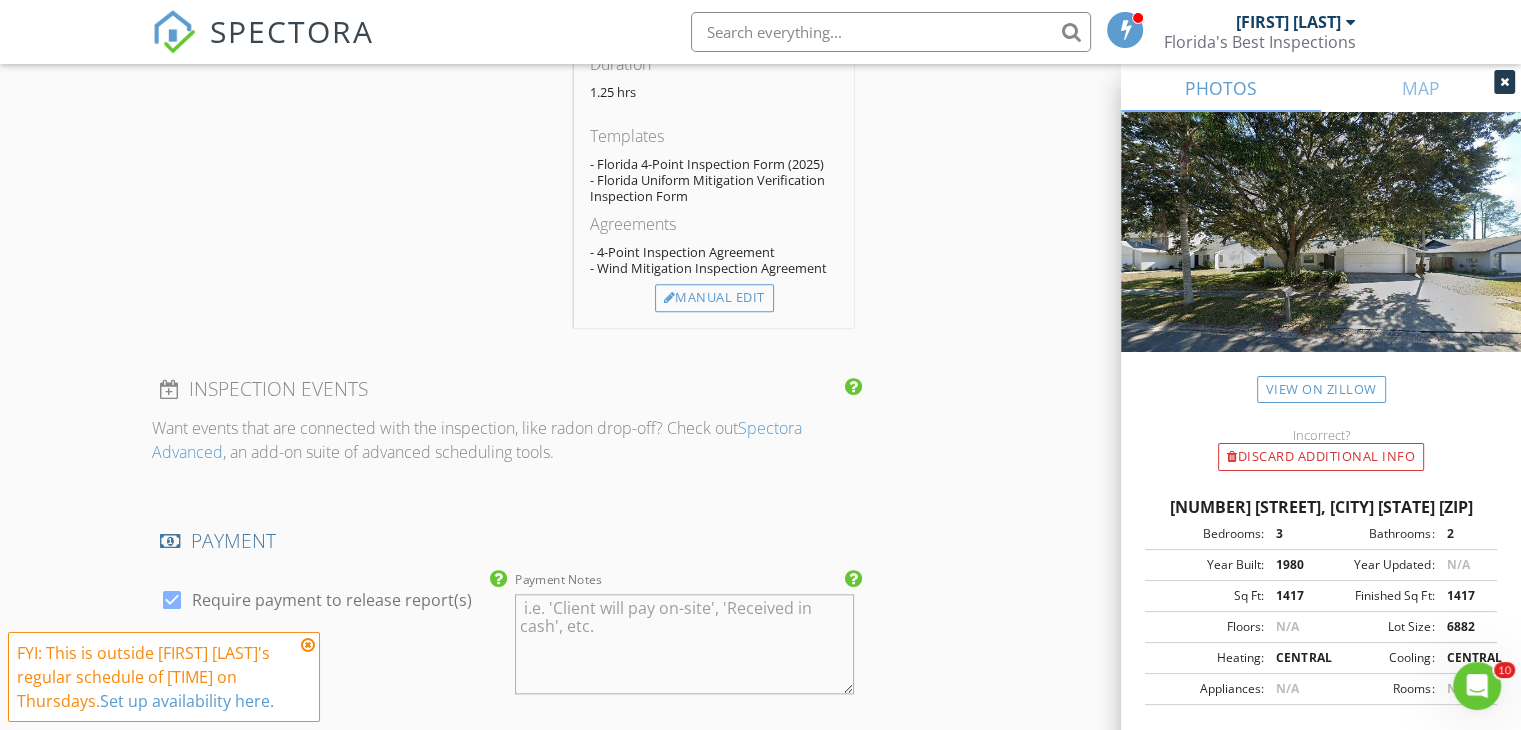 scroll, scrollTop: 2112, scrollLeft: 0, axis: vertical 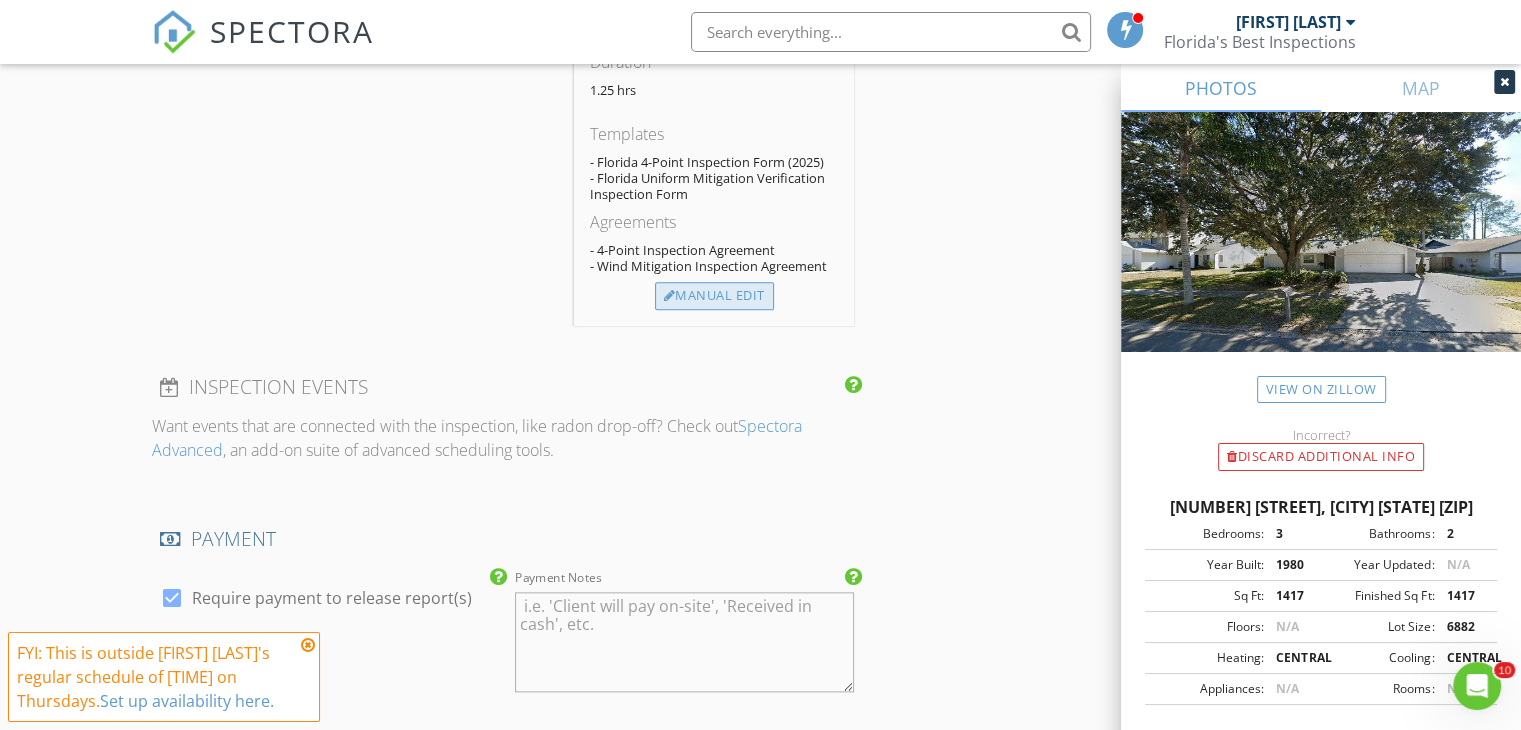 click on "Manual Edit" at bounding box center [714, 296] 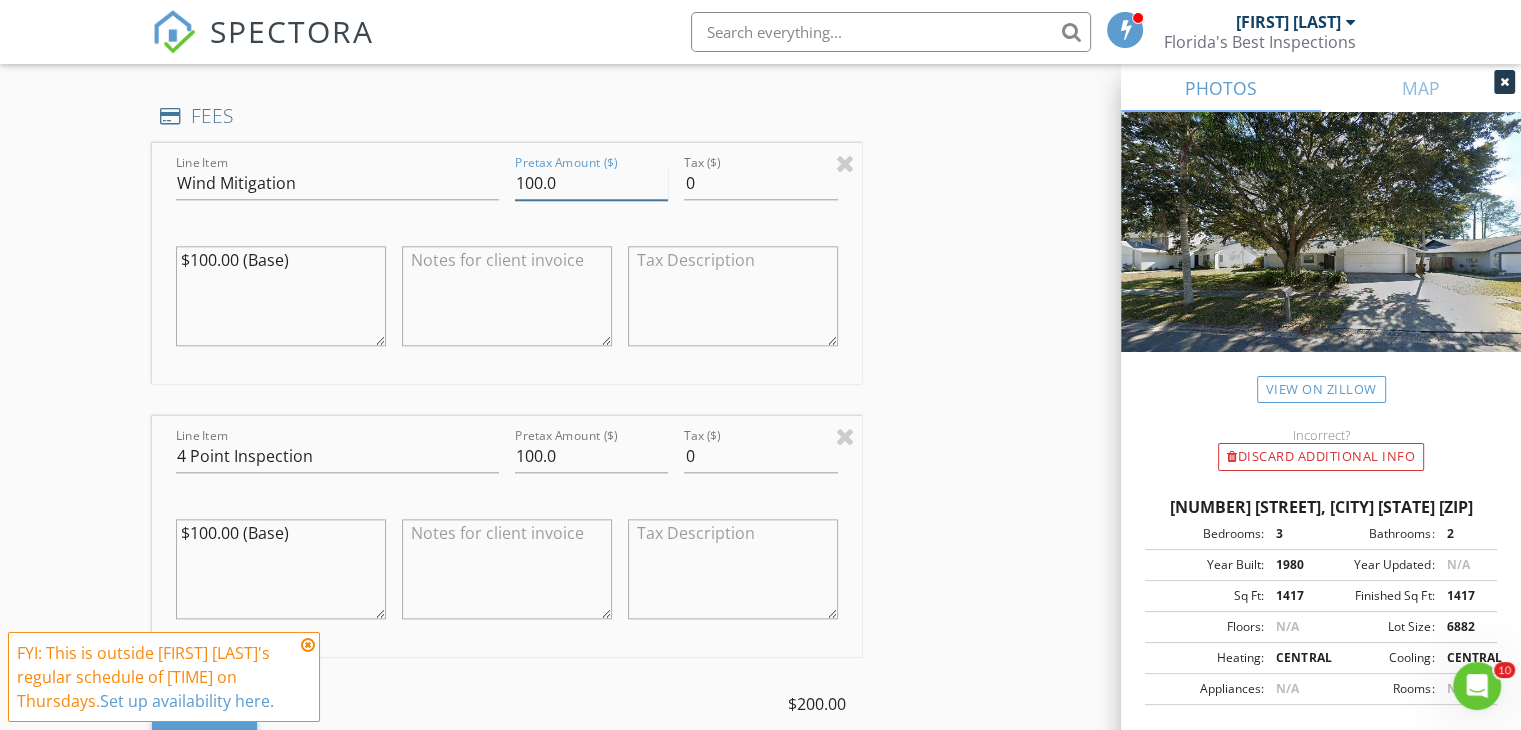 click on "100.0" at bounding box center (591, 183) 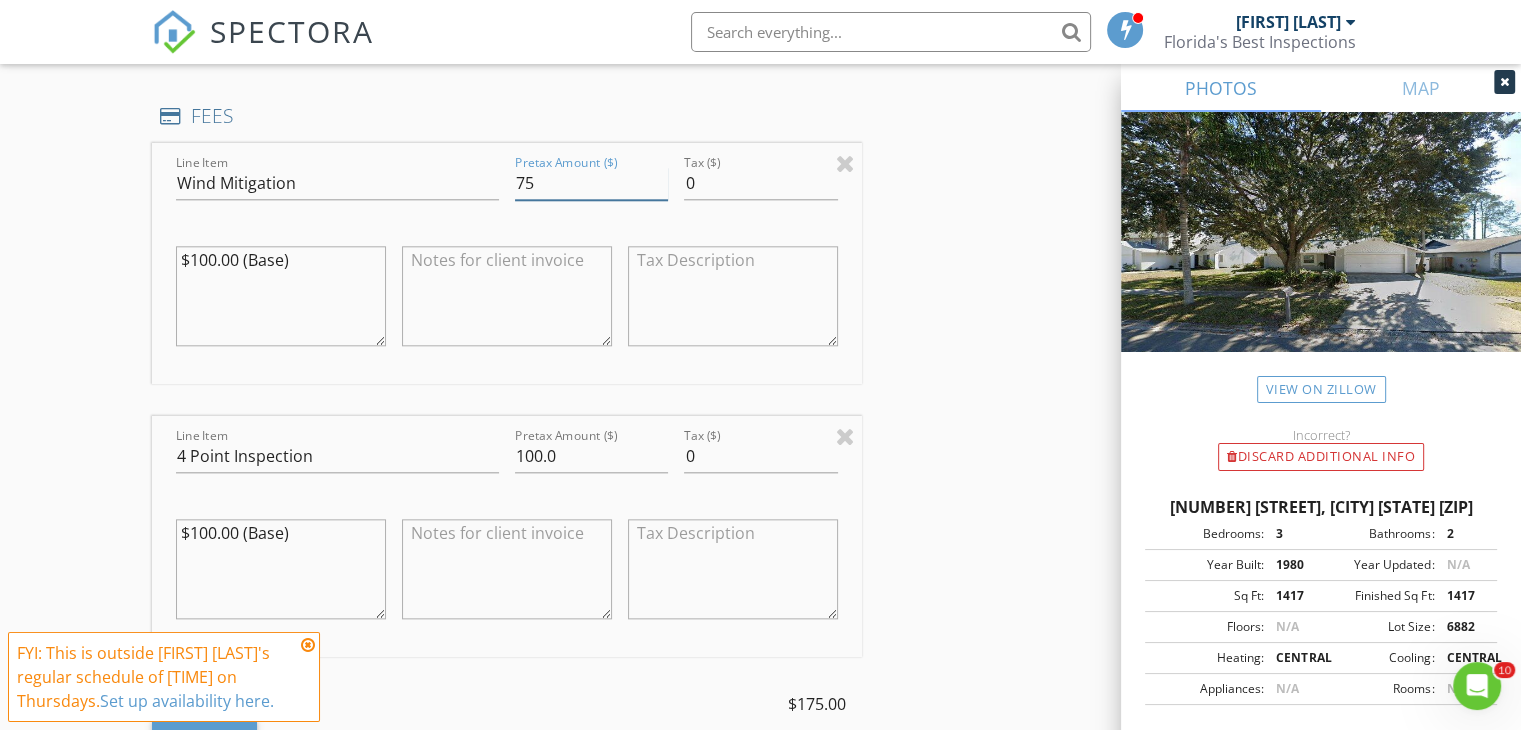 type on "75" 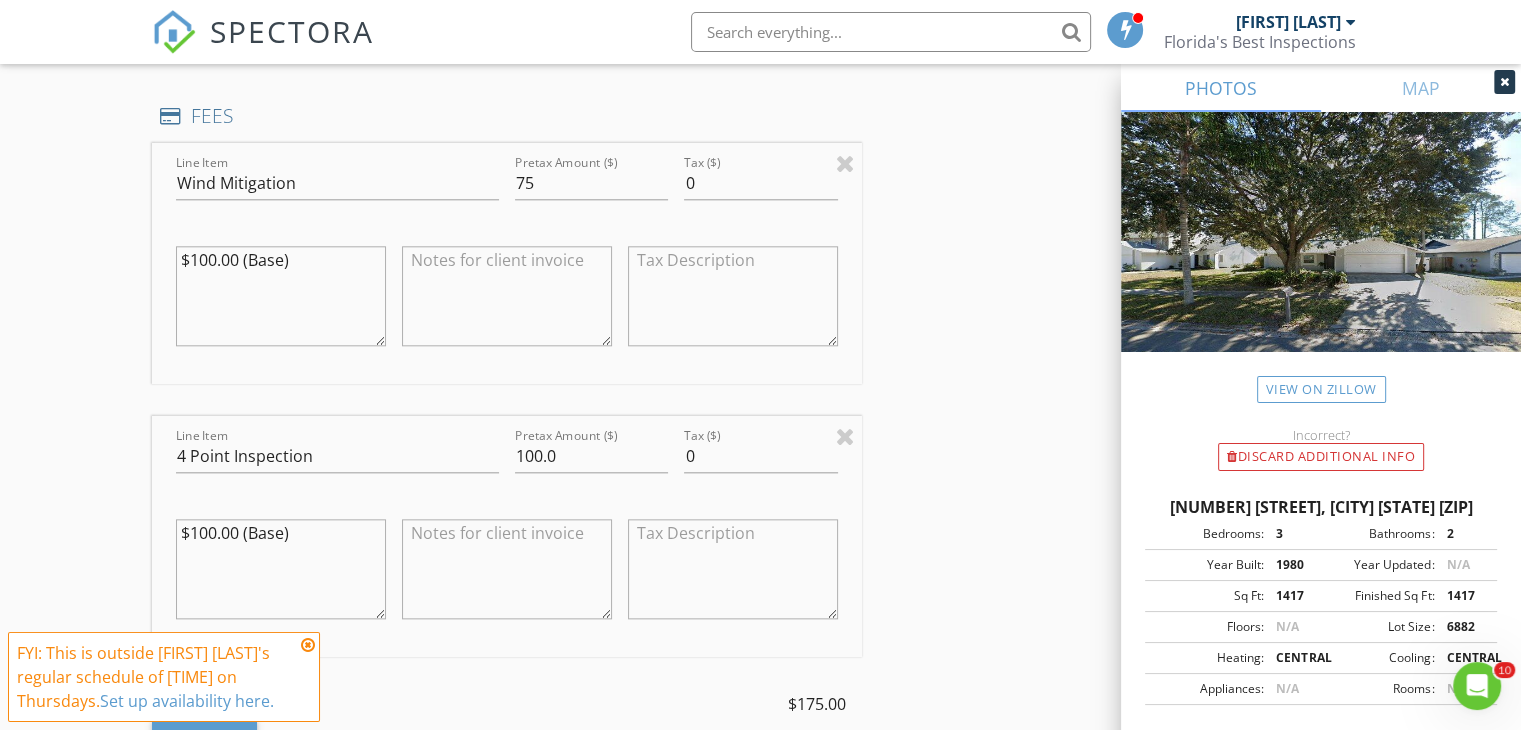 click on "Reorder / Copy
check_box_outline_blank Copy Reports From Original Inspection   check_box_outline_blank Copy Signed Agreements From Original Inspection
INSPECTOR(S)
check_box   John Grattan   PRIMARY   John Grattan arrow_drop_down   check_box_outline_blank John Grattan specifically requested
Date/Time
07/10/2025 3:00 PM
Location
Address Search       Address 2707 Lakeville Dr   Unit   City Tampa   State FL   Zip 33618   County Hillsborough     Square Feet 1417   Year Built 1980   Foundation Slab arrow_drop_down     John Grattan     10.8 miles     (20 minutes)
client
check_box Enable Client CC email for this inspection   Client Search     check_box_outline_blank Client is a Company/Organization     First Name Melissa   Last Name Leiching   Email mleiching1@gmail.com   CC Email   Phone 813-335-2604   Address   City   State   Zip" at bounding box center [760, 499] 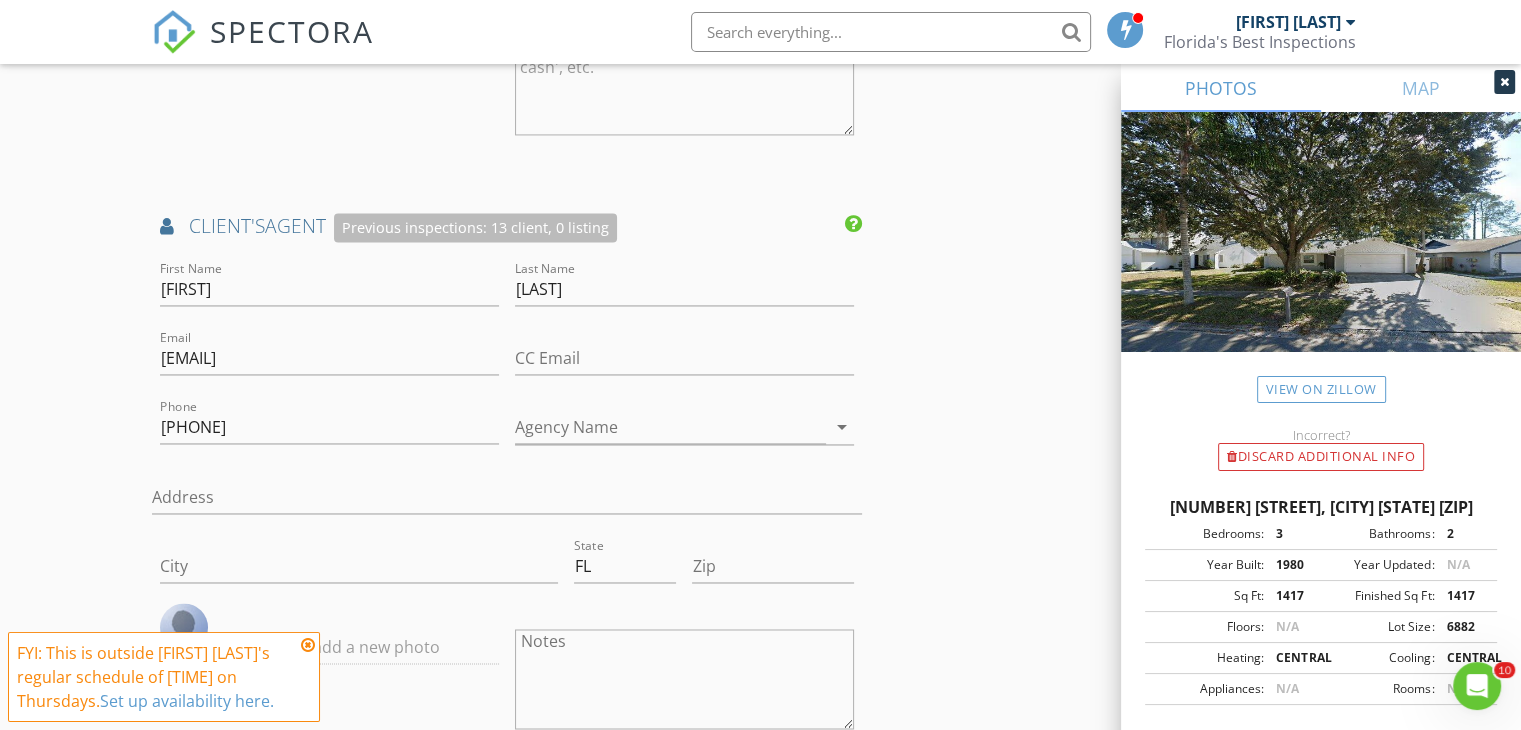 scroll, scrollTop: 3112, scrollLeft: 0, axis: vertical 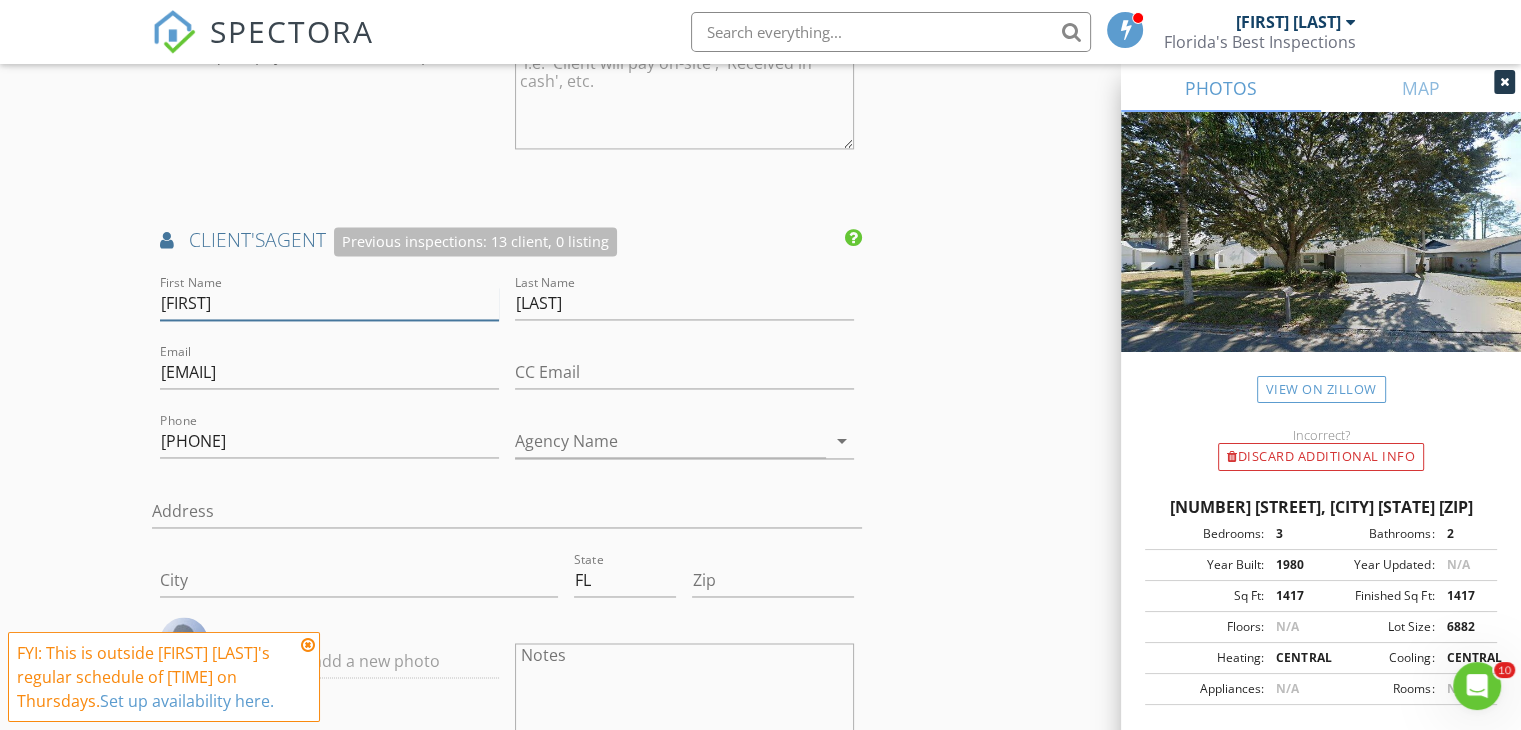 click on "[FIRST]" at bounding box center (329, 303) 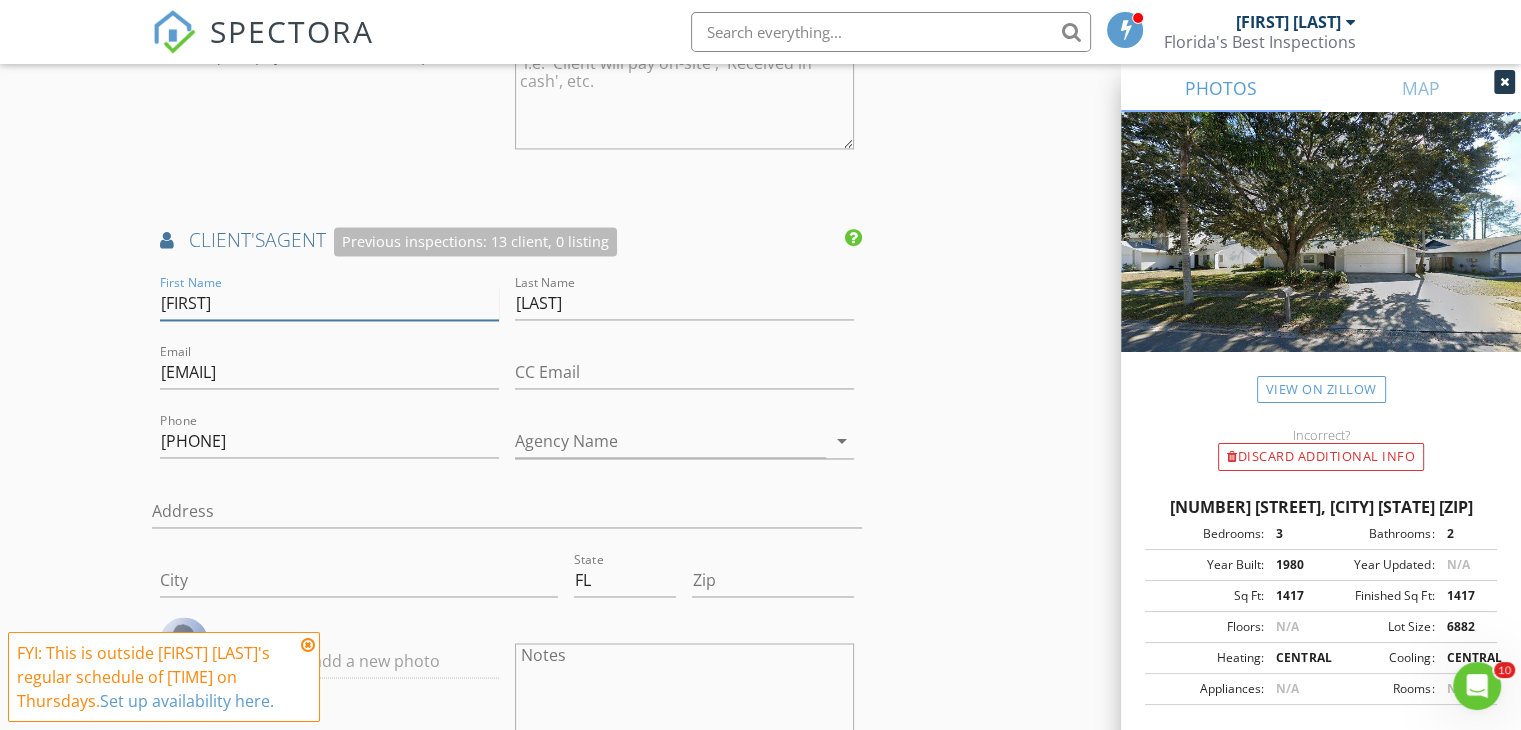 click on "[FIRST]" at bounding box center (329, 303) 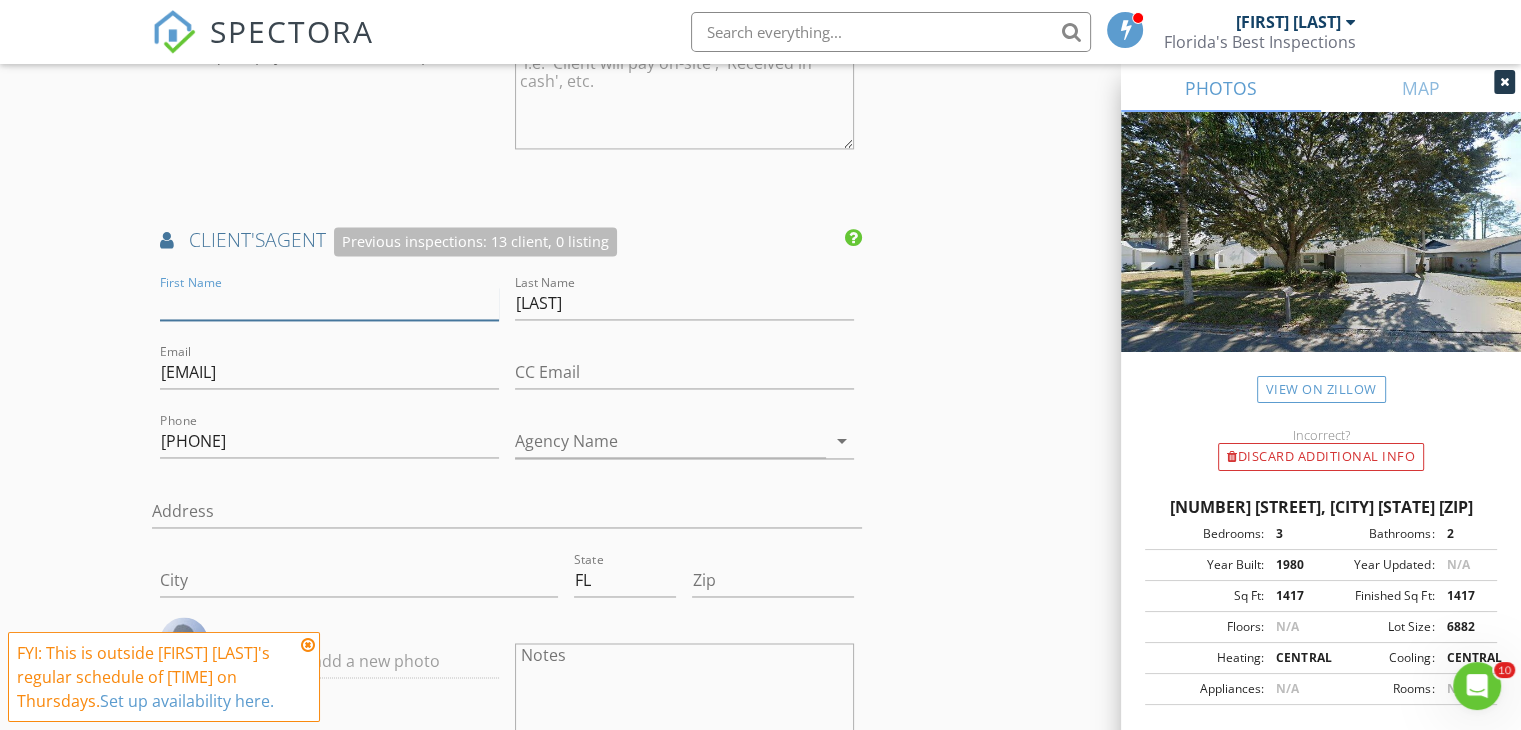 type 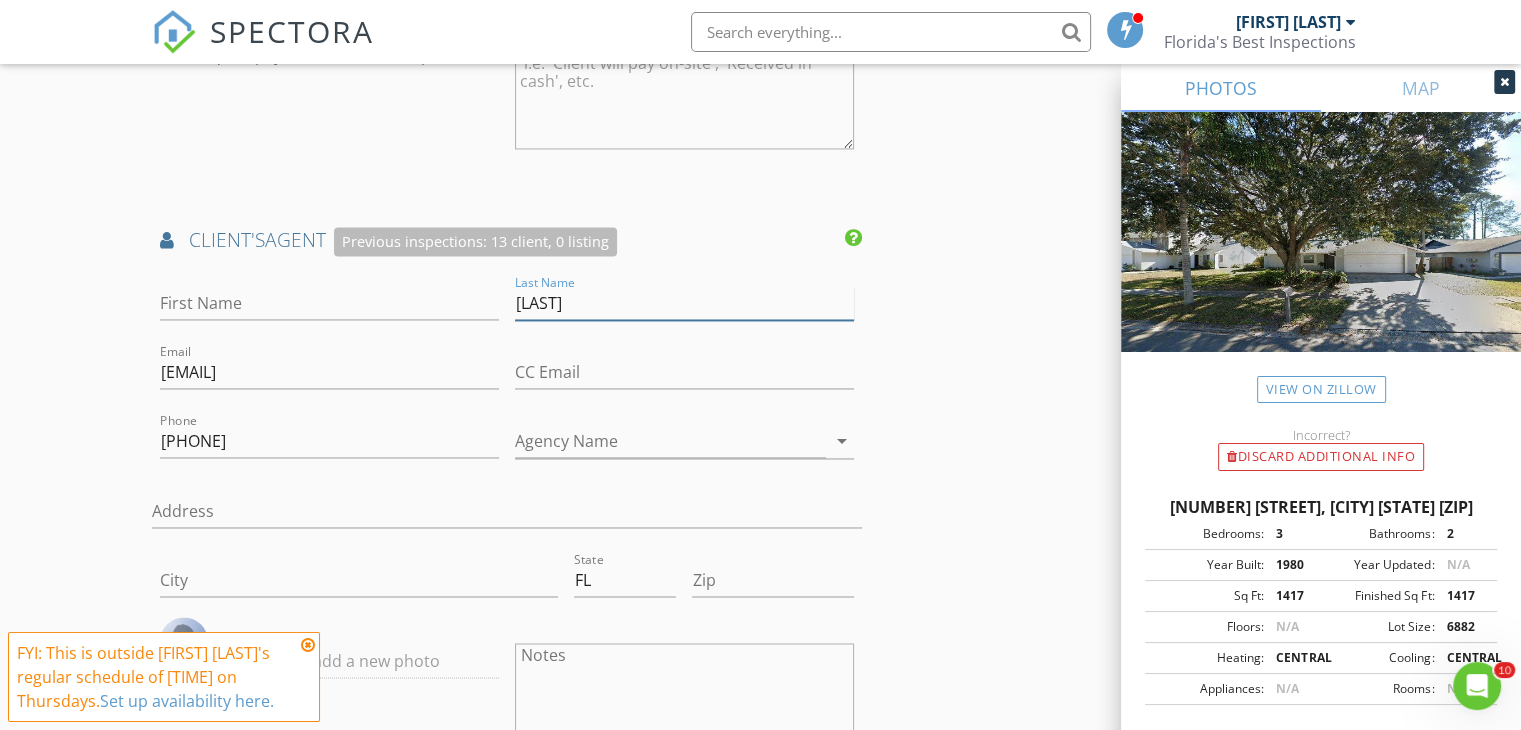 click on "Vazquez" at bounding box center (684, 303) 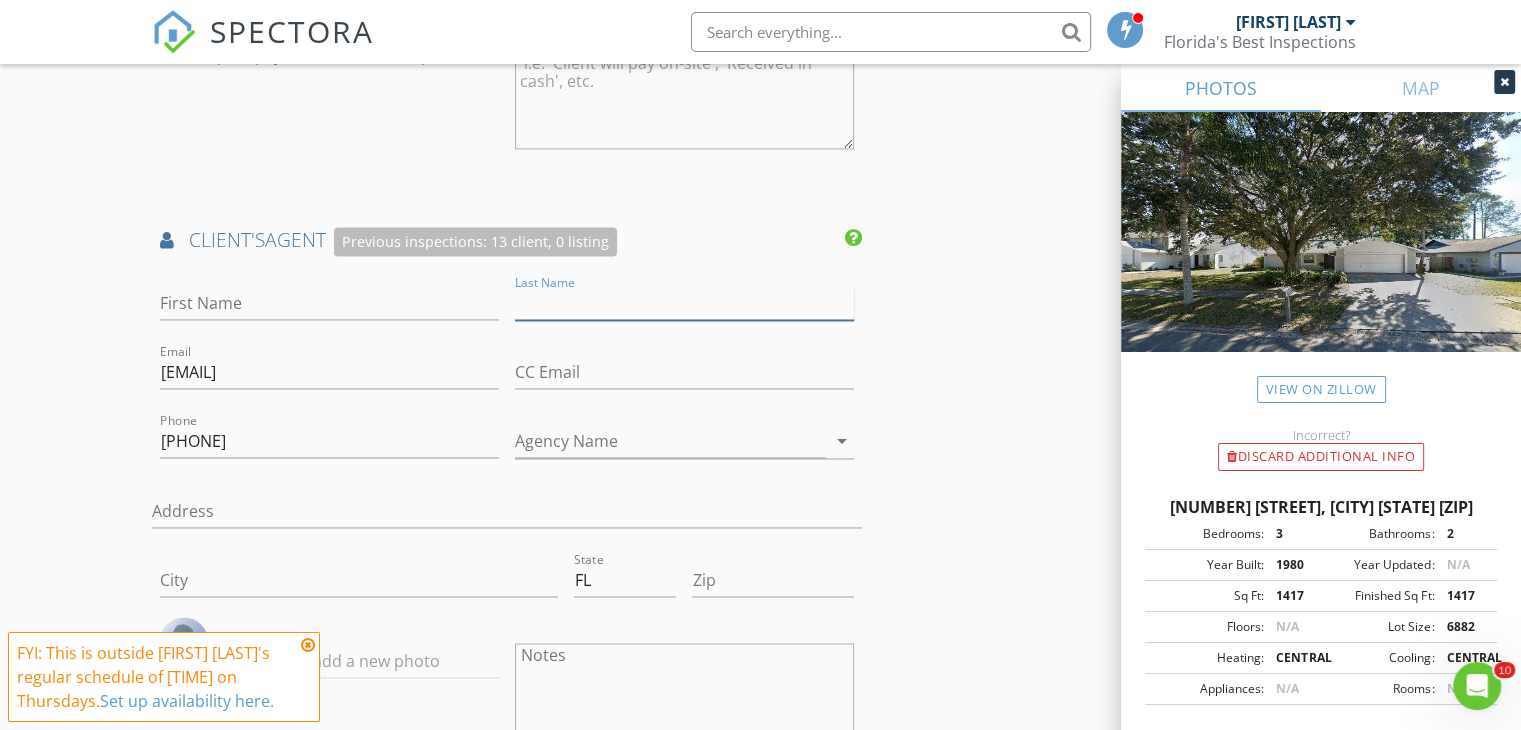 type 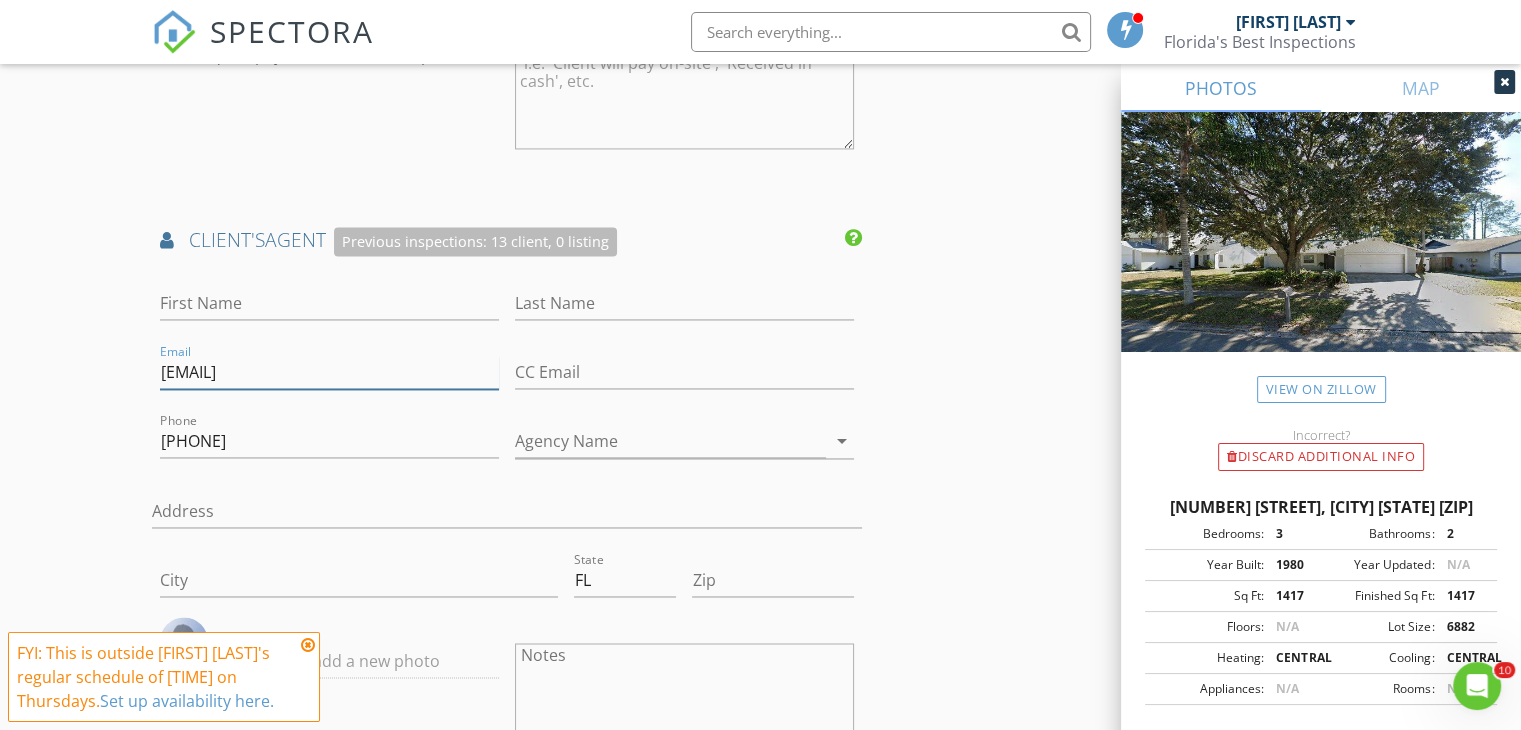 click on "tampasrealestateagent@gmail.com" at bounding box center [329, 372] 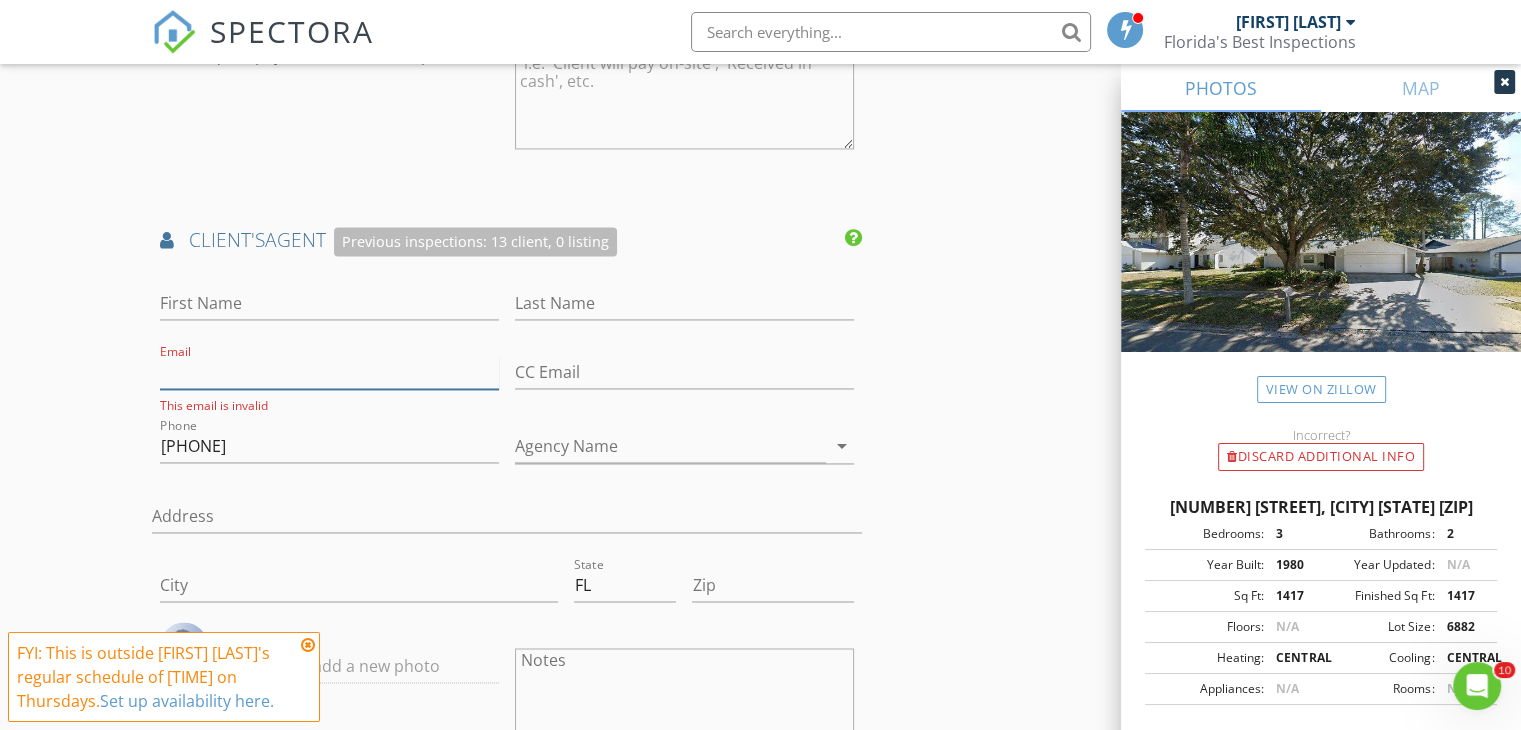 type 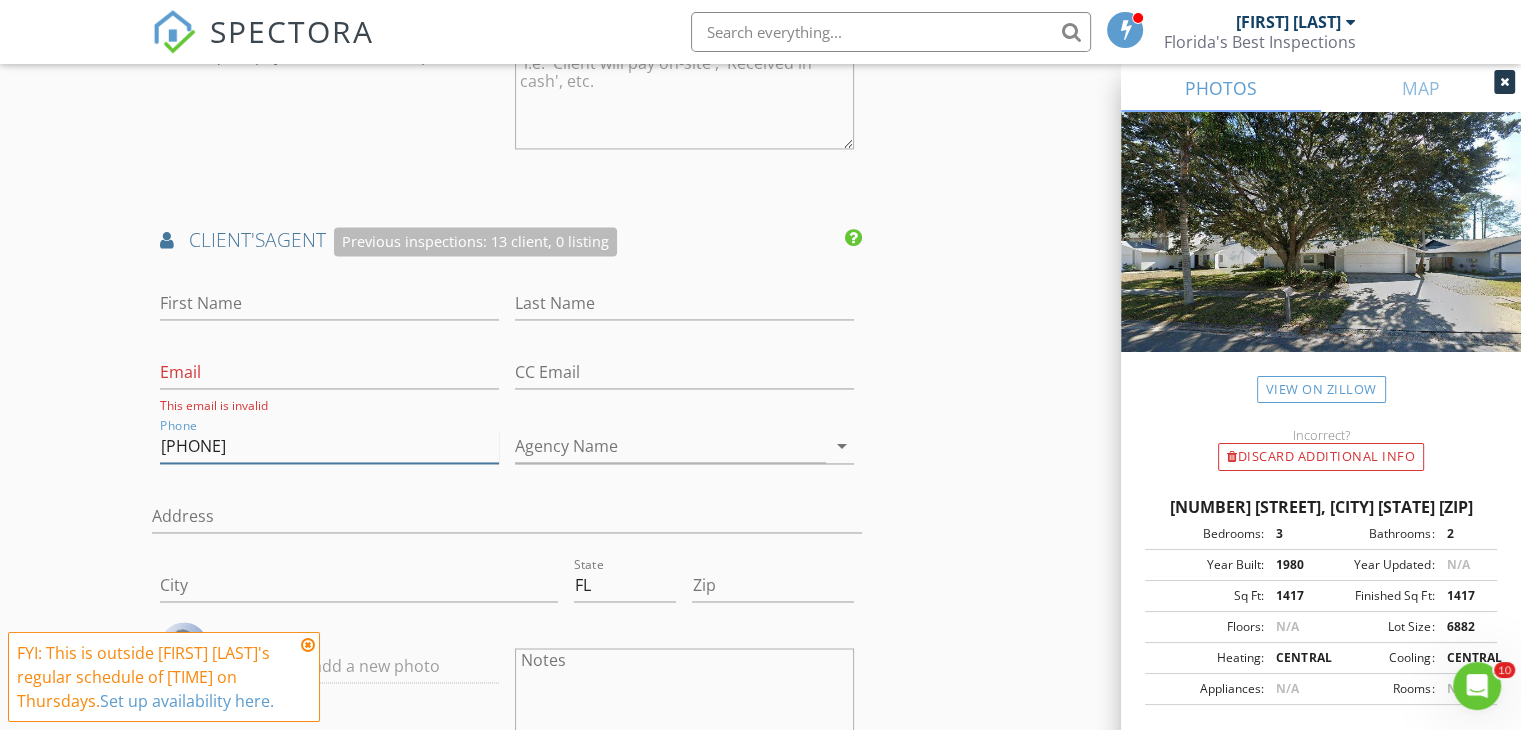click on "813-810-0807" at bounding box center (329, 446) 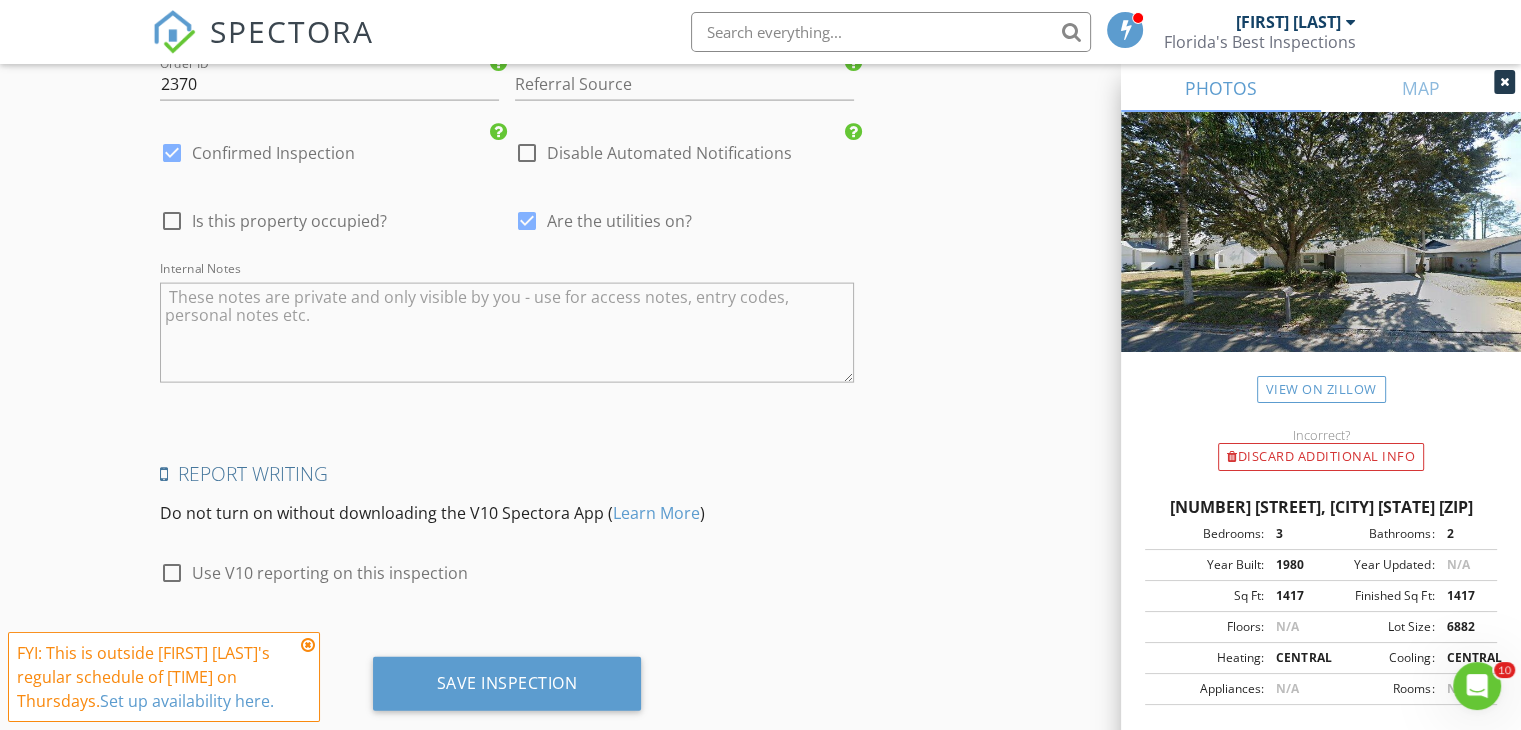 scroll, scrollTop: 4329, scrollLeft: 0, axis: vertical 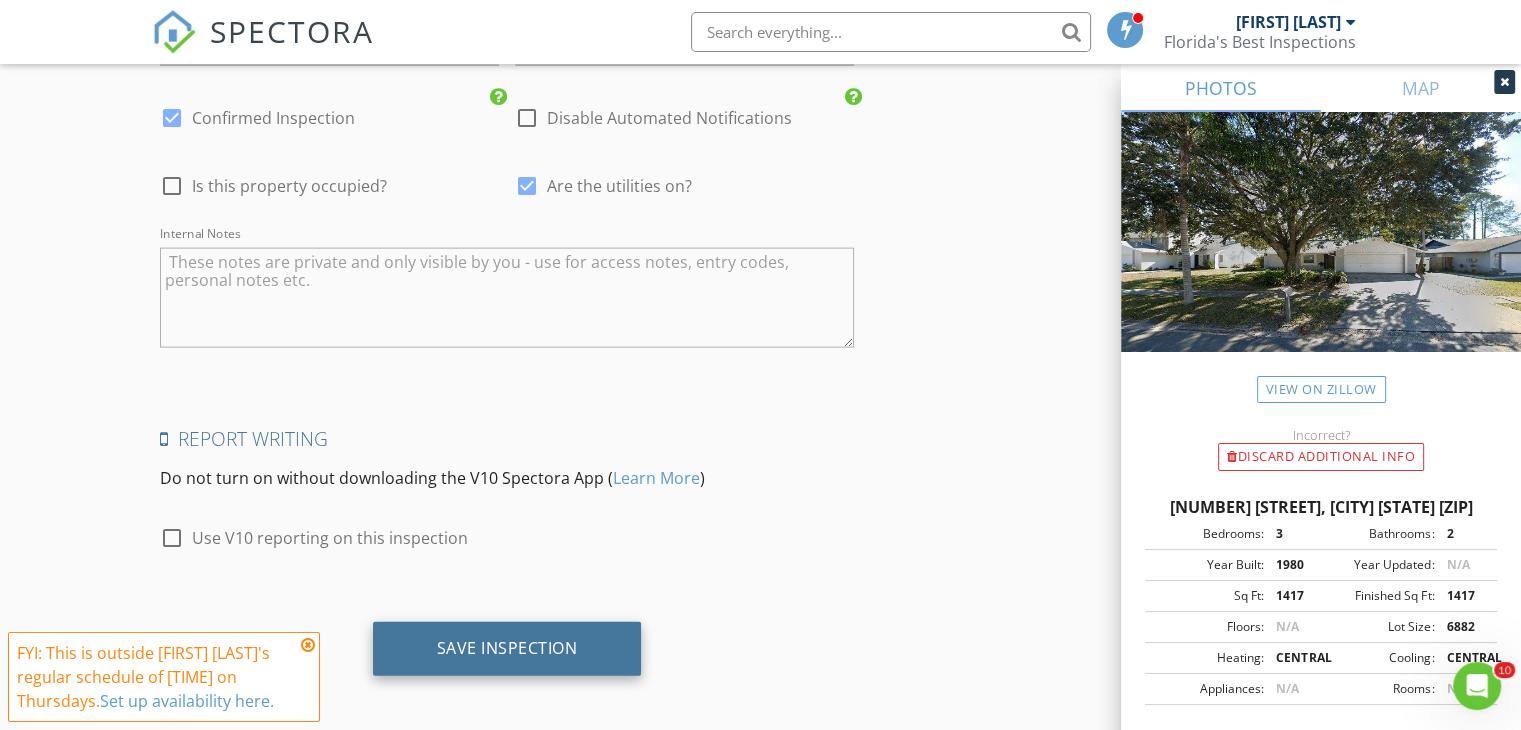 type 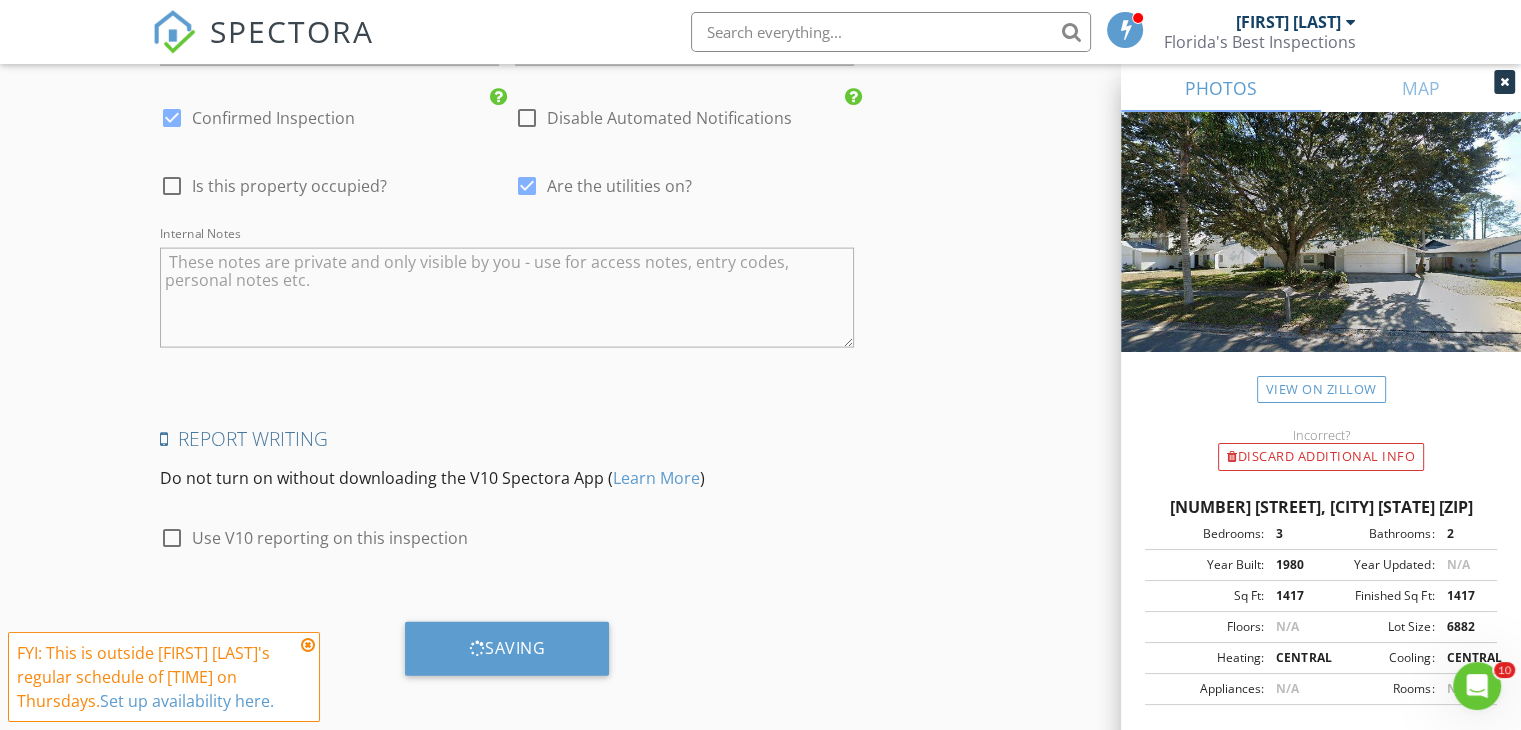click on "FYI: This is outside John Grattan's regular schedule of 10:00 AM-05:00 PM on Thursdays.  Set up availability here." at bounding box center (164, 677) 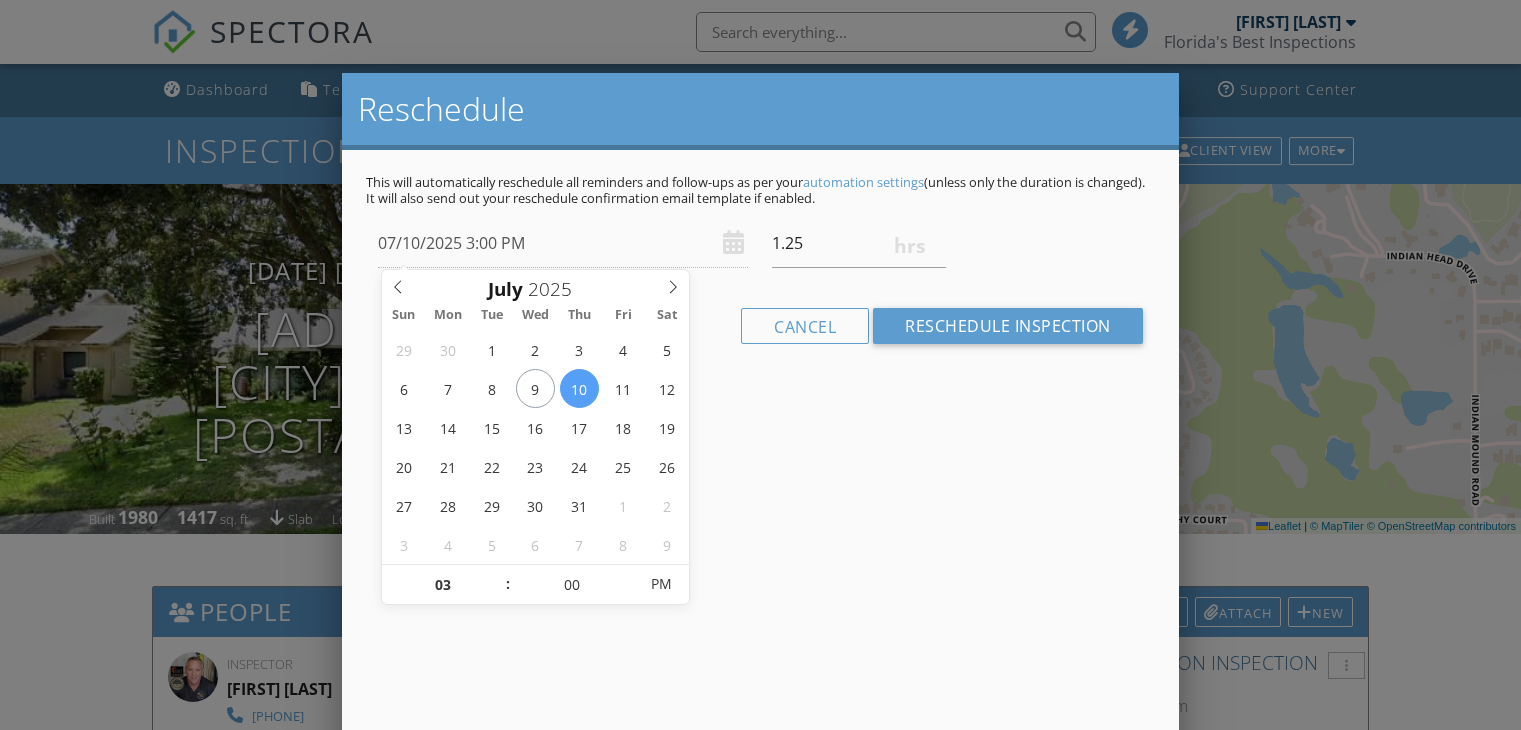 scroll, scrollTop: 0, scrollLeft: 0, axis: both 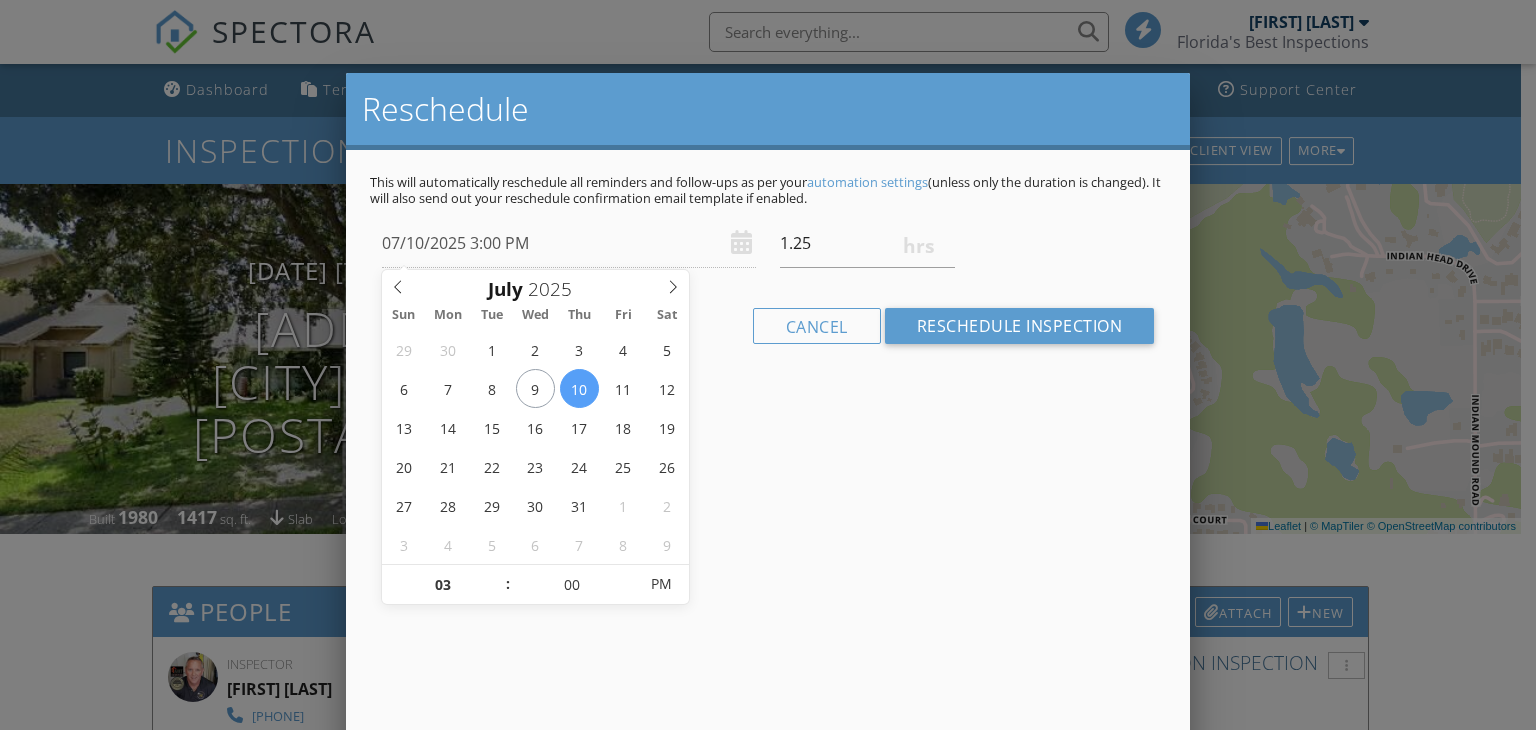 click at bounding box center (768, 356) 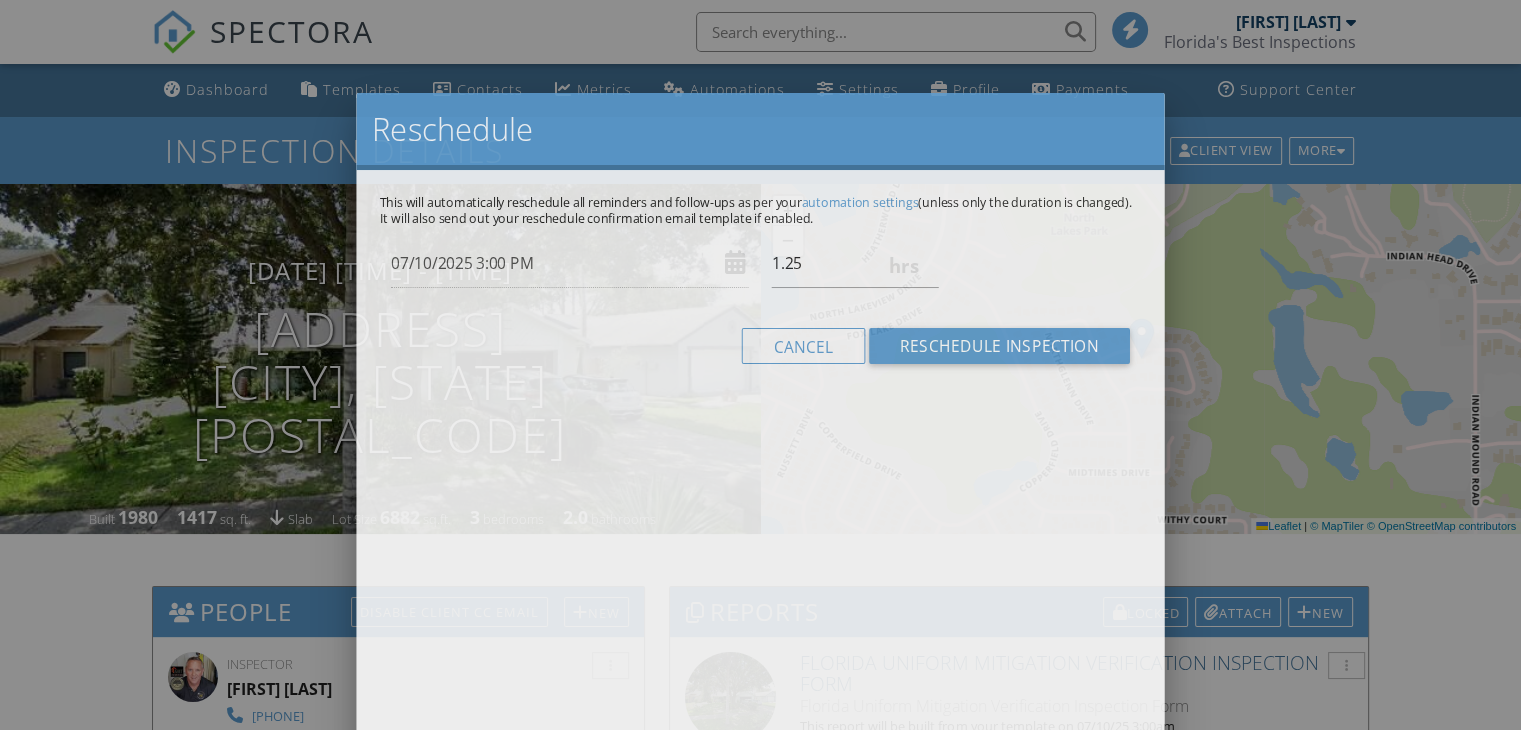 scroll, scrollTop: 0, scrollLeft: 0, axis: both 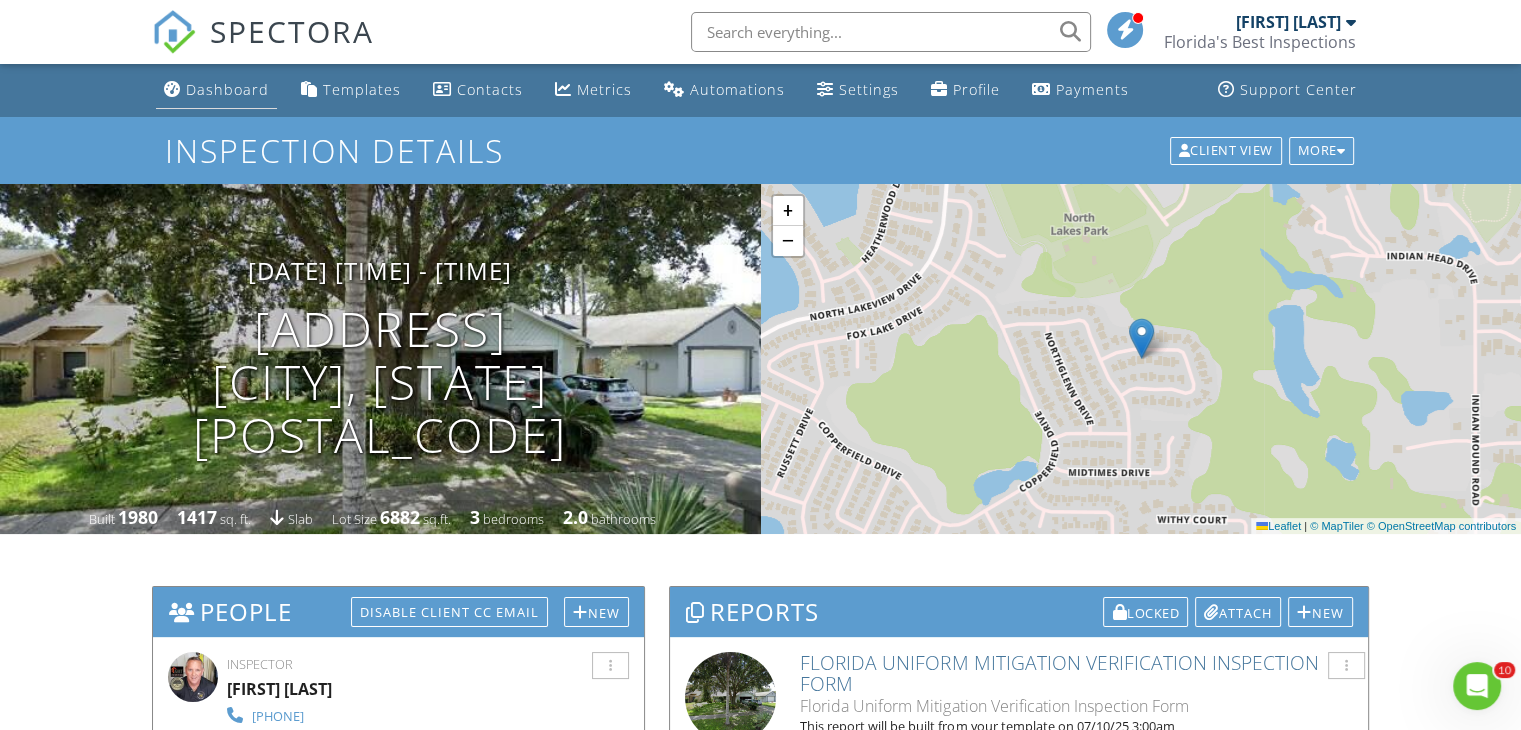 click on "Dashboard" at bounding box center [227, 89] 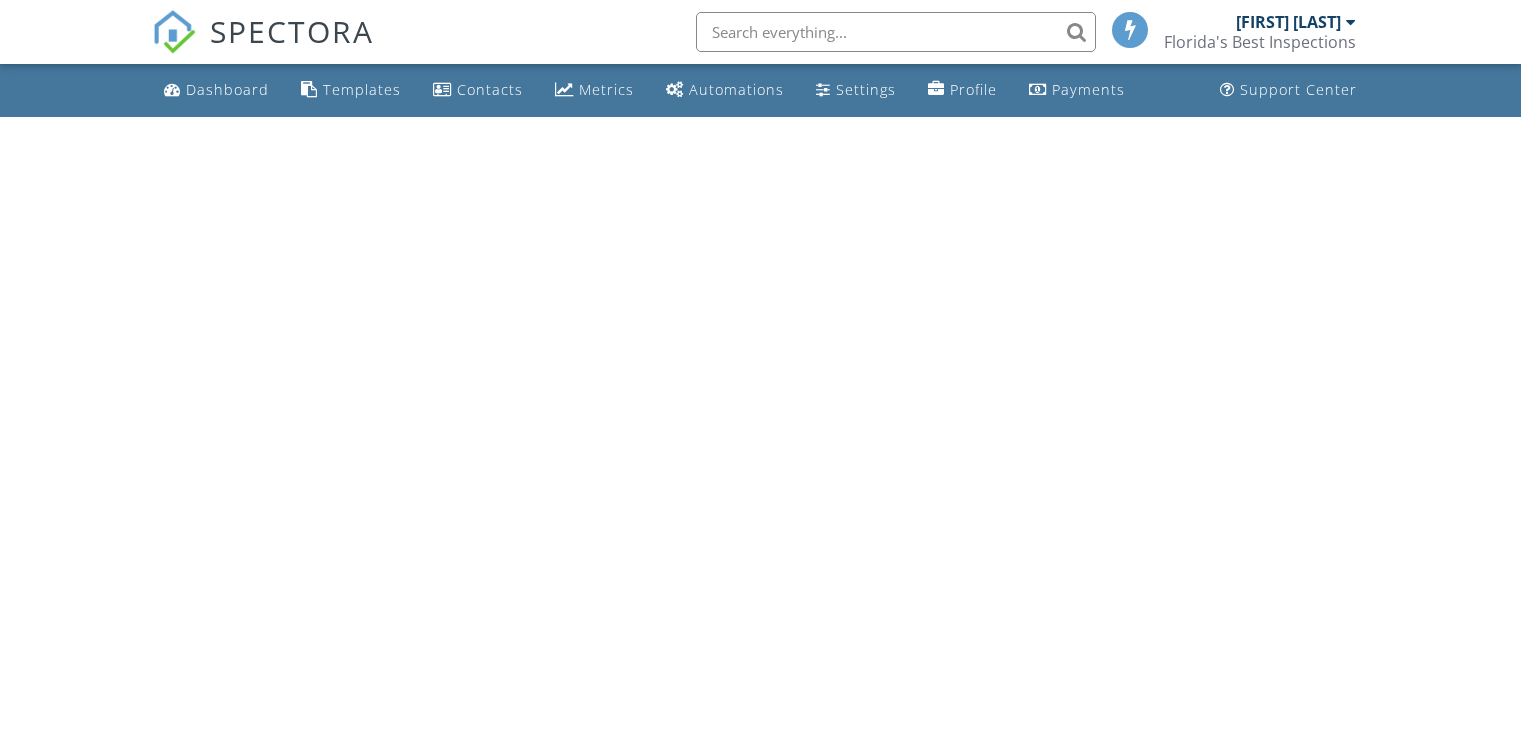 scroll, scrollTop: 0, scrollLeft: 0, axis: both 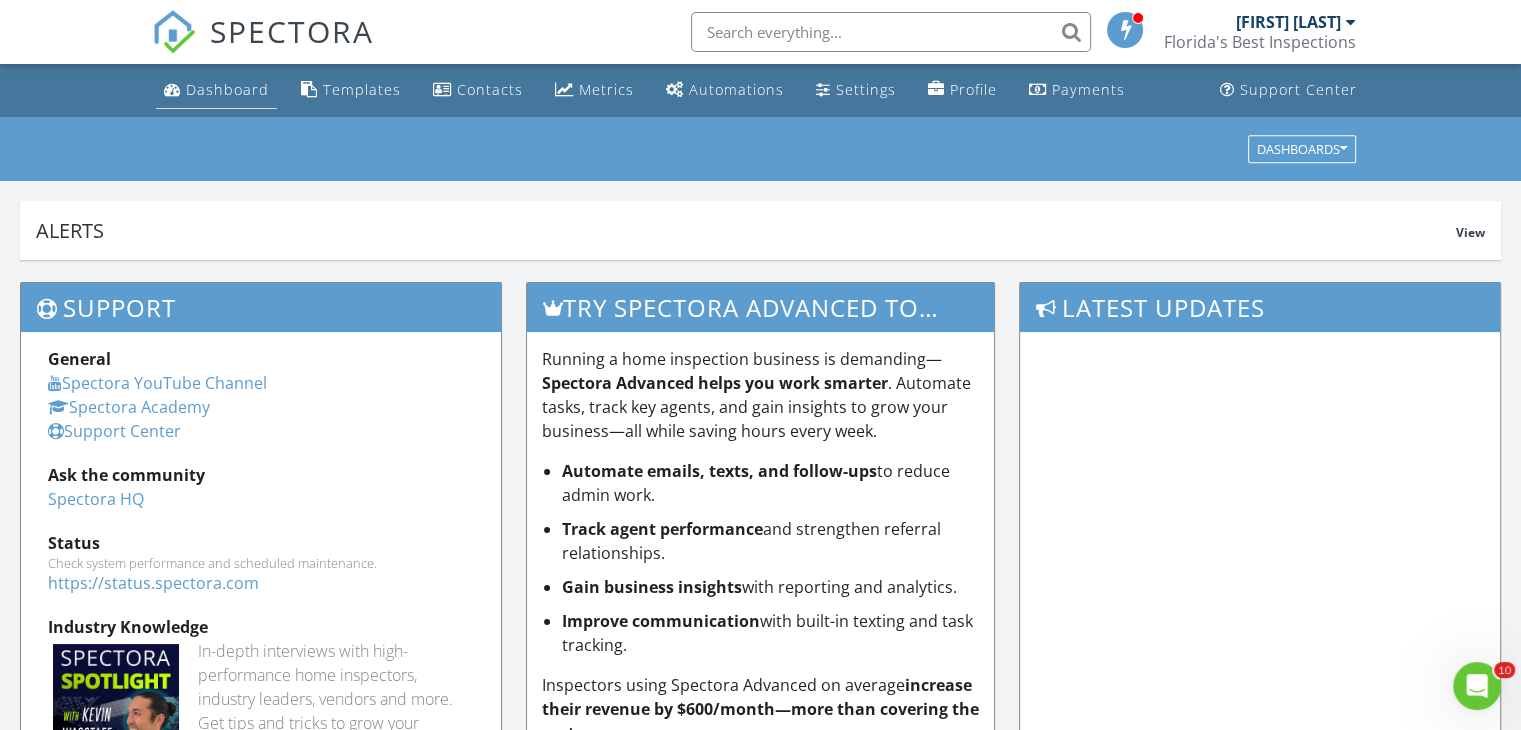 click on "Dashboard" at bounding box center (227, 89) 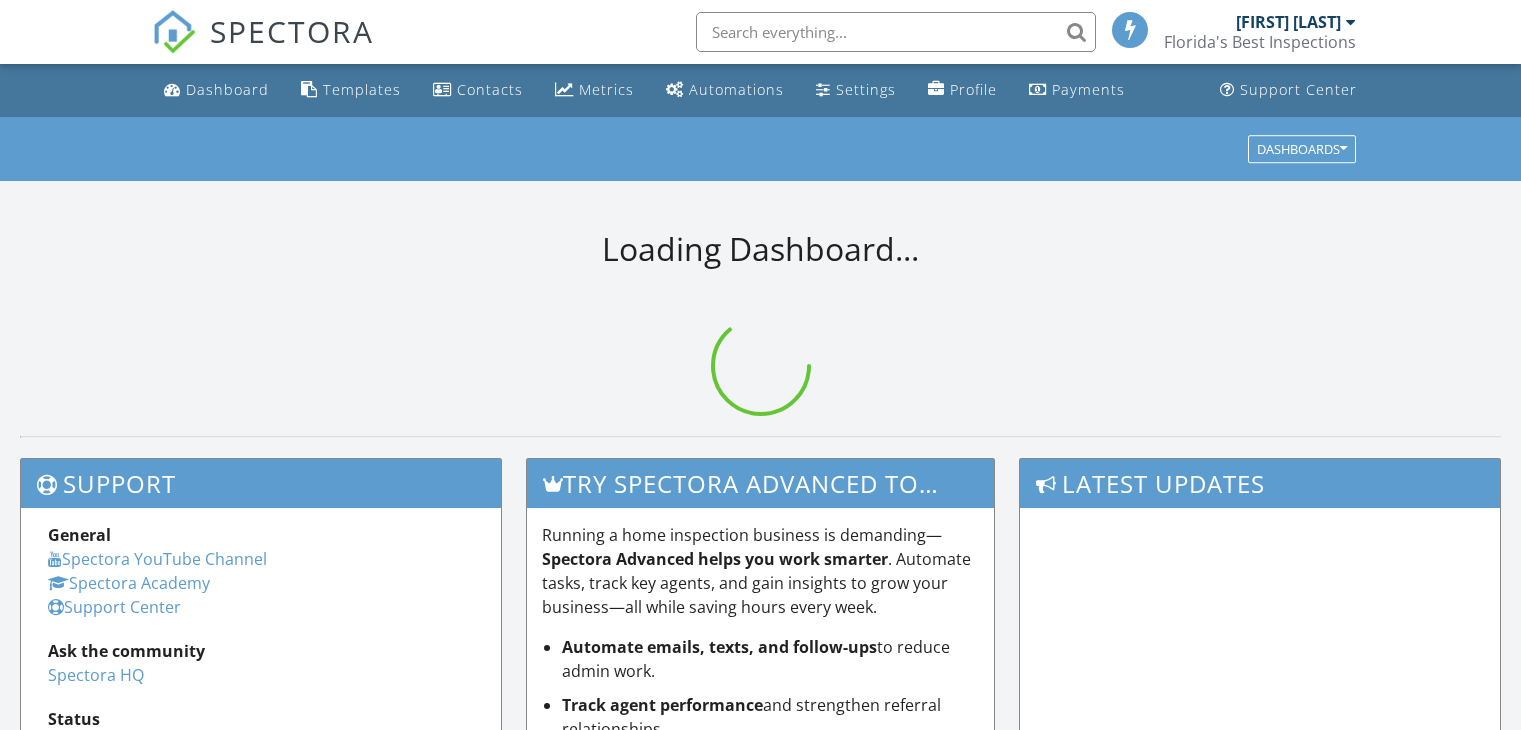 scroll, scrollTop: 0, scrollLeft: 0, axis: both 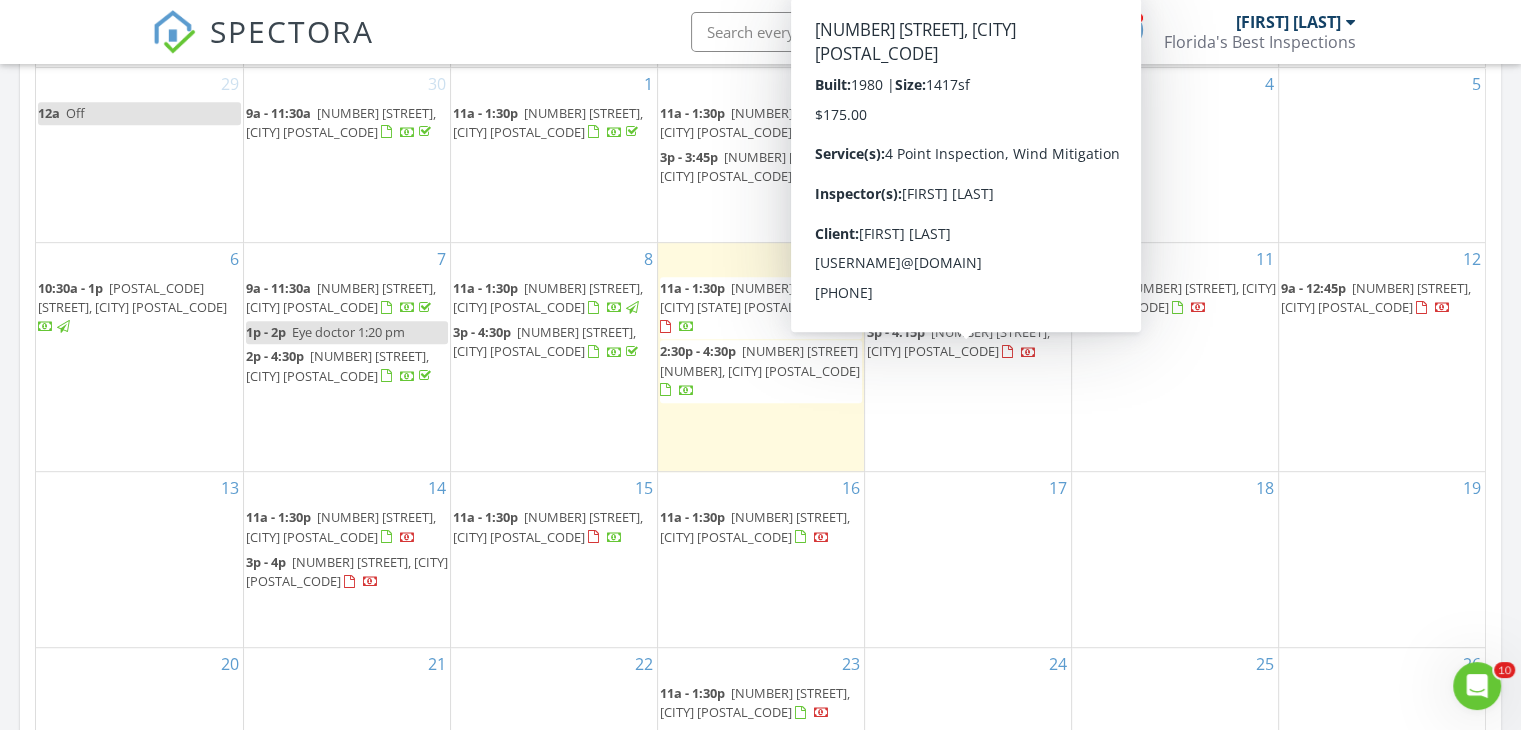 click on "2707 Lakeville Dr, Tampa 33618" at bounding box center (958, 341) 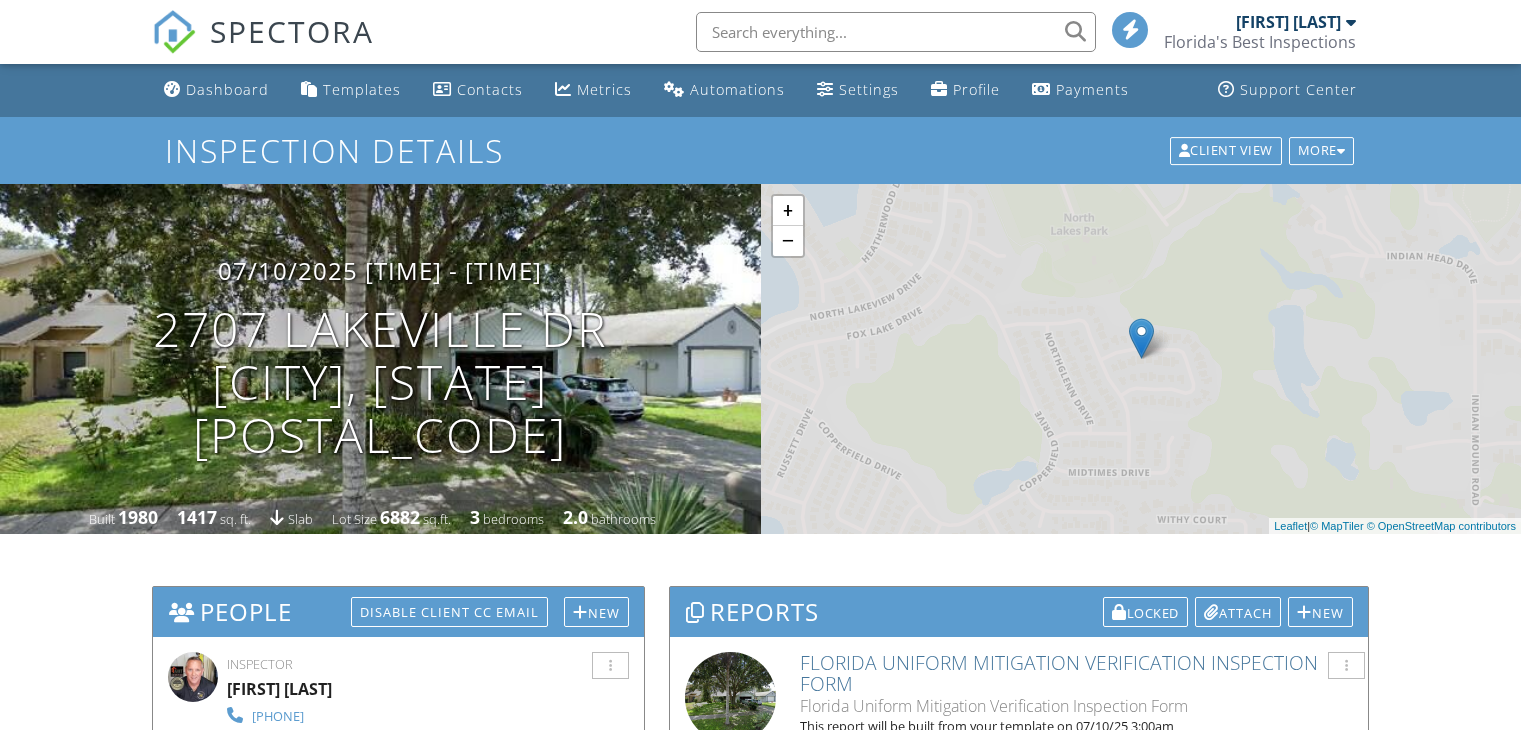 scroll, scrollTop: 0, scrollLeft: 0, axis: both 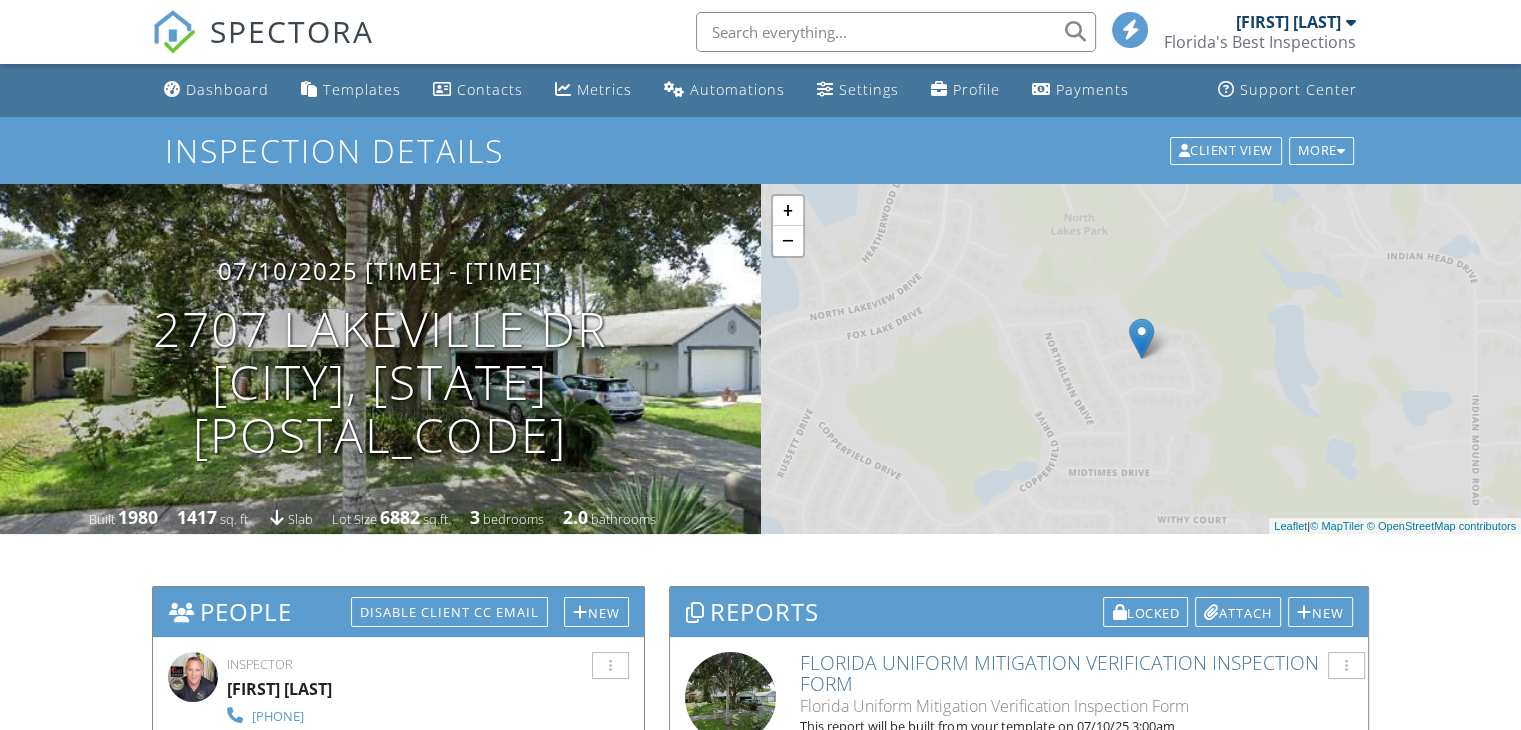 click on "+ − Leaflet  |  © MapTiler   © OpenStreetMap contributors" at bounding box center [1141, 359] 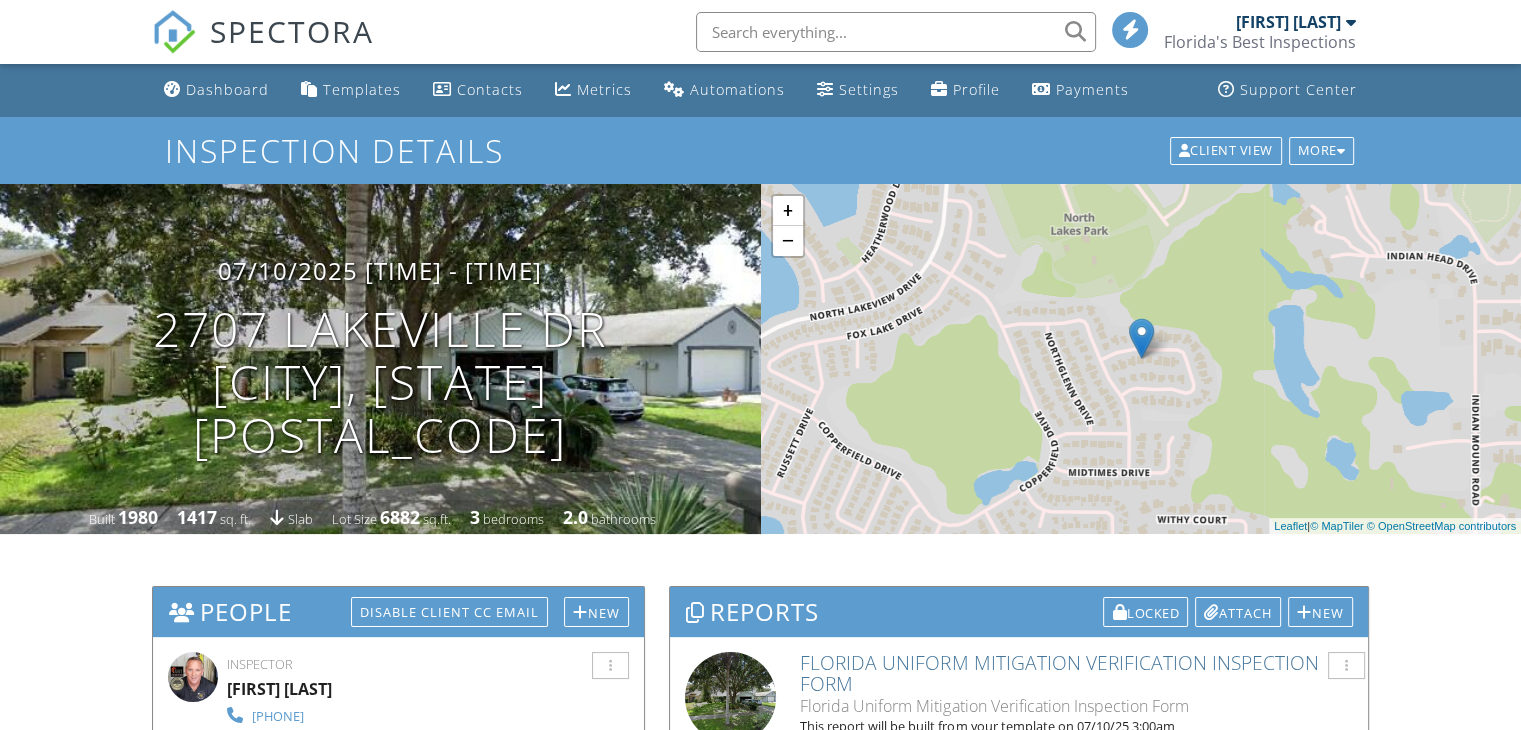 scroll, scrollTop: 0, scrollLeft: 0, axis: both 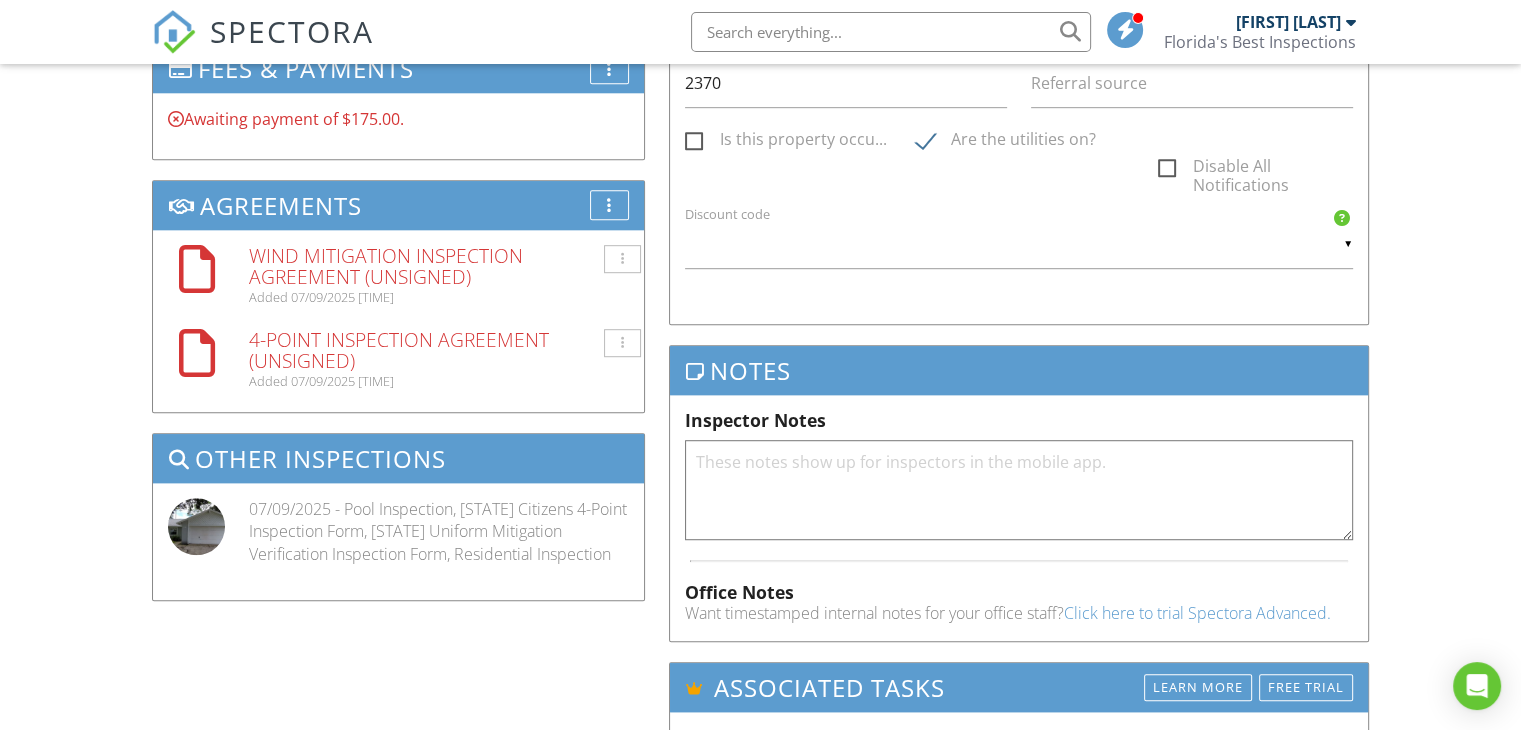 click at bounding box center [1019, 490] 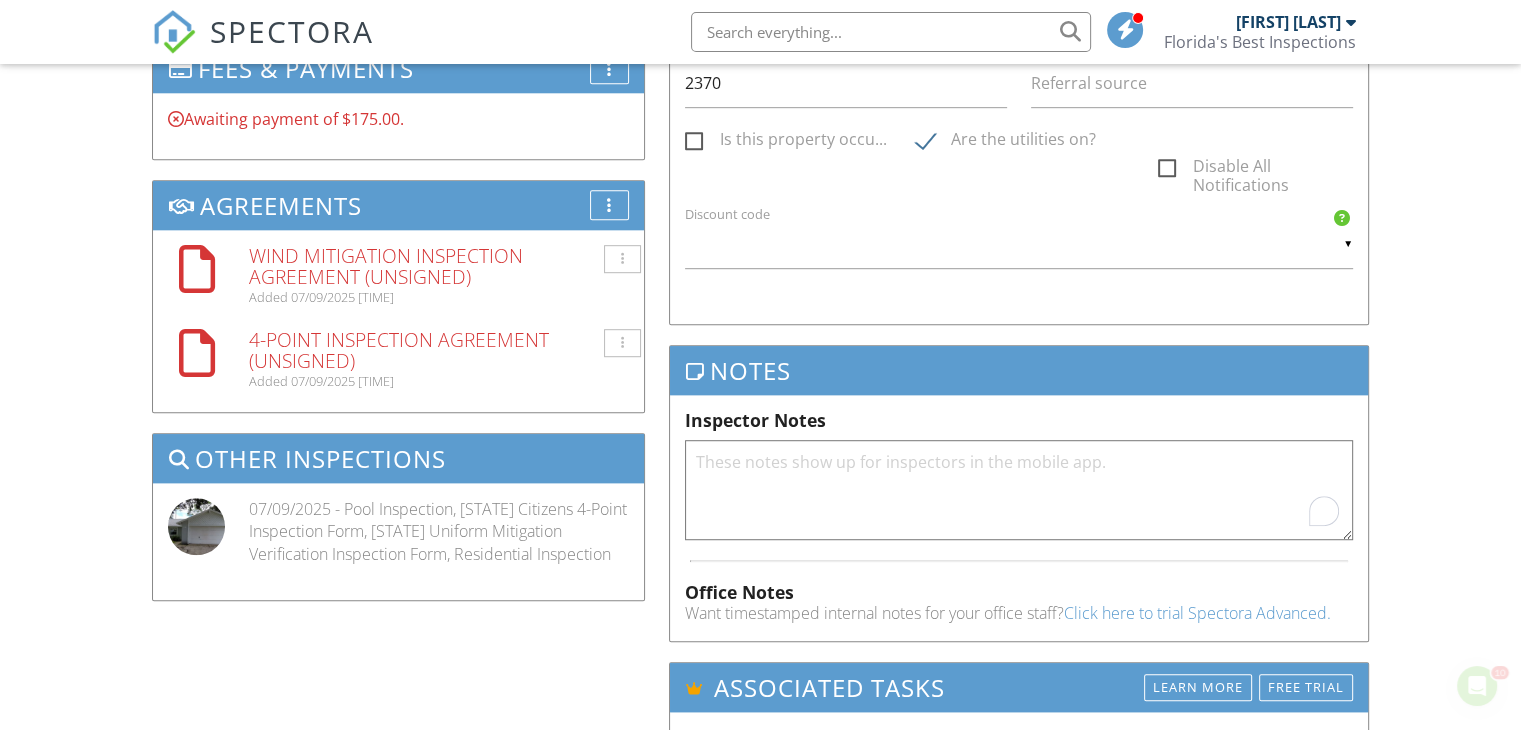 scroll, scrollTop: 0, scrollLeft: 0, axis: both 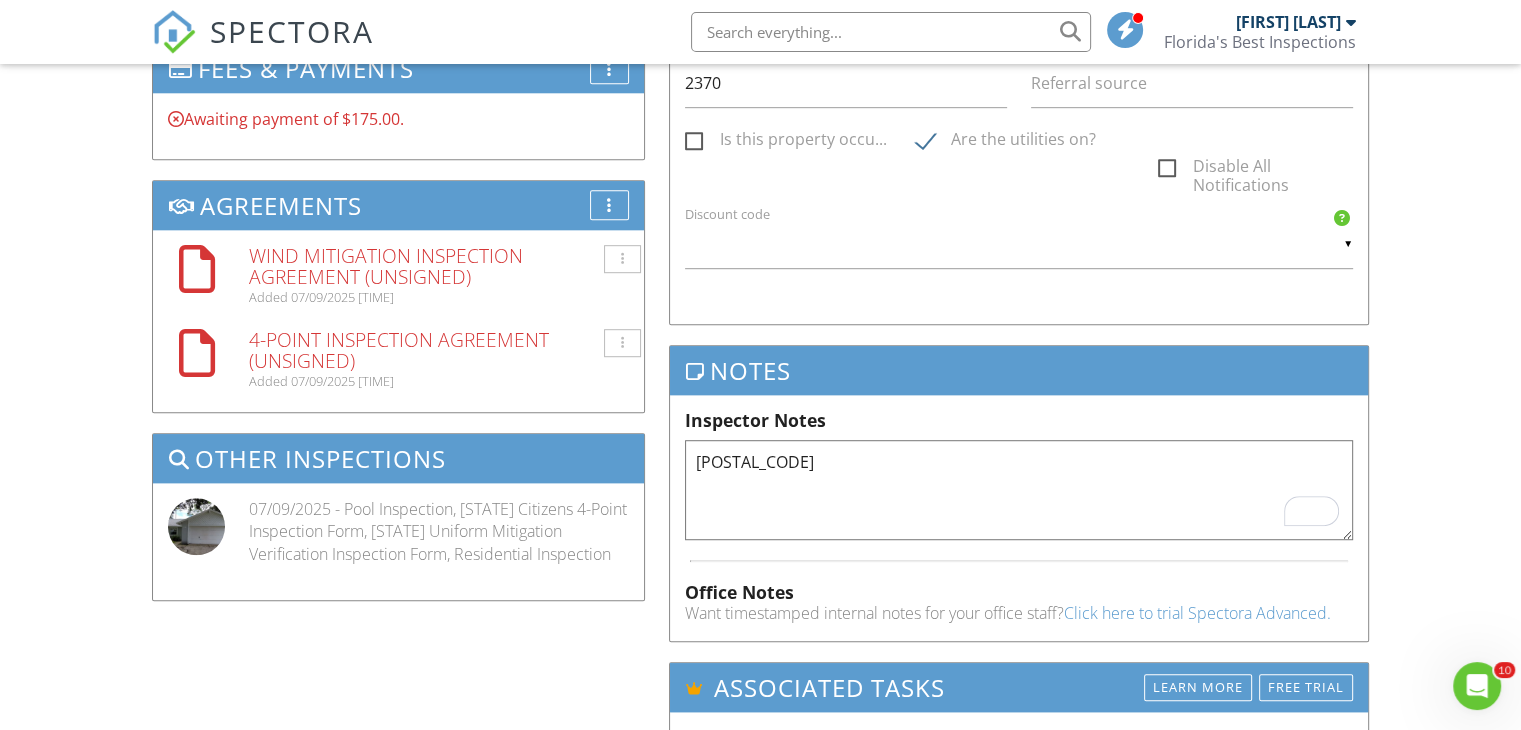 type on "7045" 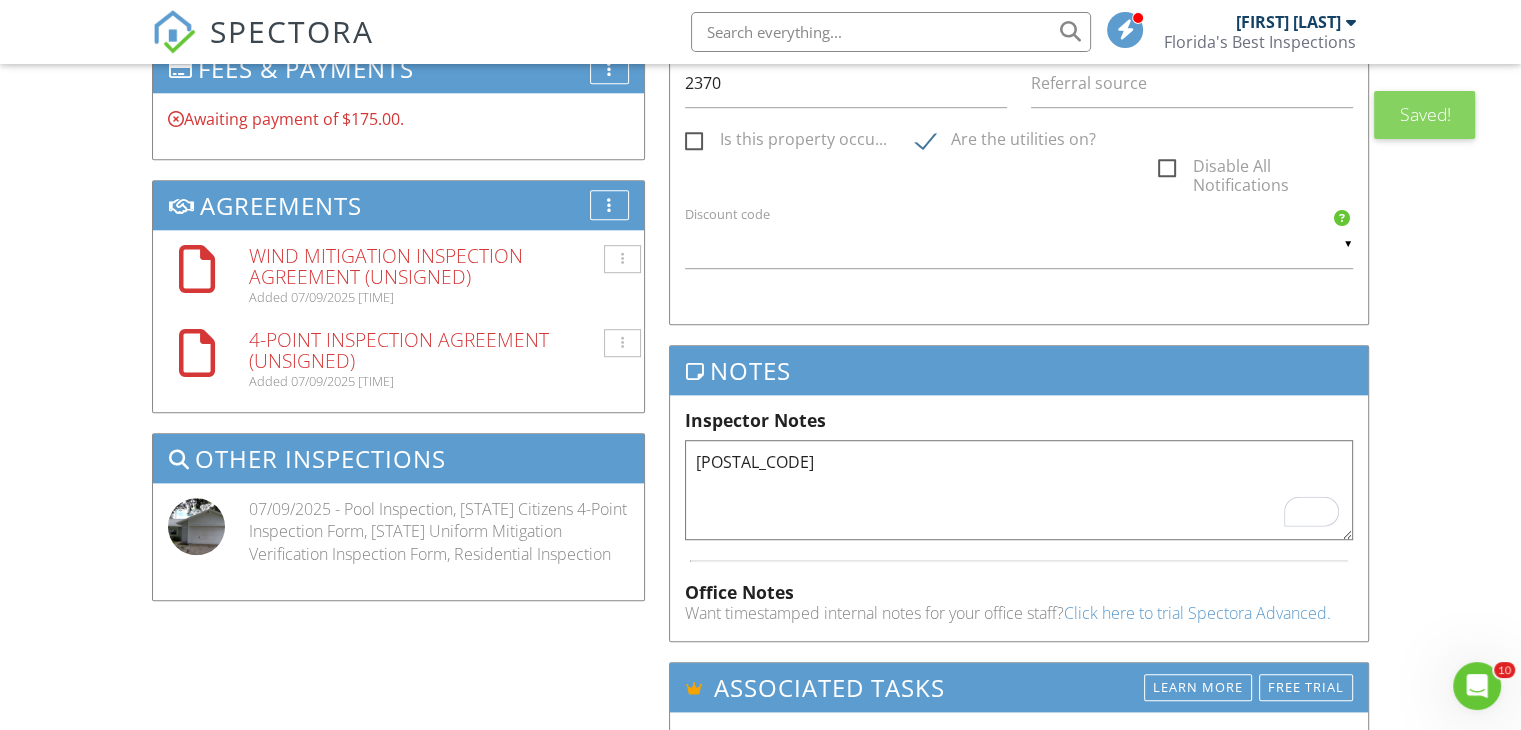 scroll, scrollTop: 0, scrollLeft: 0, axis: both 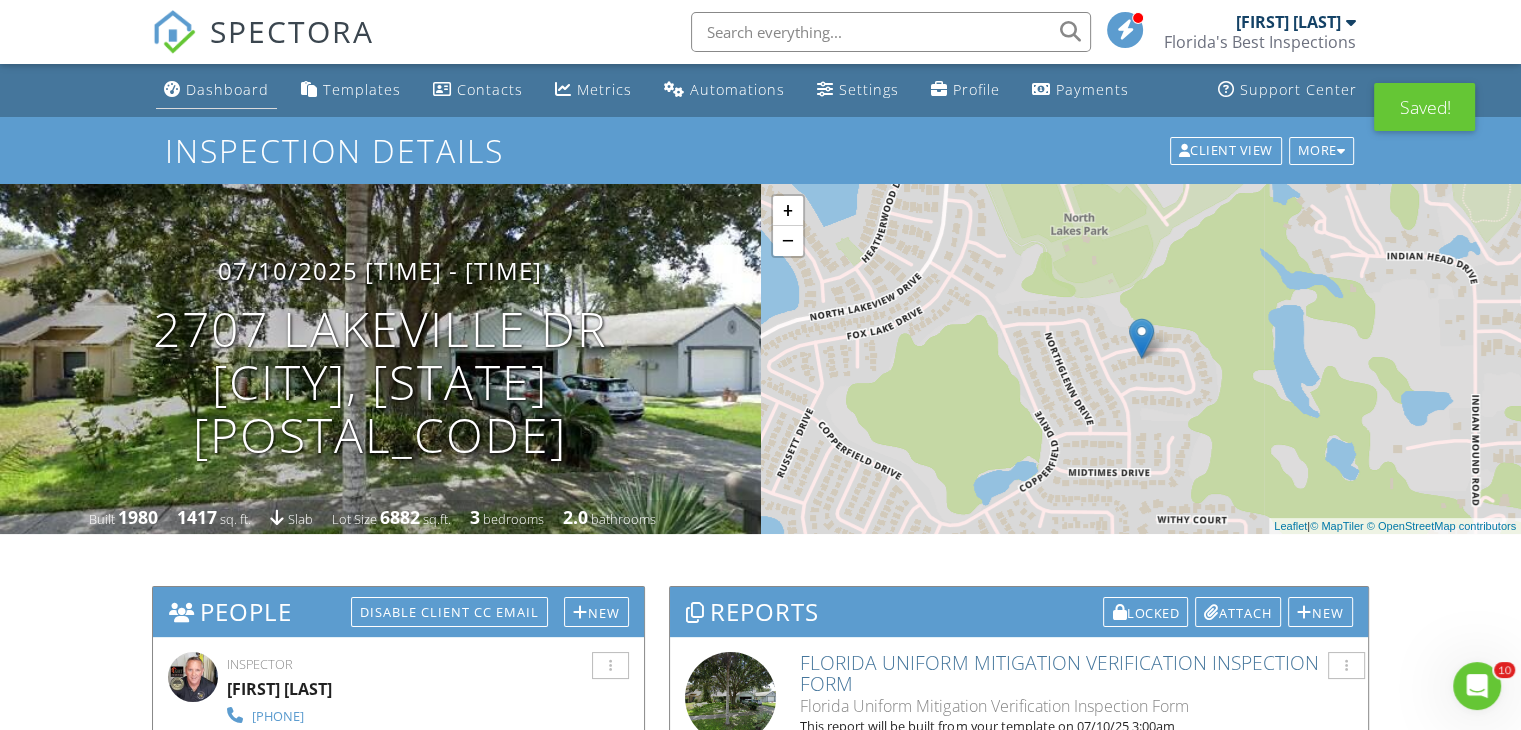click on "Dashboard" at bounding box center [227, 89] 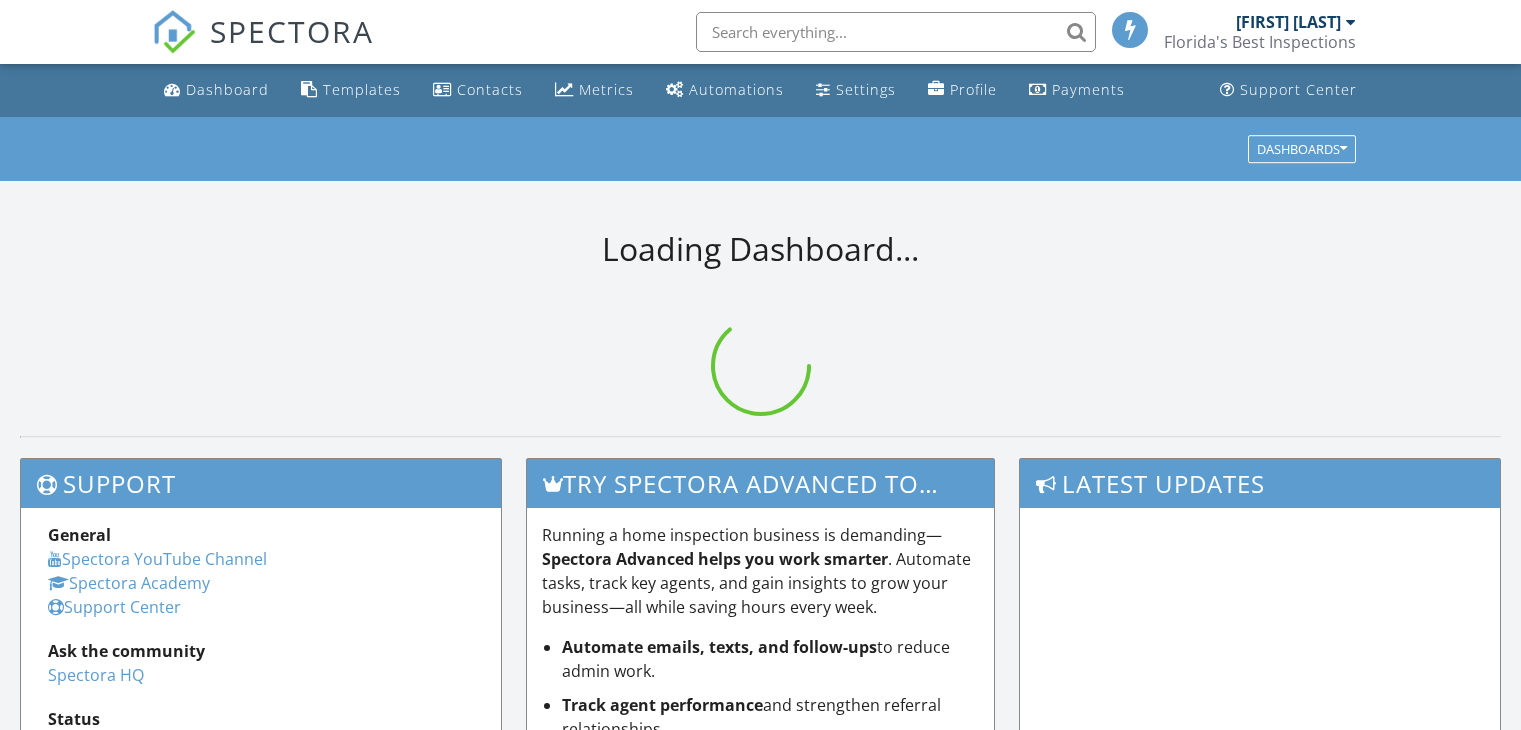 scroll, scrollTop: 0, scrollLeft: 0, axis: both 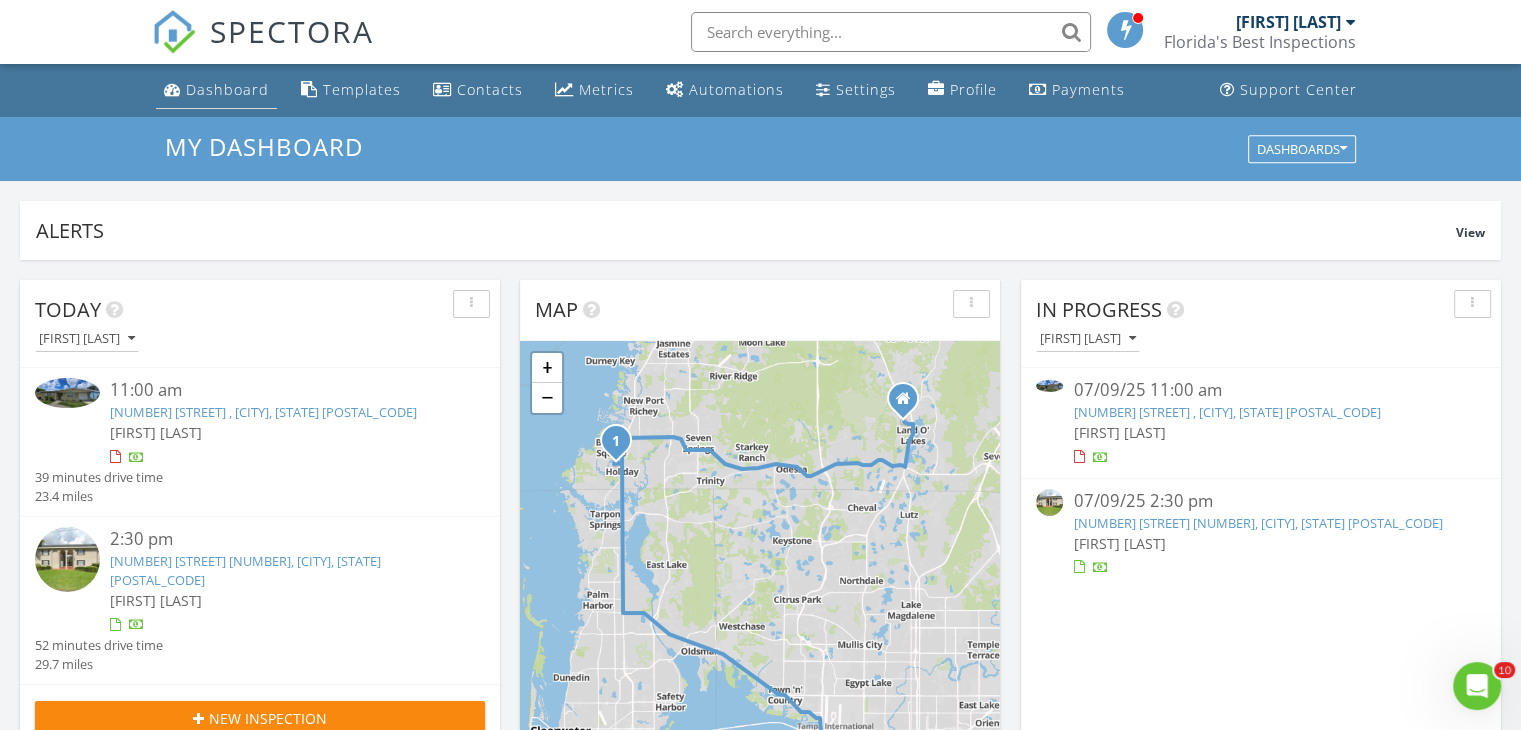 click on "Dashboard" at bounding box center [227, 89] 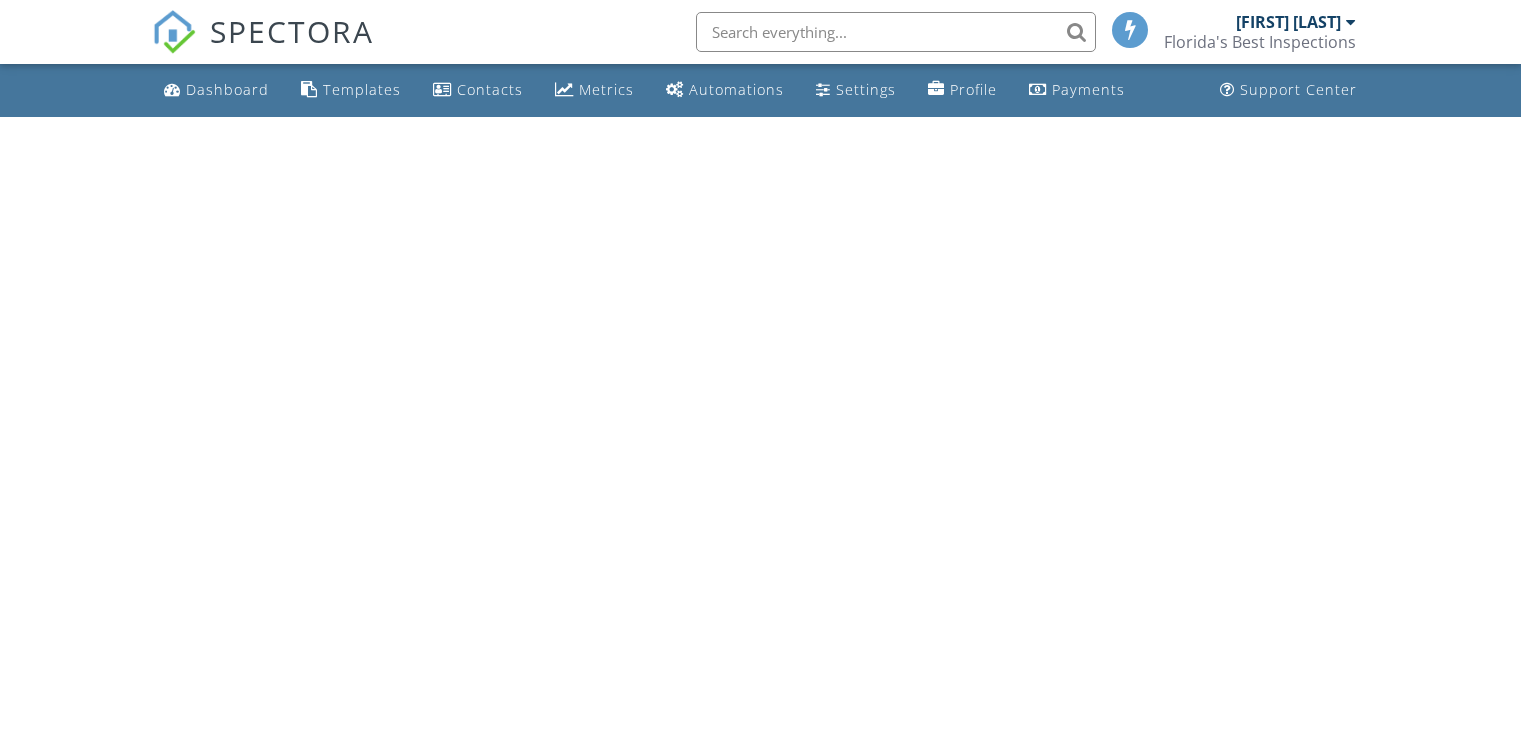 scroll, scrollTop: 0, scrollLeft: 0, axis: both 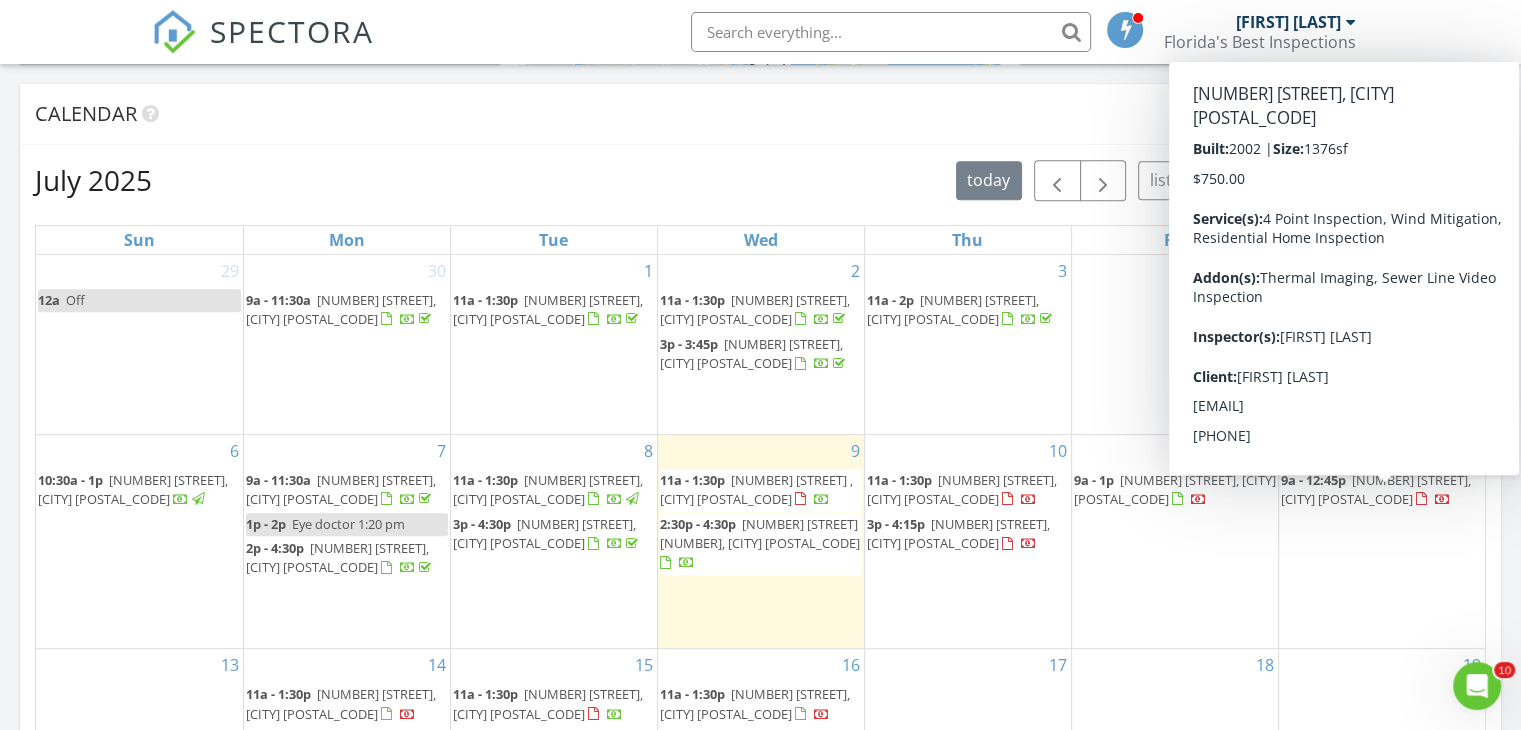click on "[NUMBER] [STREET], [CITY] [POSTAL_CODE]" at bounding box center (1376, 489) 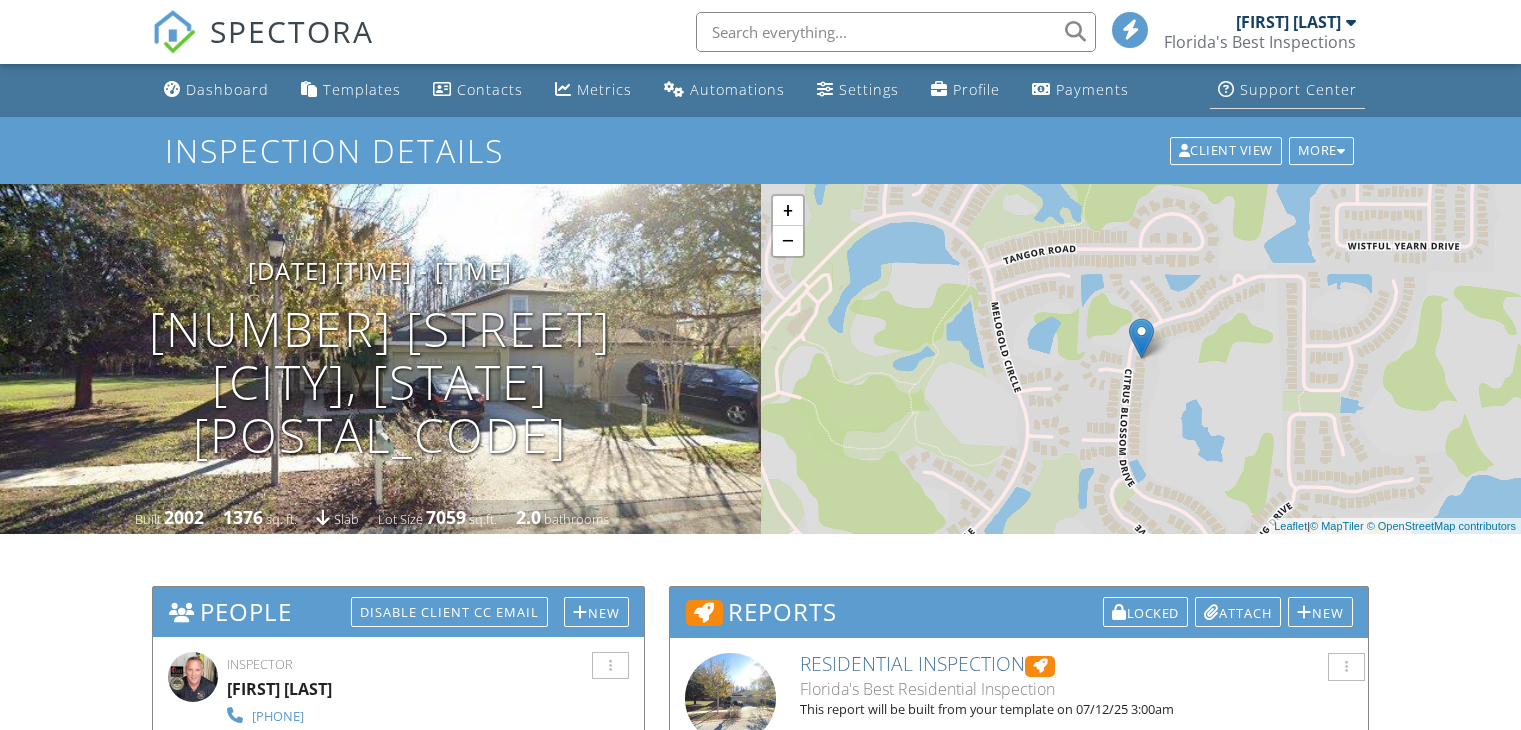 scroll, scrollTop: 0, scrollLeft: 0, axis: both 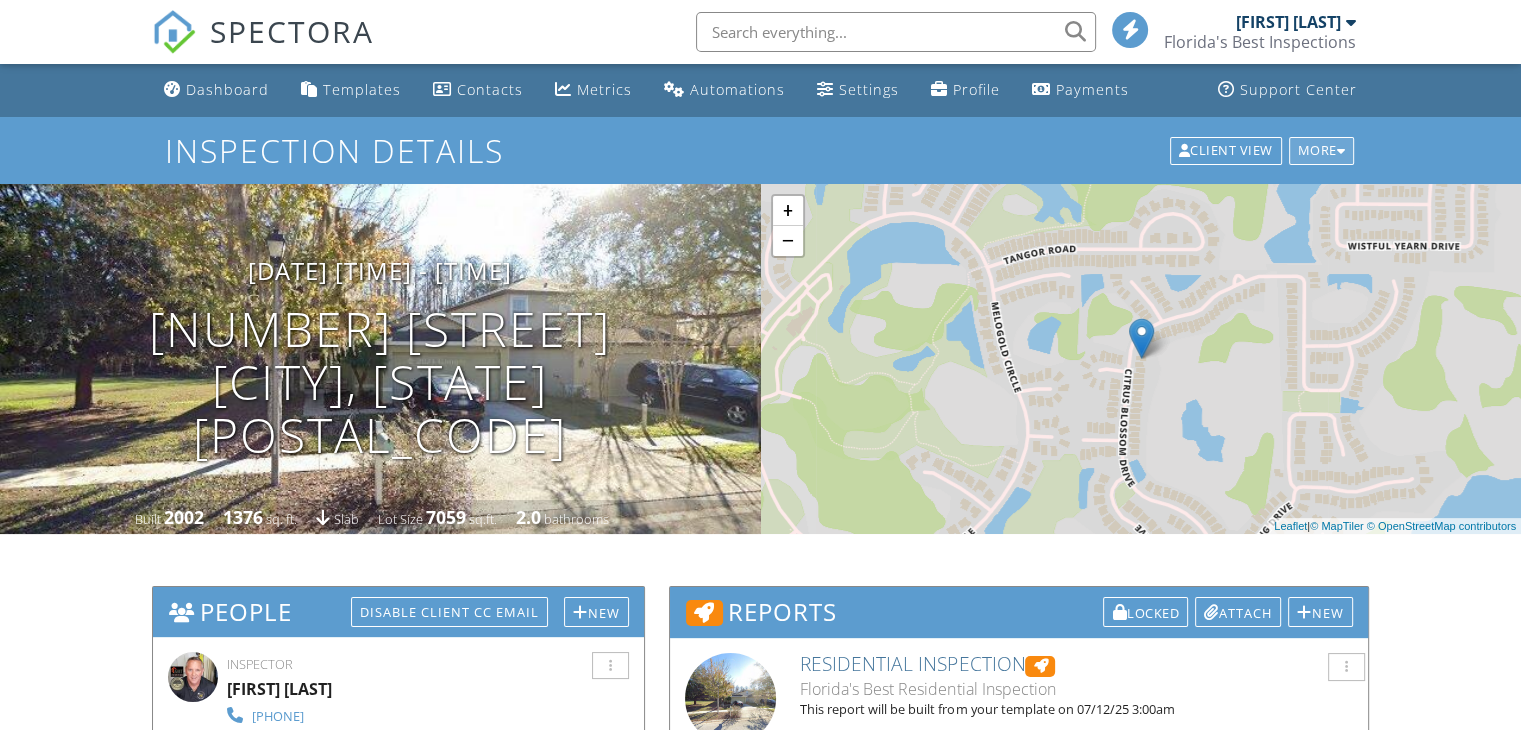 click on "More" at bounding box center (1322, 151) 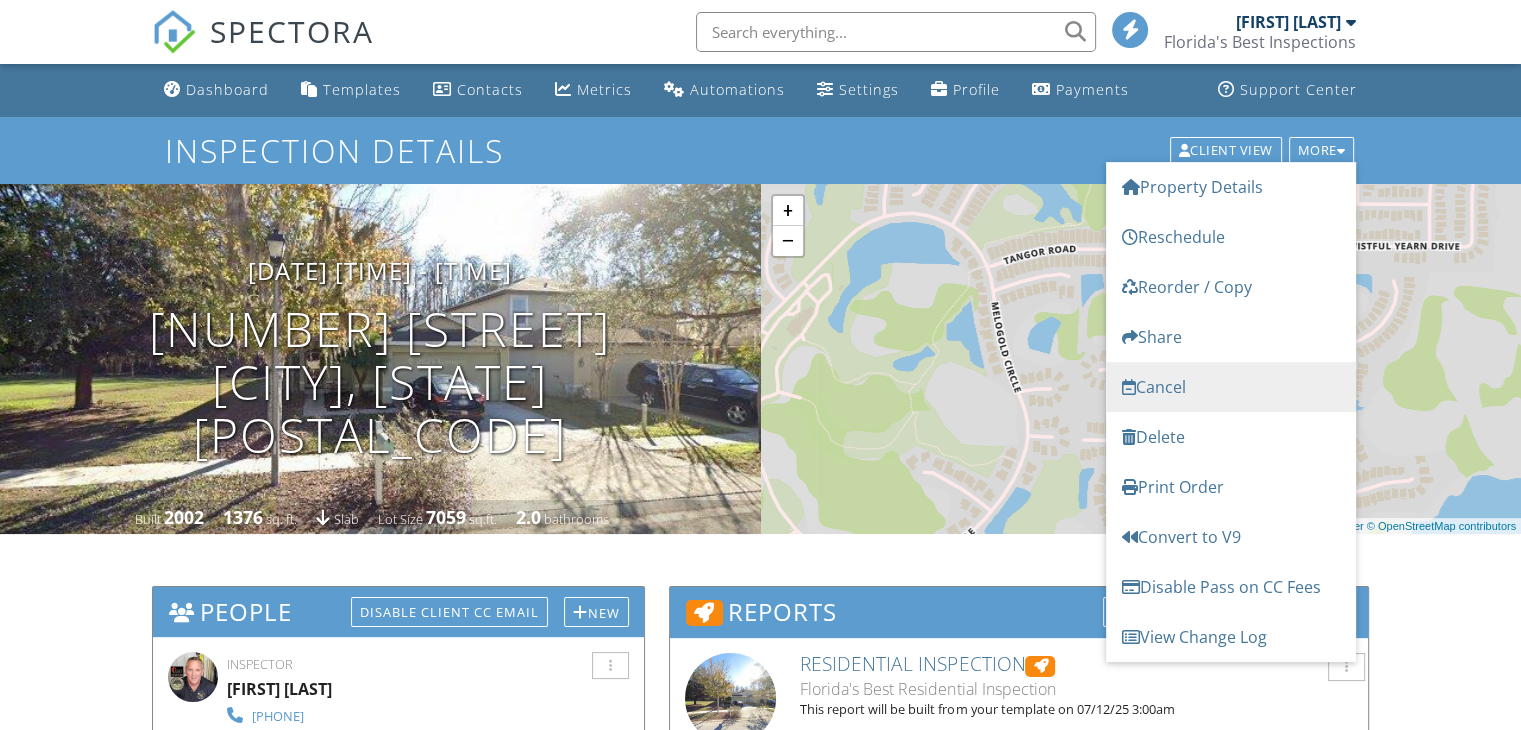click on "Cancel" at bounding box center [1231, 387] 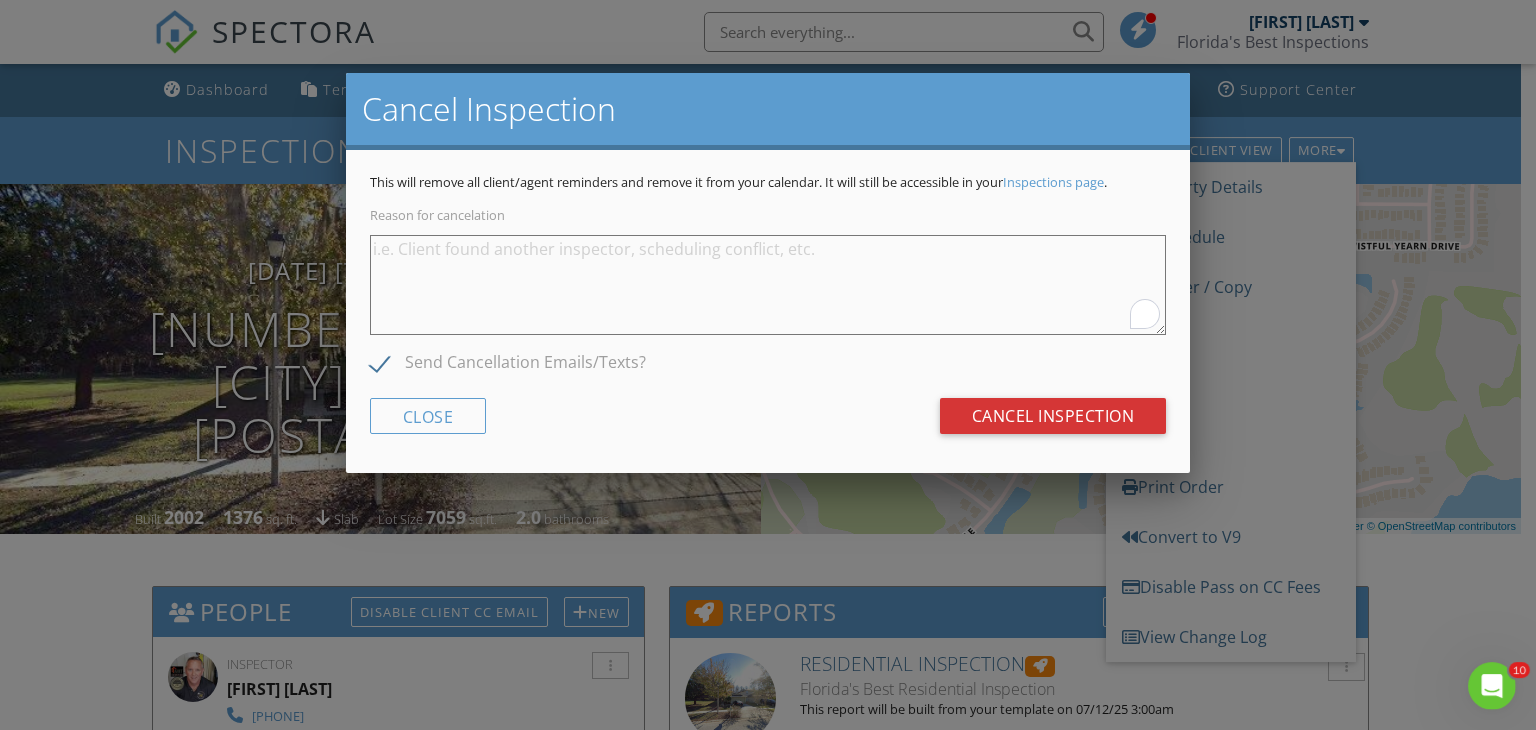scroll, scrollTop: 0, scrollLeft: 0, axis: both 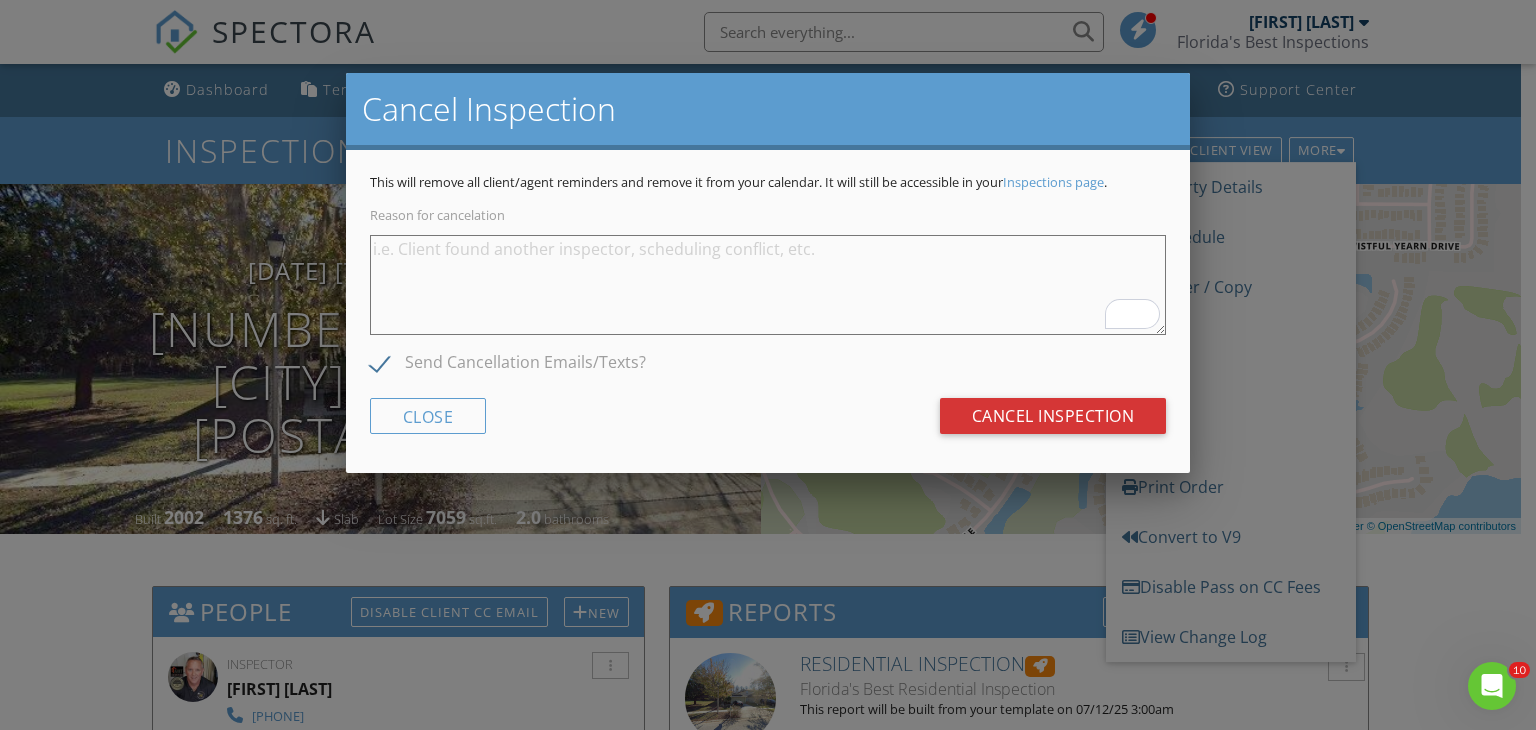 click on "Reason for cancelation" at bounding box center [768, 285] 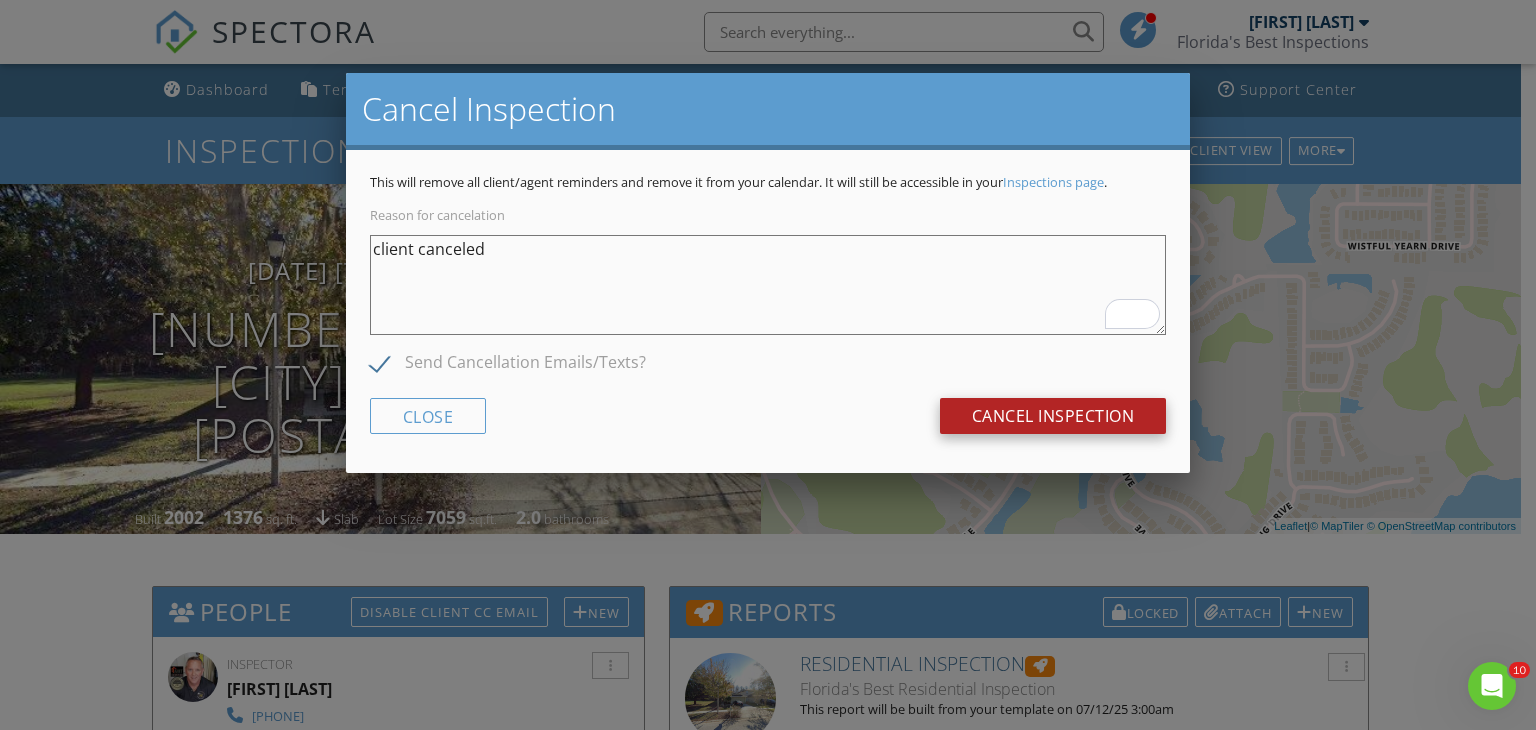 type on "client canceled" 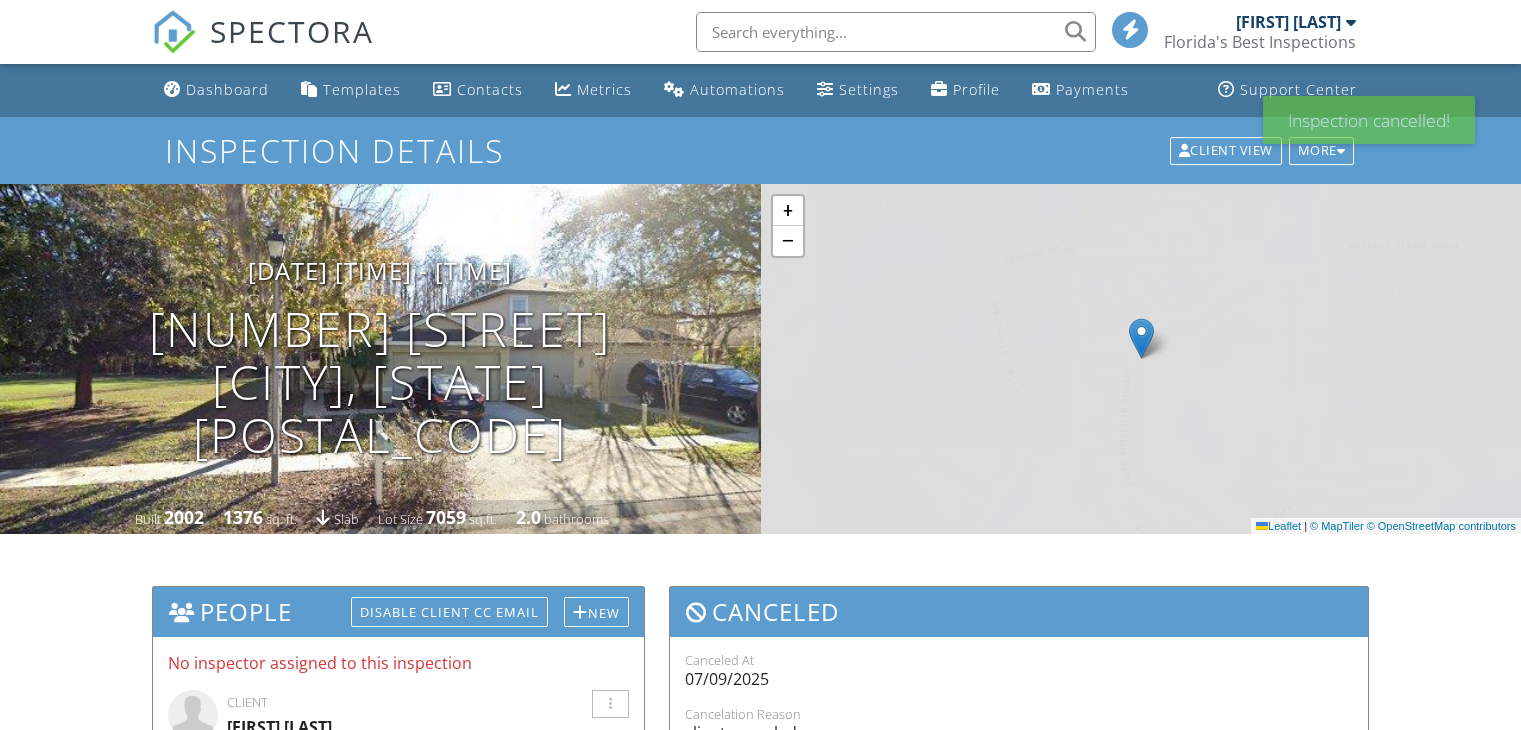 scroll, scrollTop: 0, scrollLeft: 0, axis: both 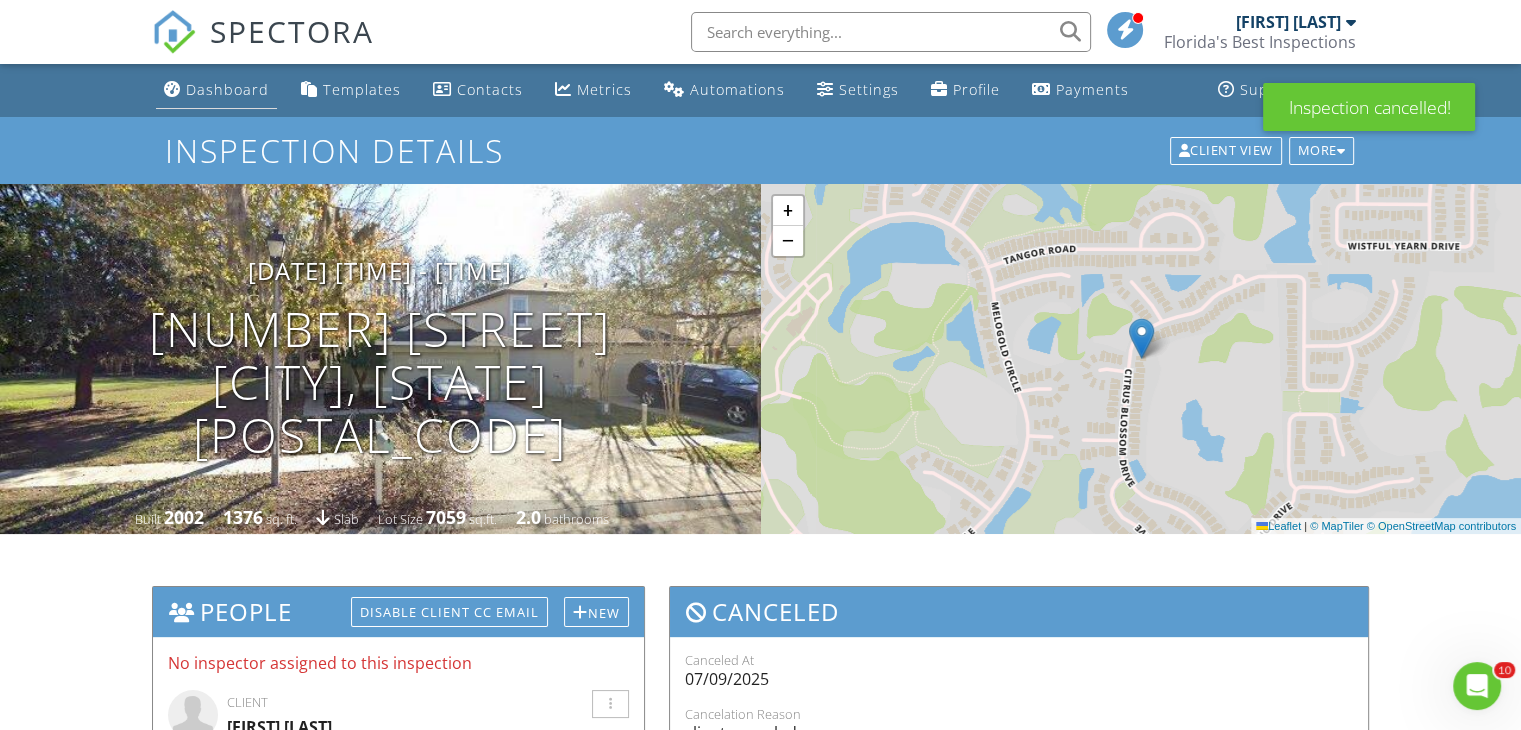 click on "Dashboard" at bounding box center [227, 89] 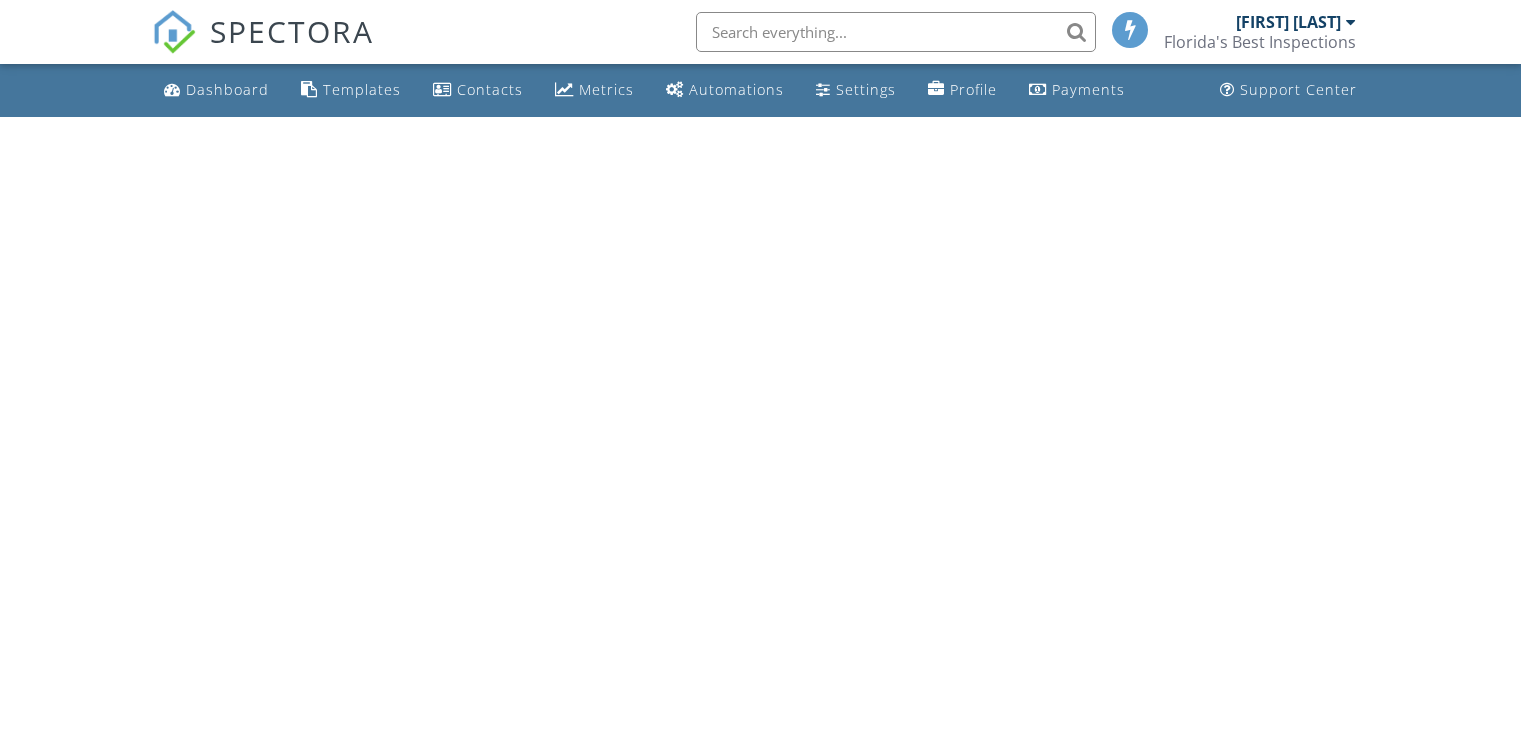 scroll, scrollTop: 0, scrollLeft: 0, axis: both 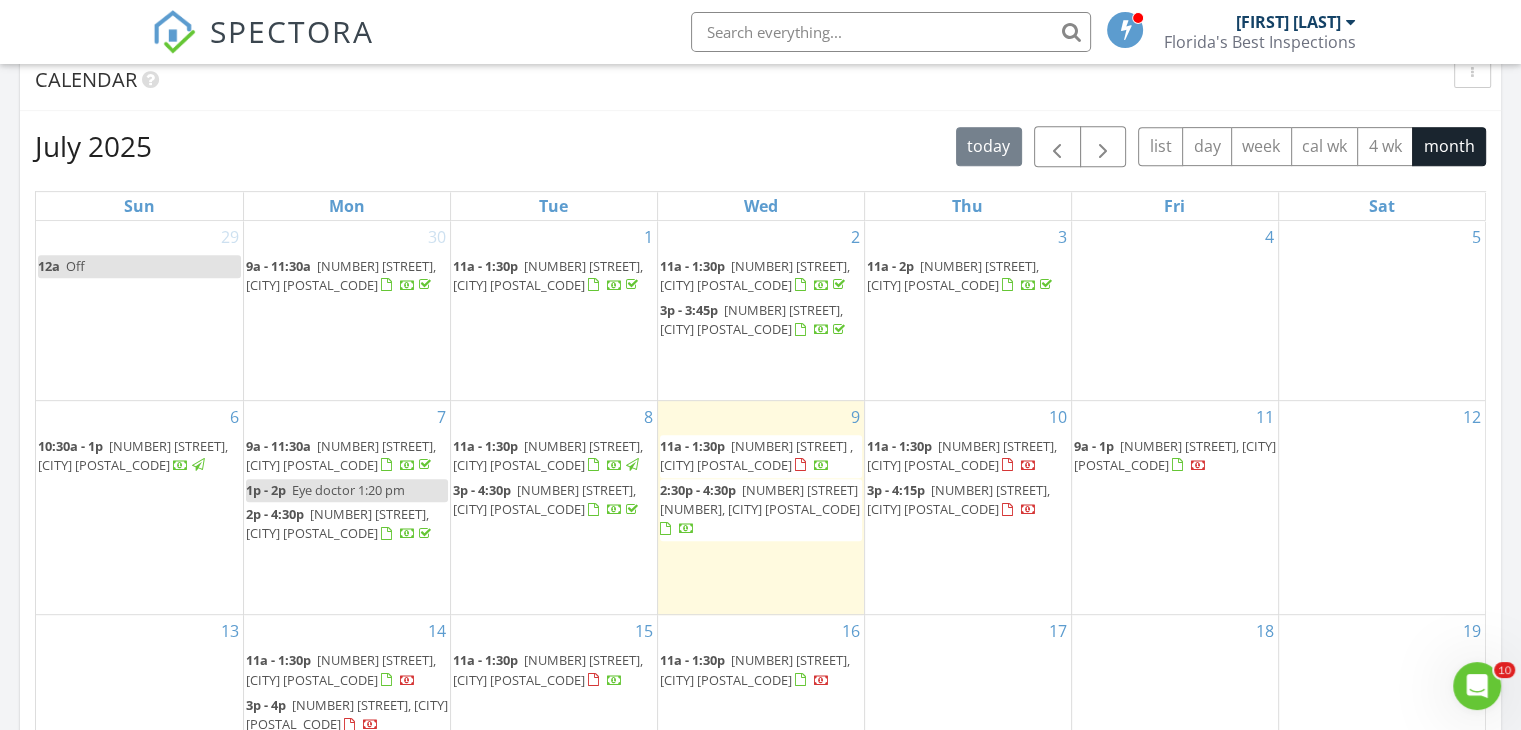 click on "2707 Lakeville Dr, Tampa 33618" at bounding box center [958, 499] 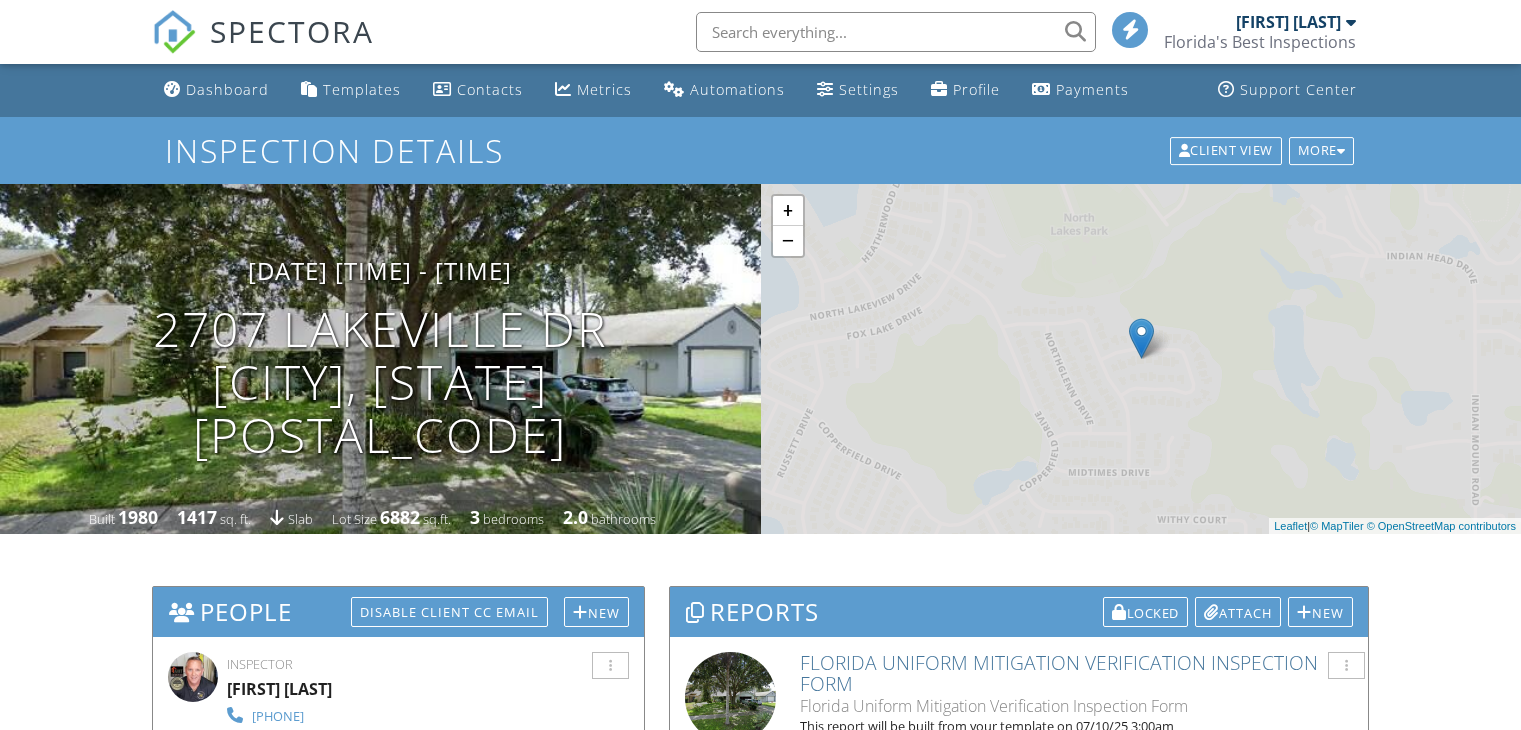 scroll, scrollTop: 0, scrollLeft: 0, axis: both 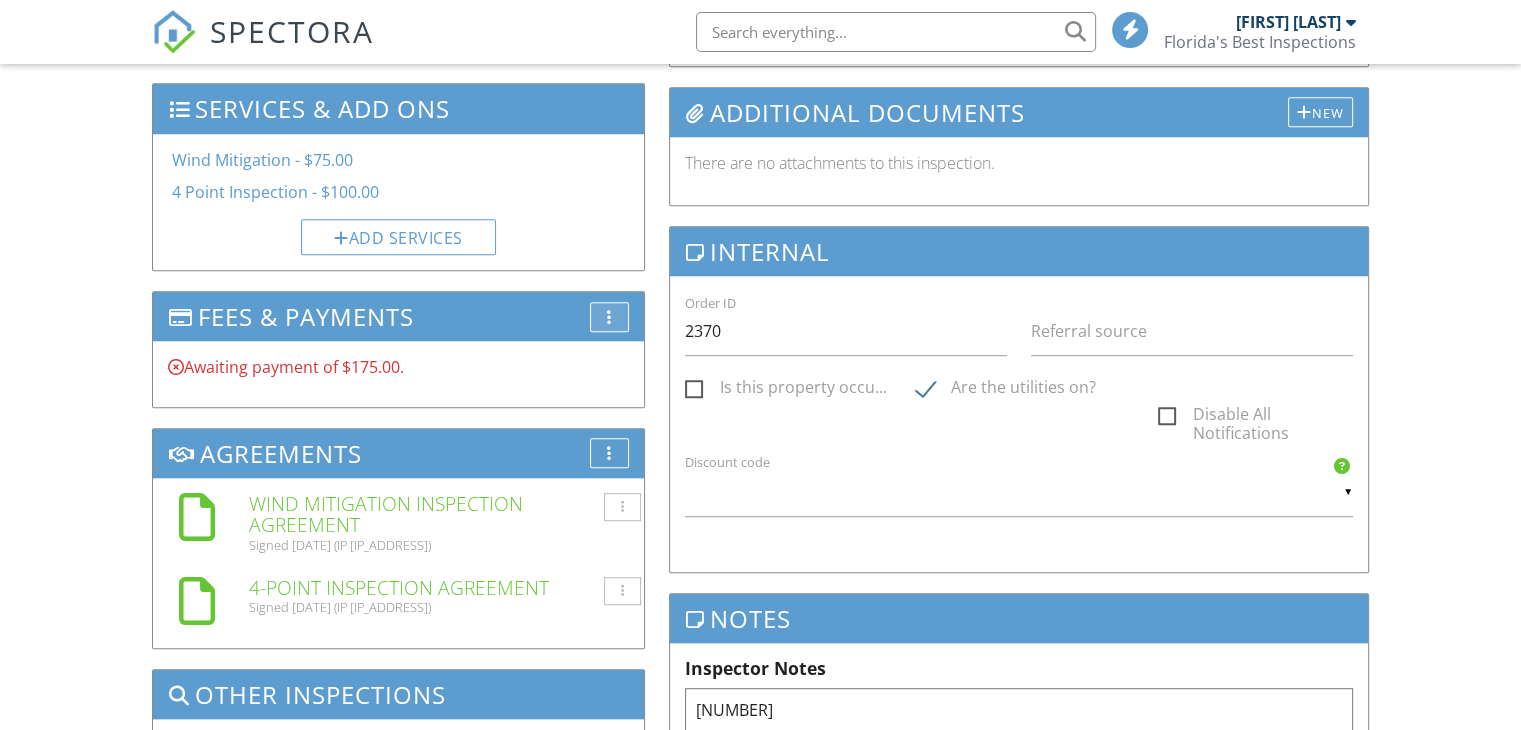 click on "More" at bounding box center (609, 317) 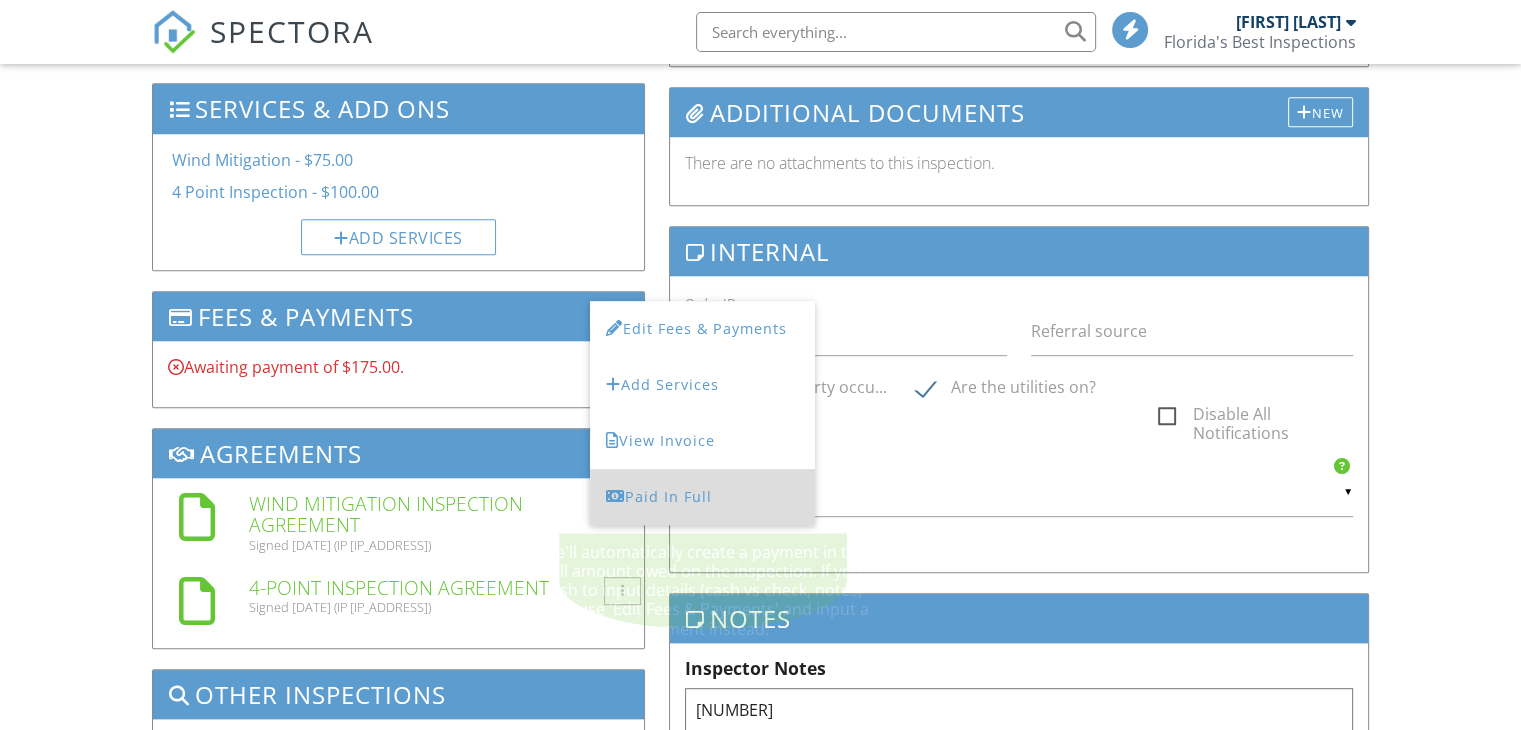click on "Paid In Full" at bounding box center [702, 497] 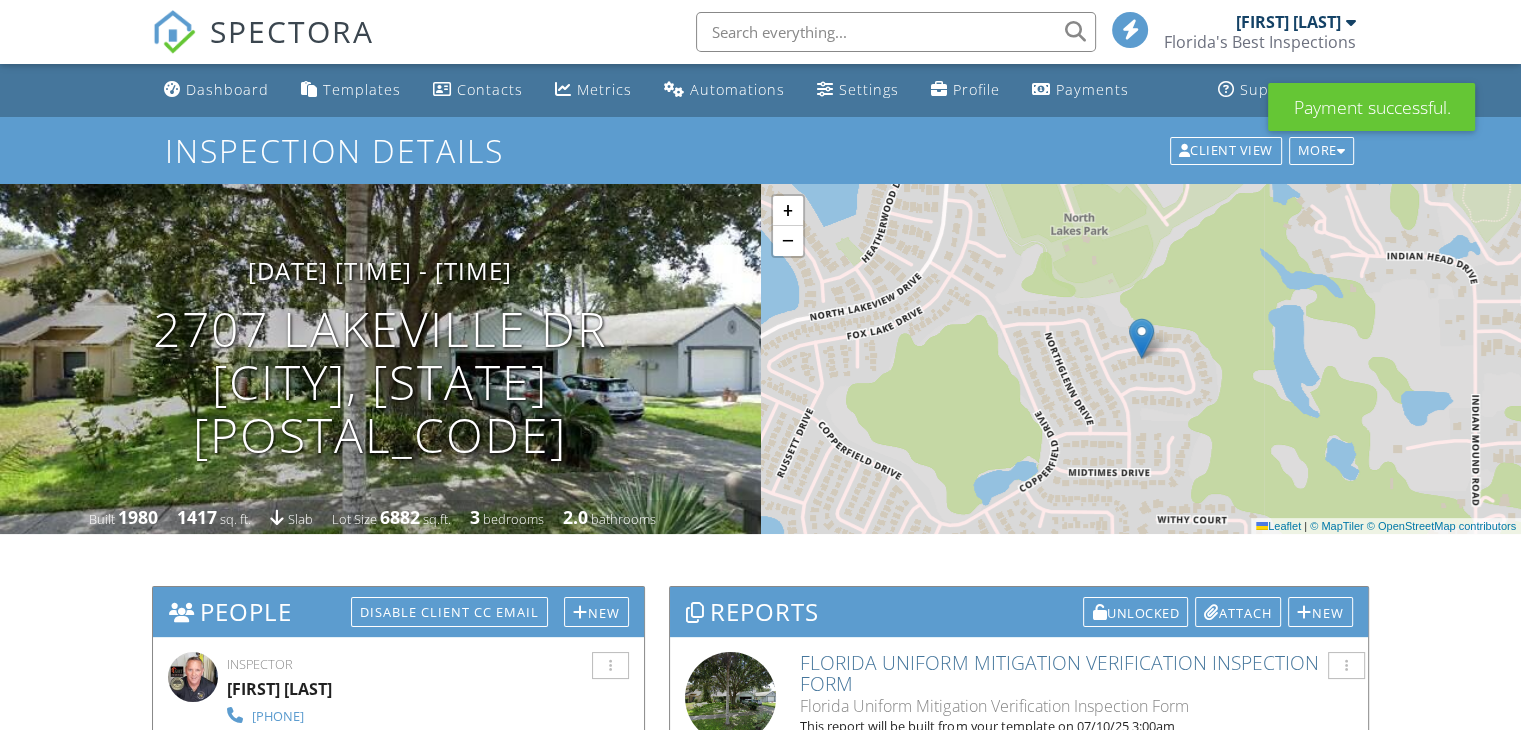 scroll, scrollTop: 568, scrollLeft: 0, axis: vertical 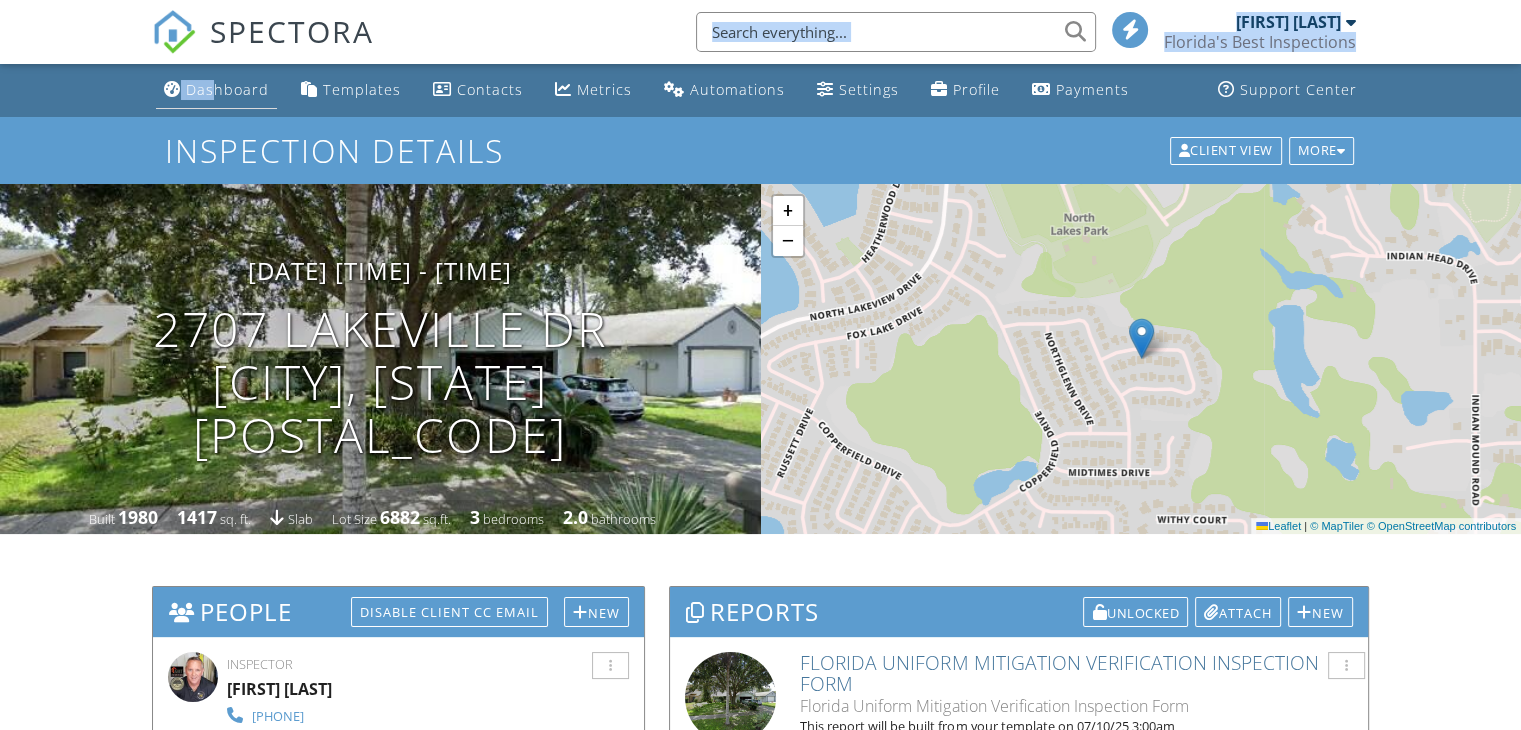 drag, startPoint x: 229, startPoint y: 71, endPoint x: 211, endPoint y: 99, distance: 33.286633 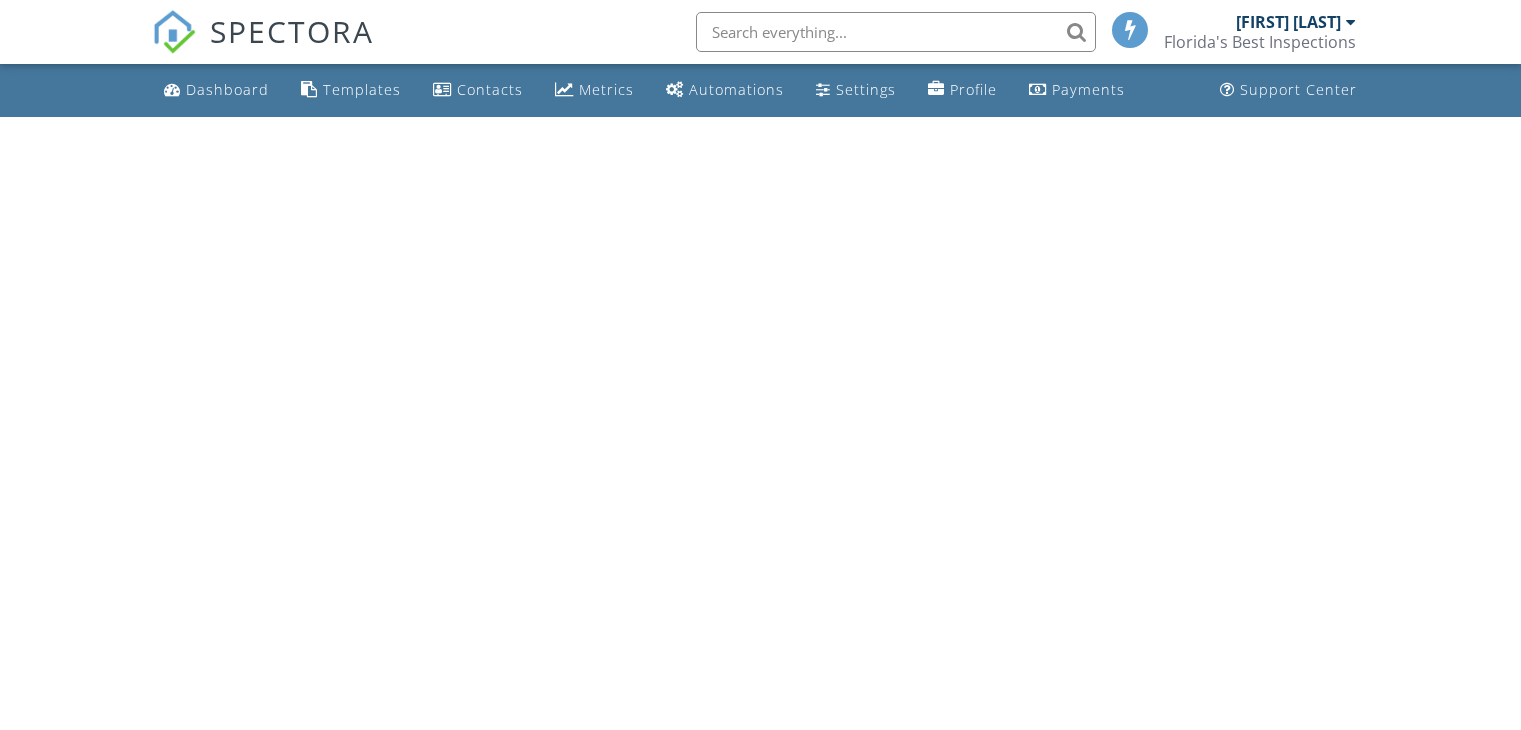 scroll, scrollTop: 0, scrollLeft: 0, axis: both 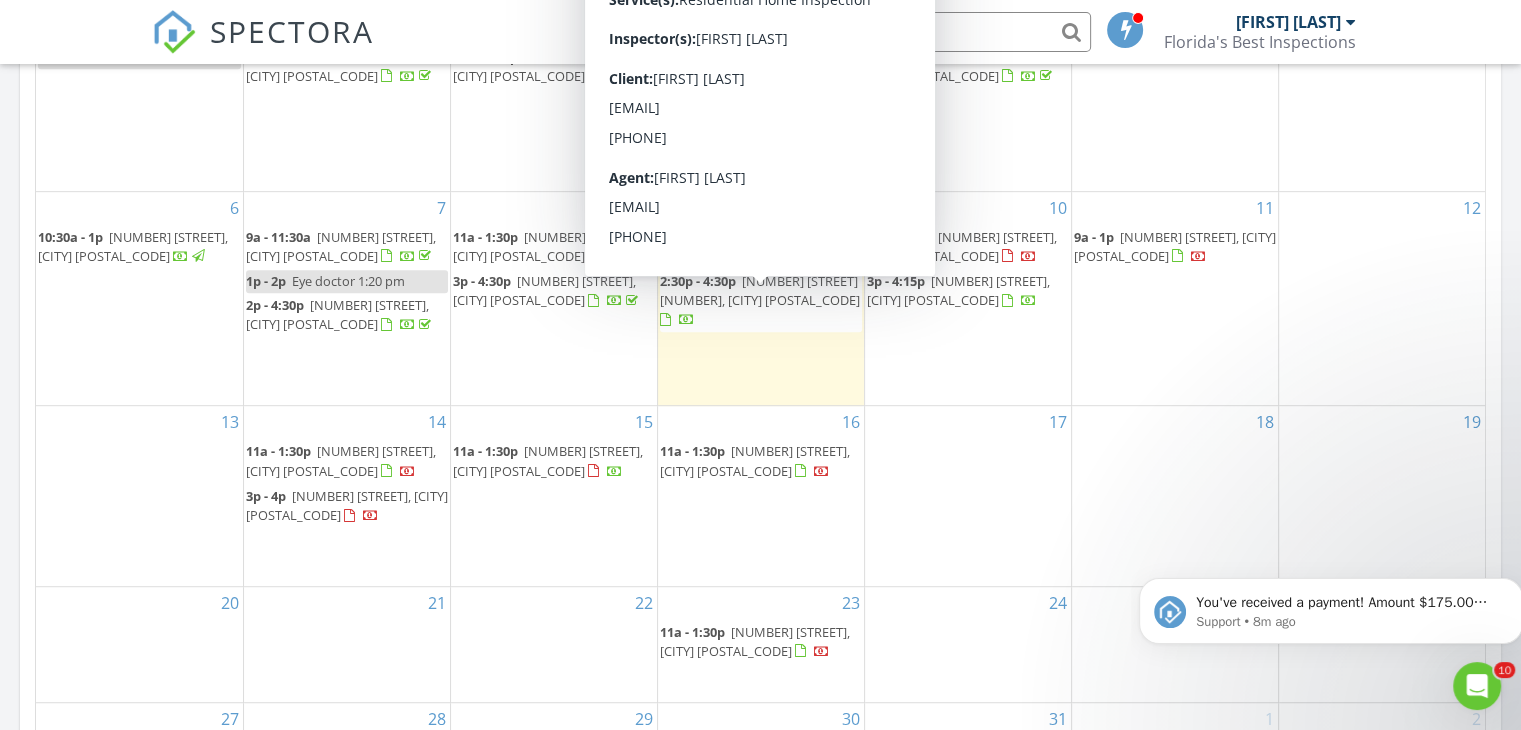 click on "2207 S Carolina Ave 16, Tampa 33629" at bounding box center (760, 290) 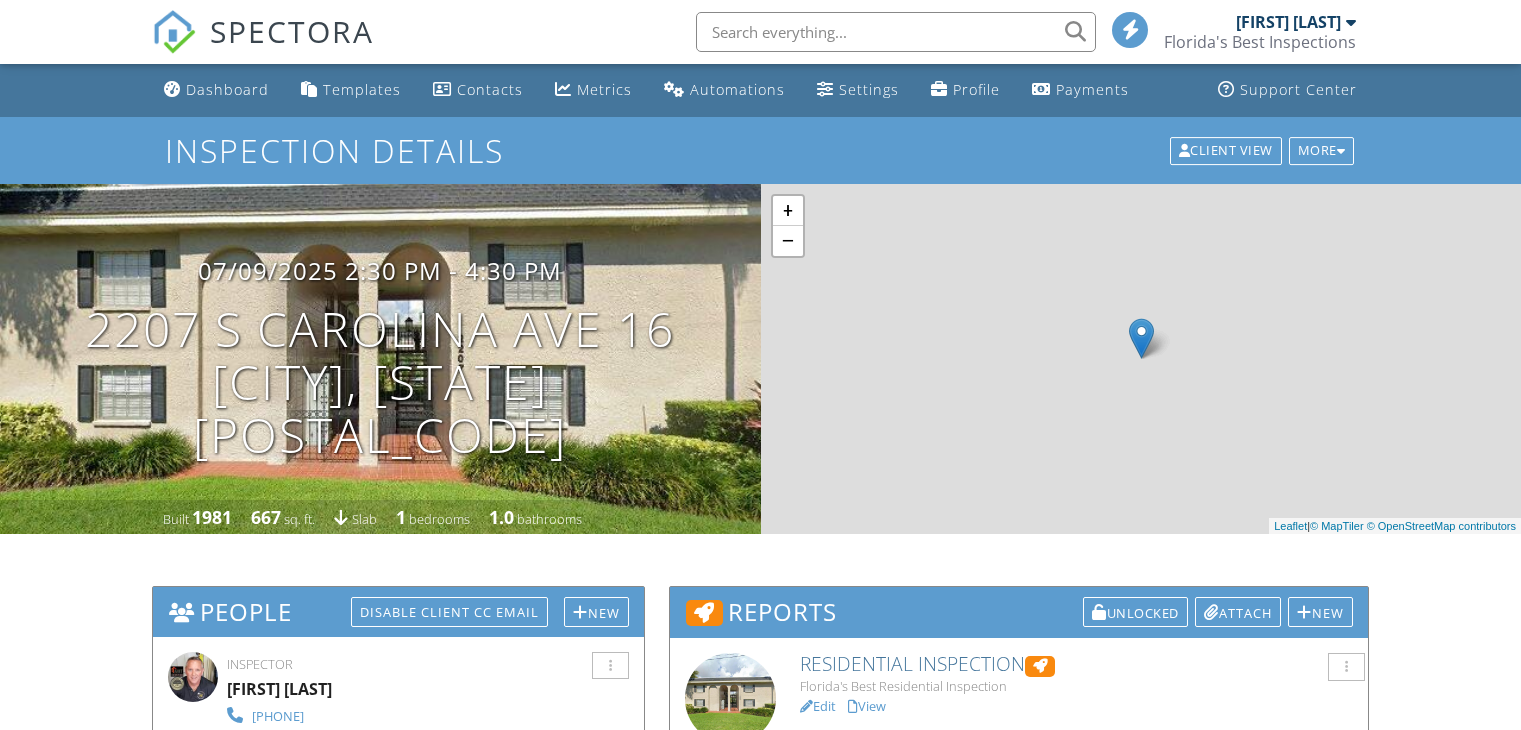 scroll, scrollTop: 0, scrollLeft: 0, axis: both 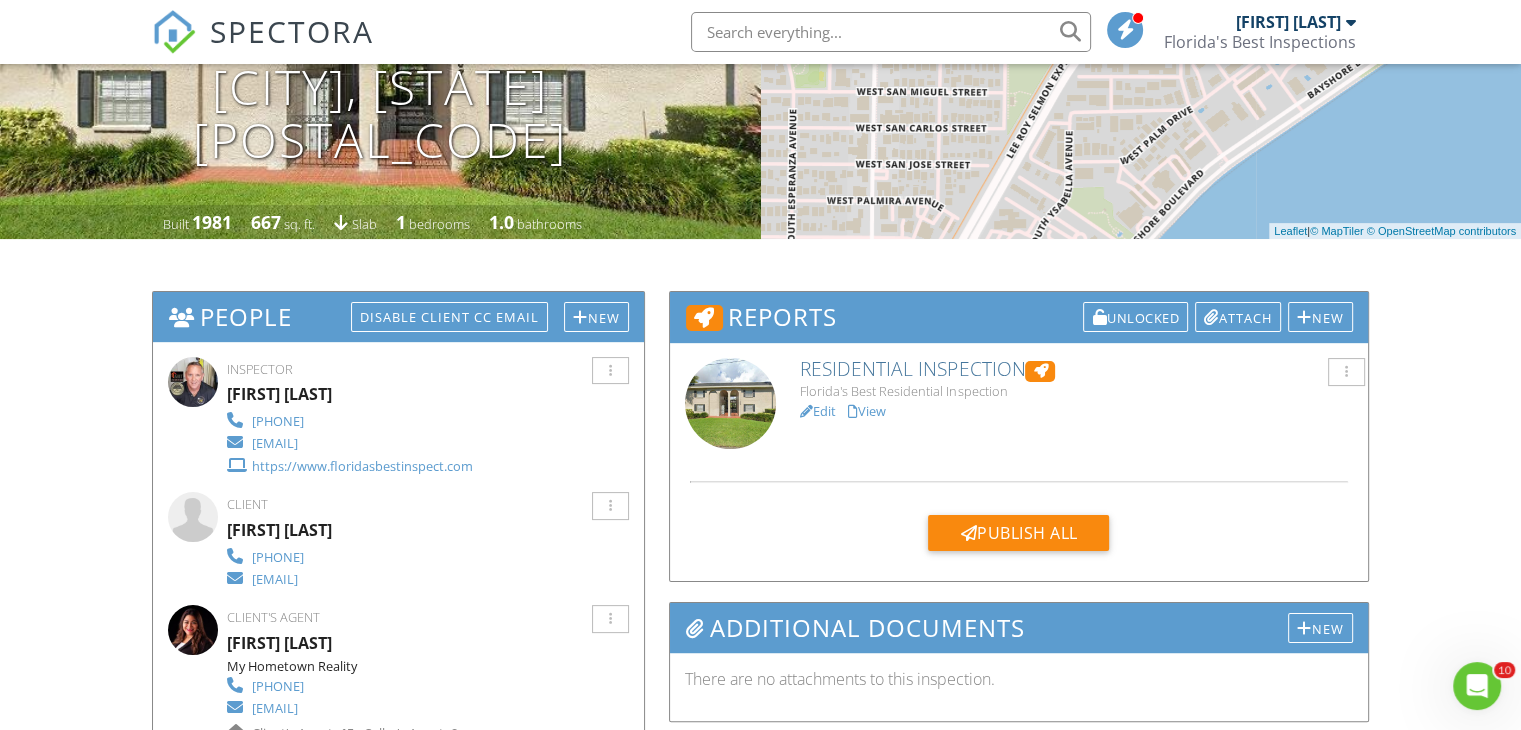 click on "Residential Inspection" at bounding box center [1076, 369] 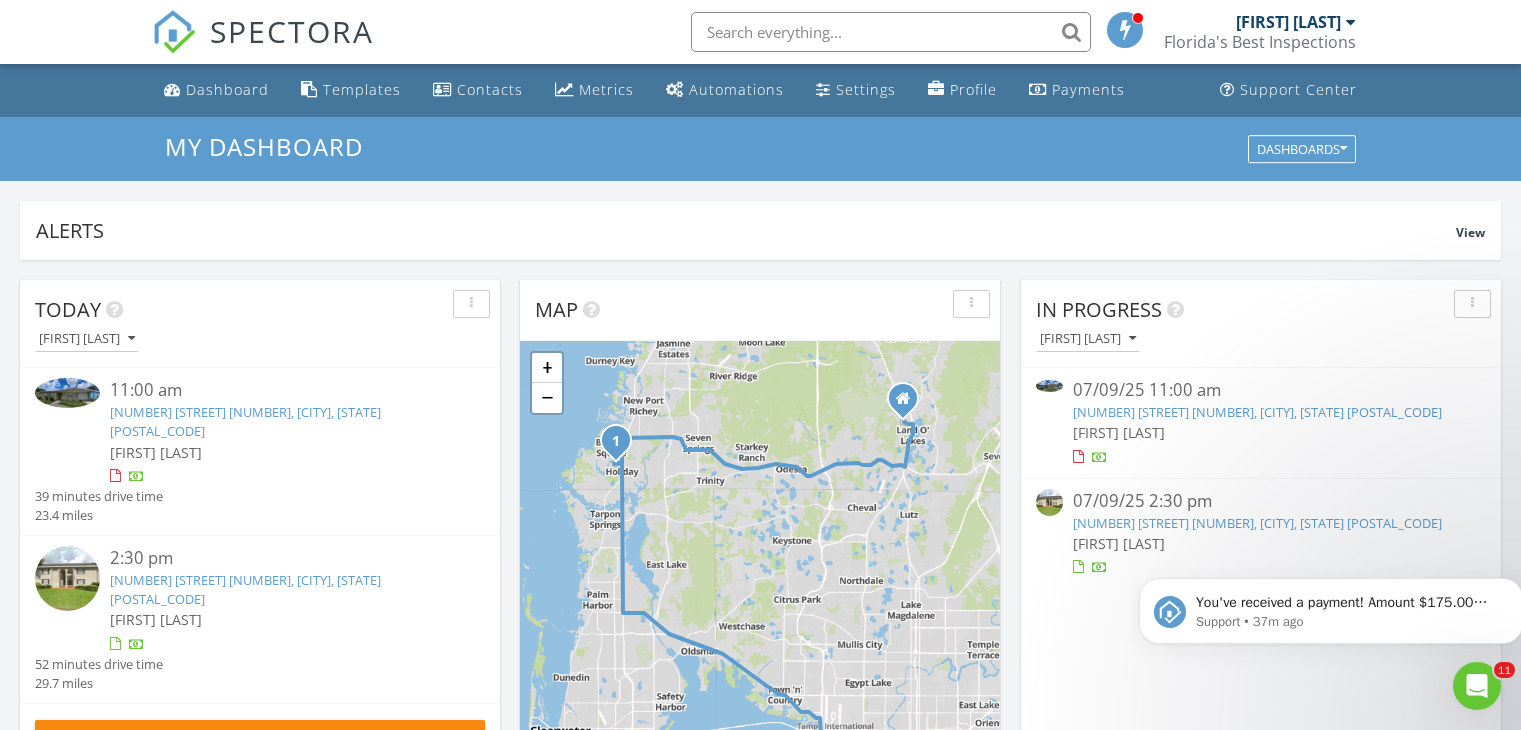 scroll, scrollTop: 0, scrollLeft: 0, axis: both 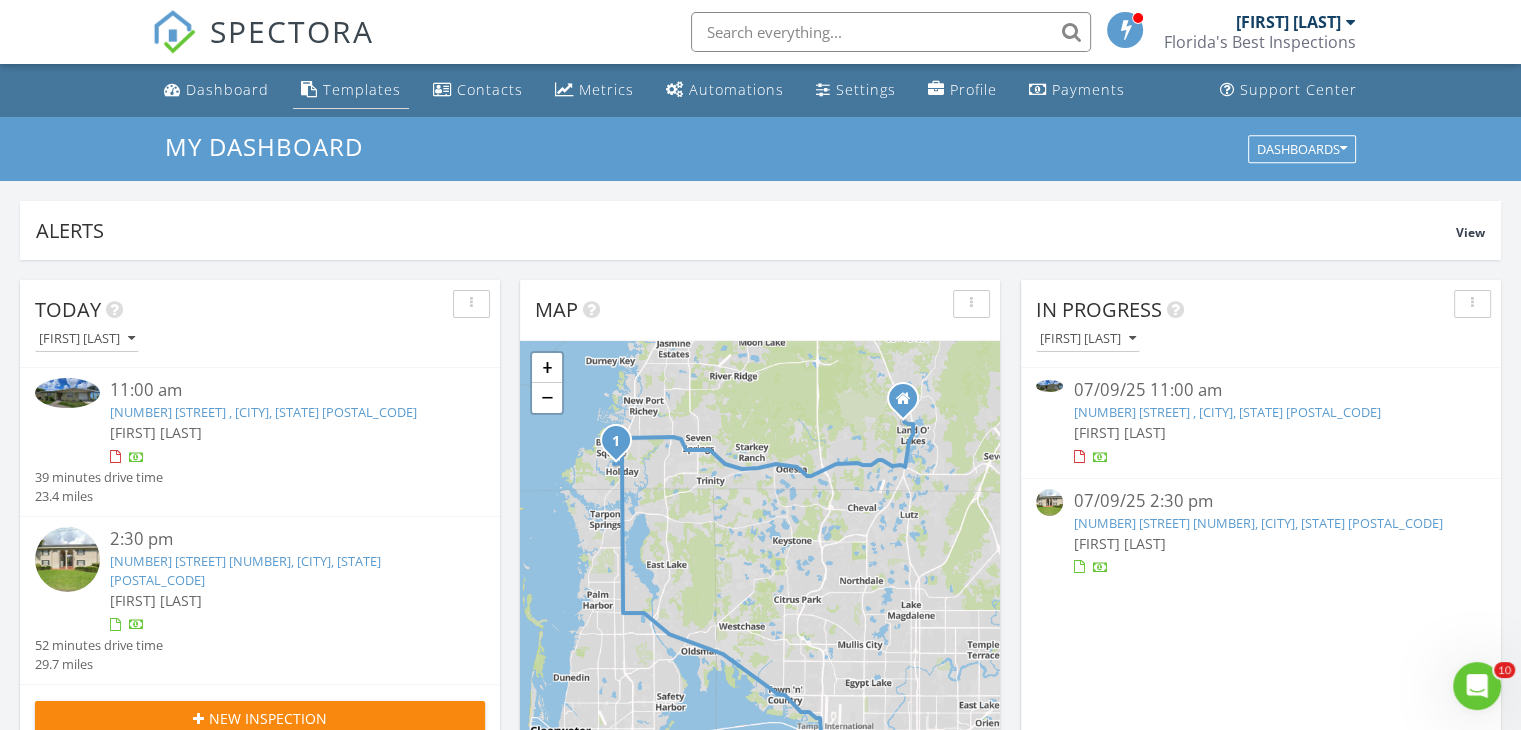 click on "Templates" at bounding box center [362, 89] 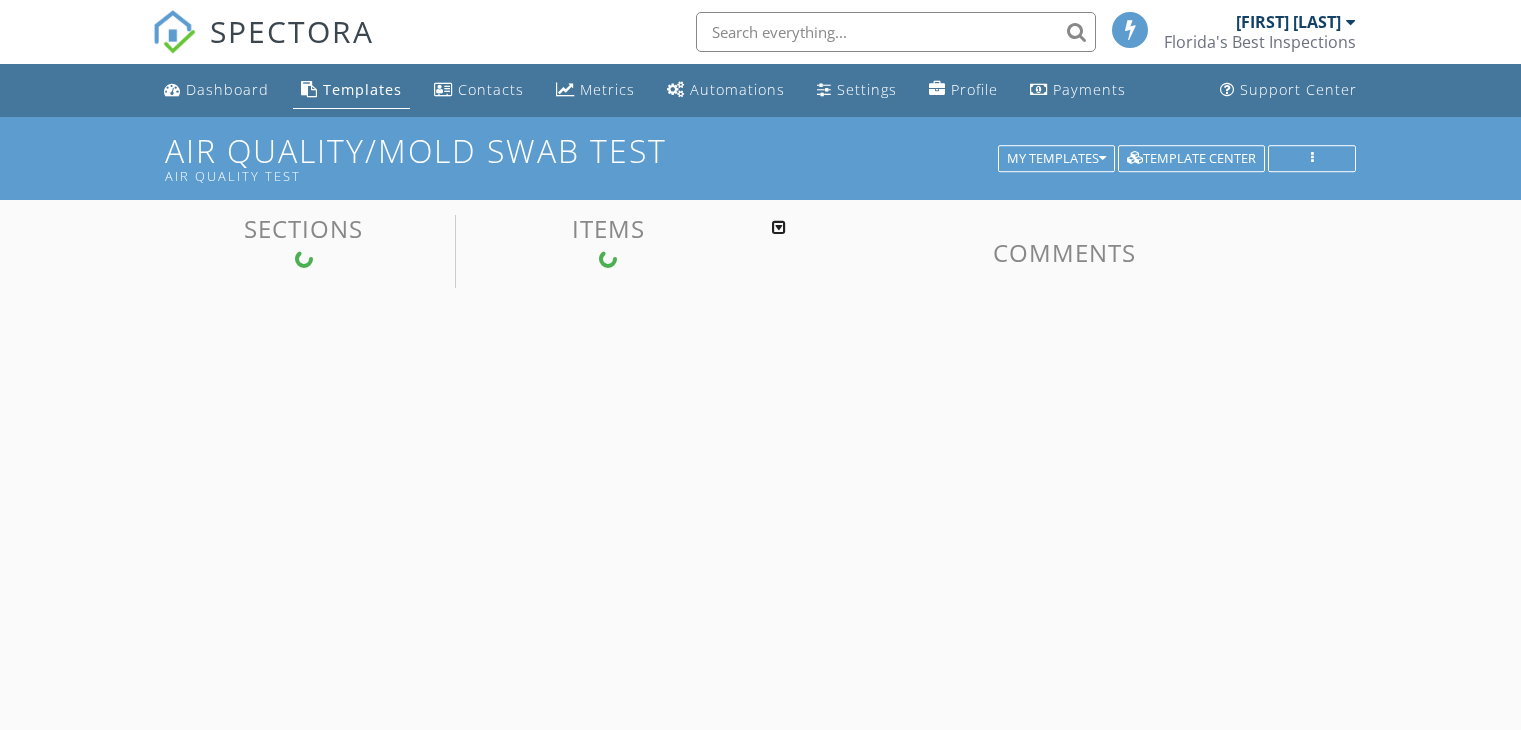 scroll, scrollTop: 0, scrollLeft: 0, axis: both 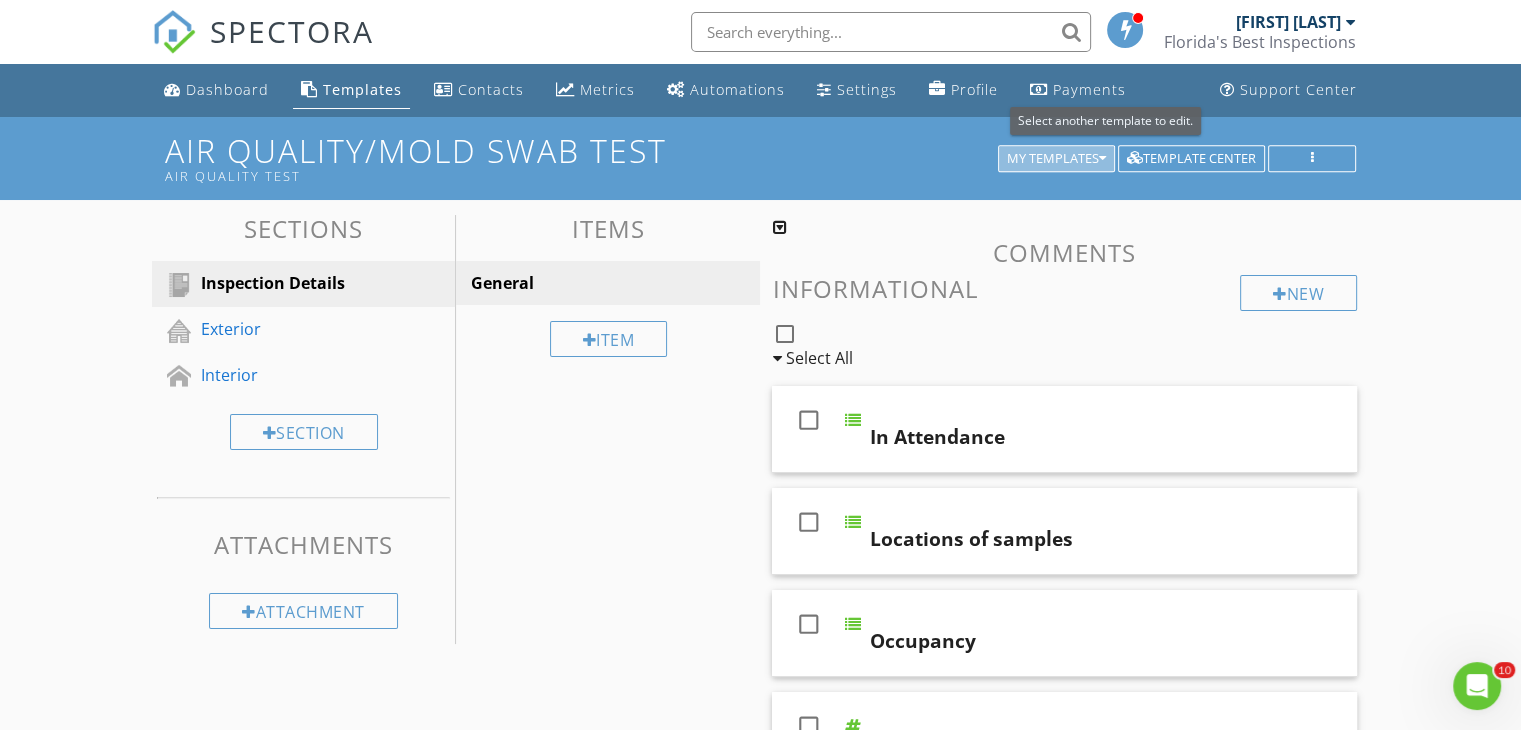 click on "My Templates" at bounding box center [1056, 159] 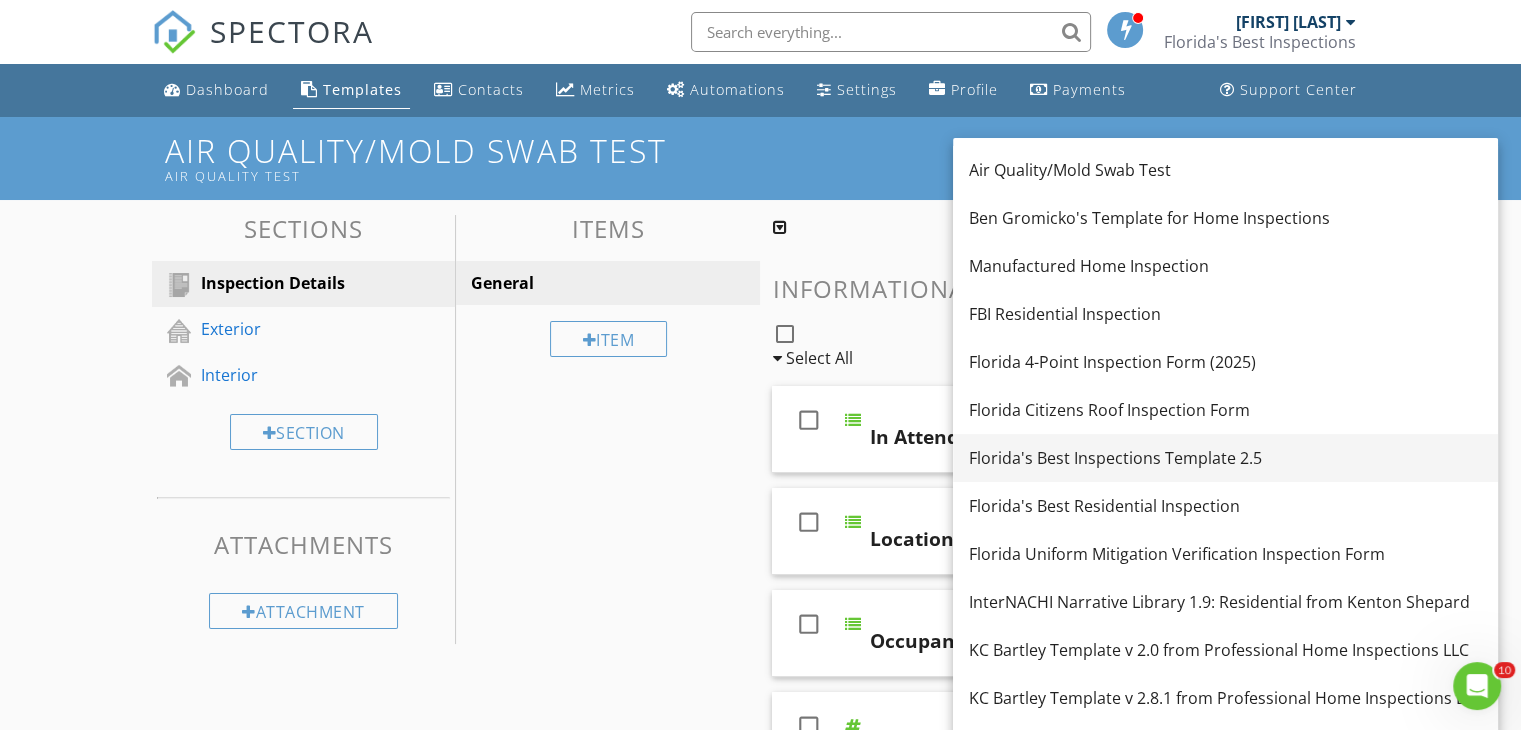 scroll, scrollTop: 236, scrollLeft: 0, axis: vertical 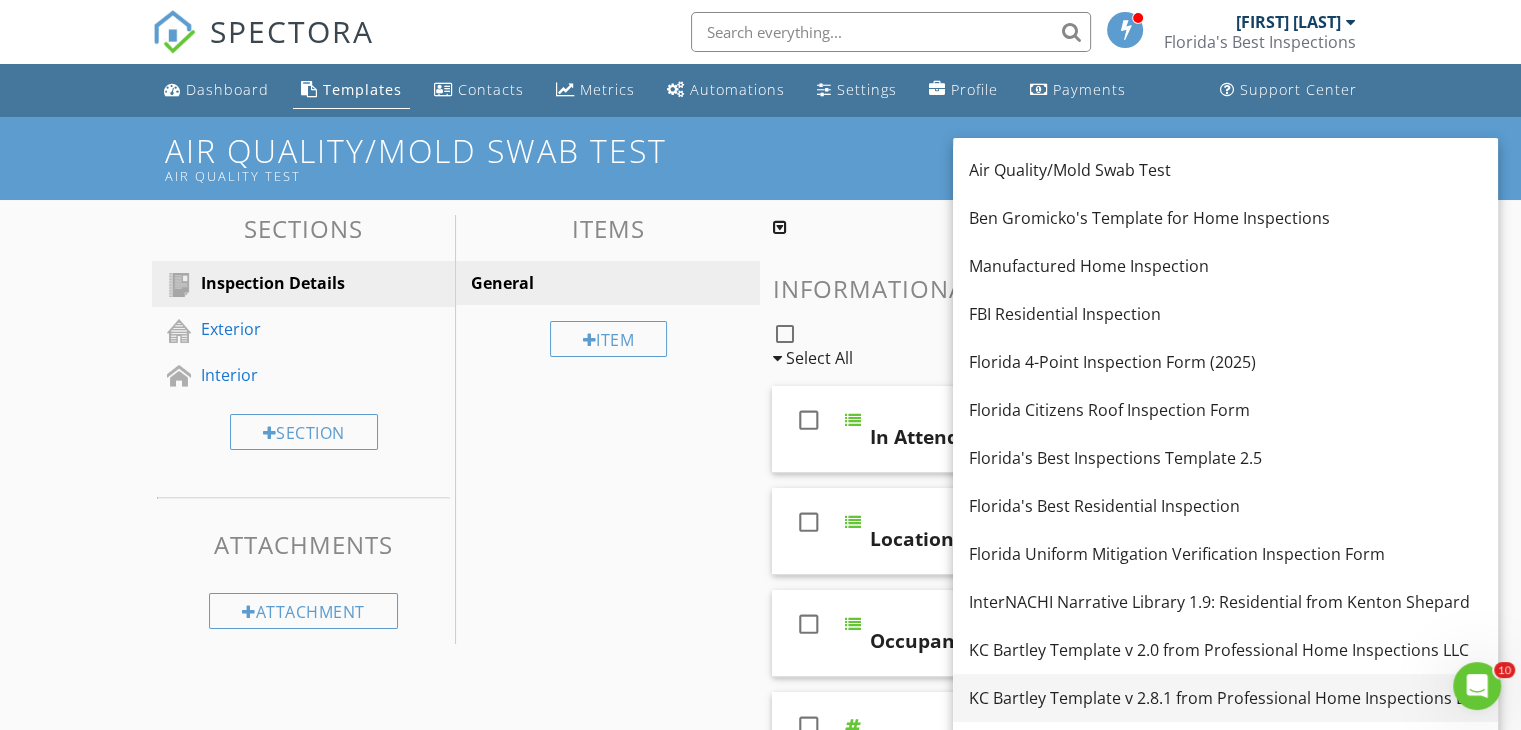 click on "KC Bartley Template v 2.8.1 from Professional Home Inspections LLC" at bounding box center (1225, 170) 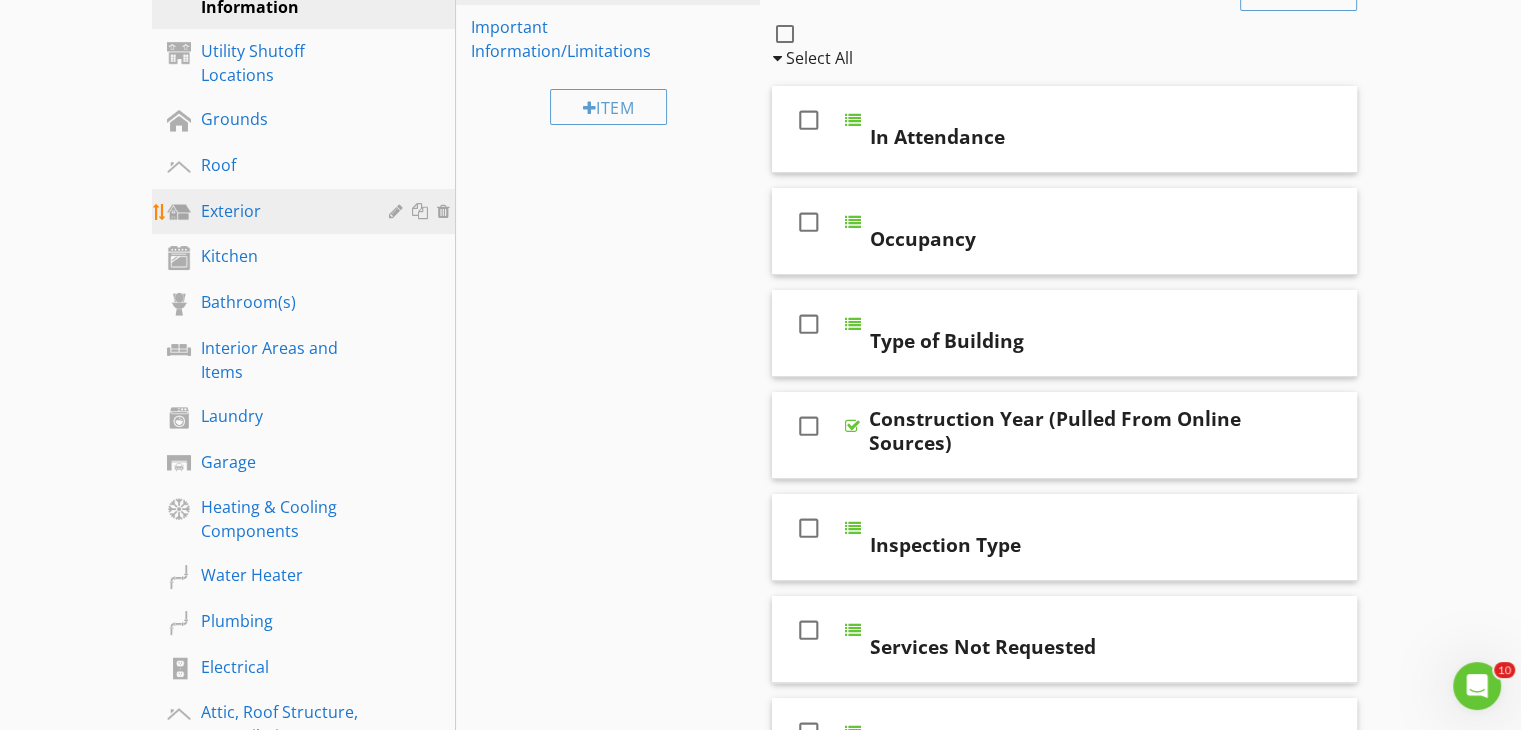 scroll, scrollTop: 302, scrollLeft: 0, axis: vertical 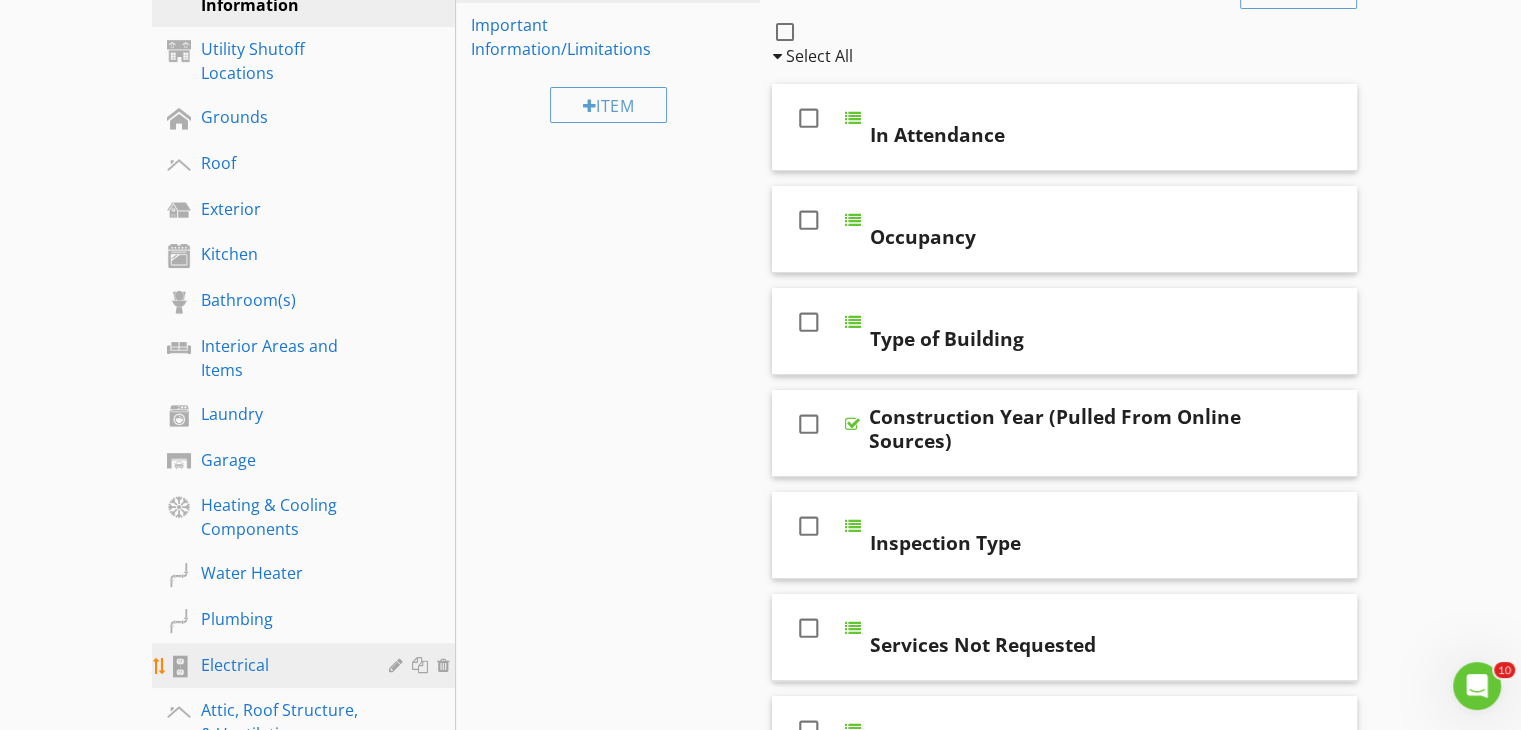 click on "Electrical" at bounding box center (280, 665) 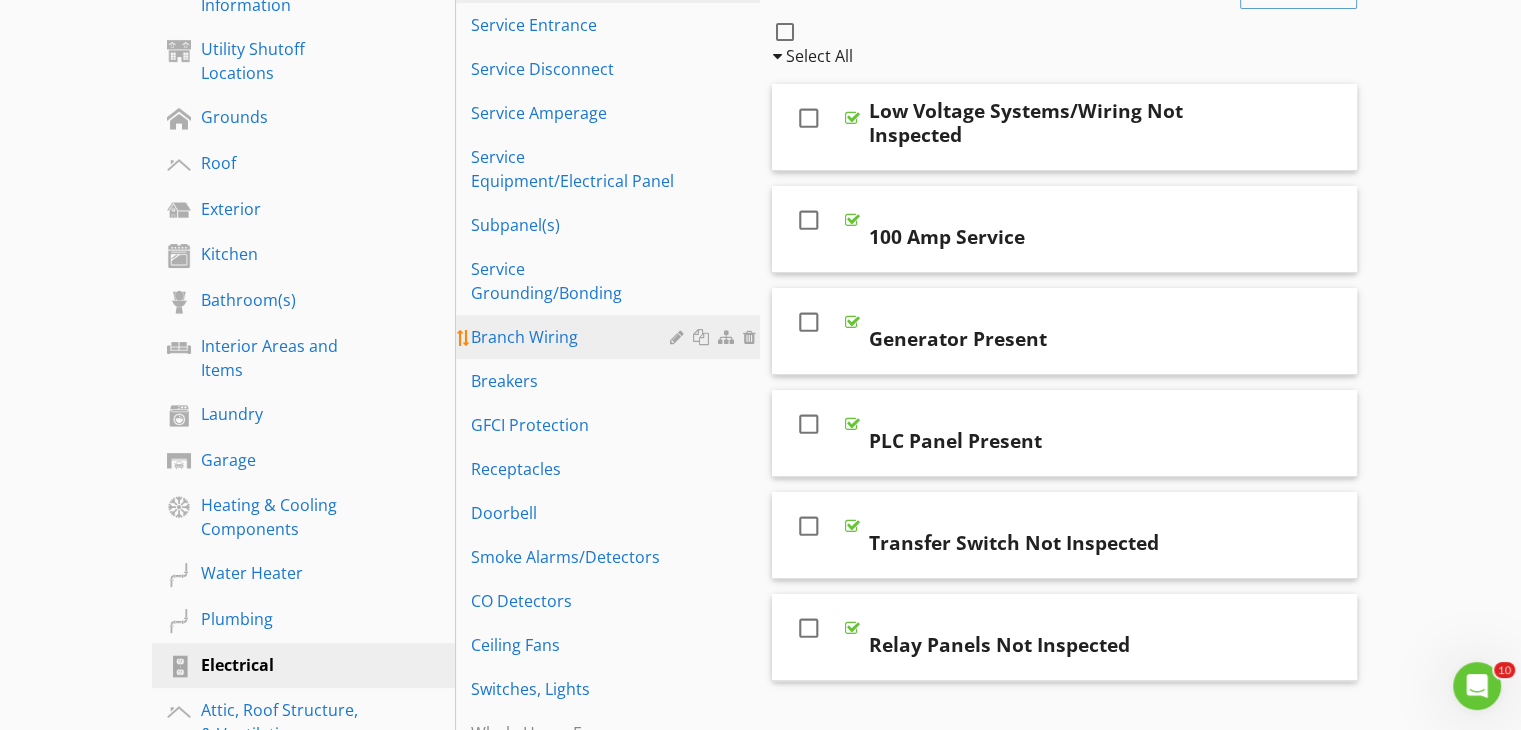 click on "Branch Wiring" at bounding box center (573, 337) 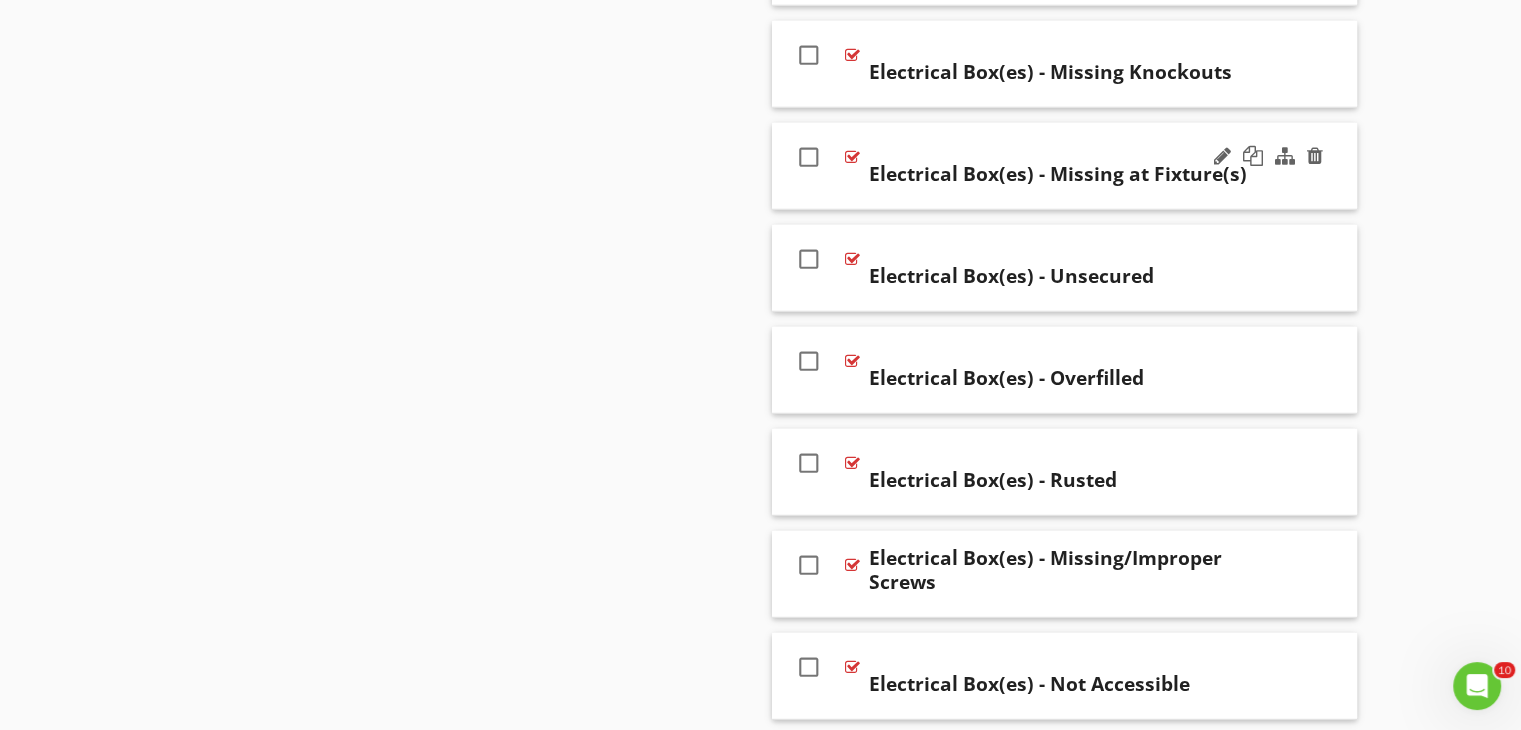 scroll, scrollTop: 5571, scrollLeft: 0, axis: vertical 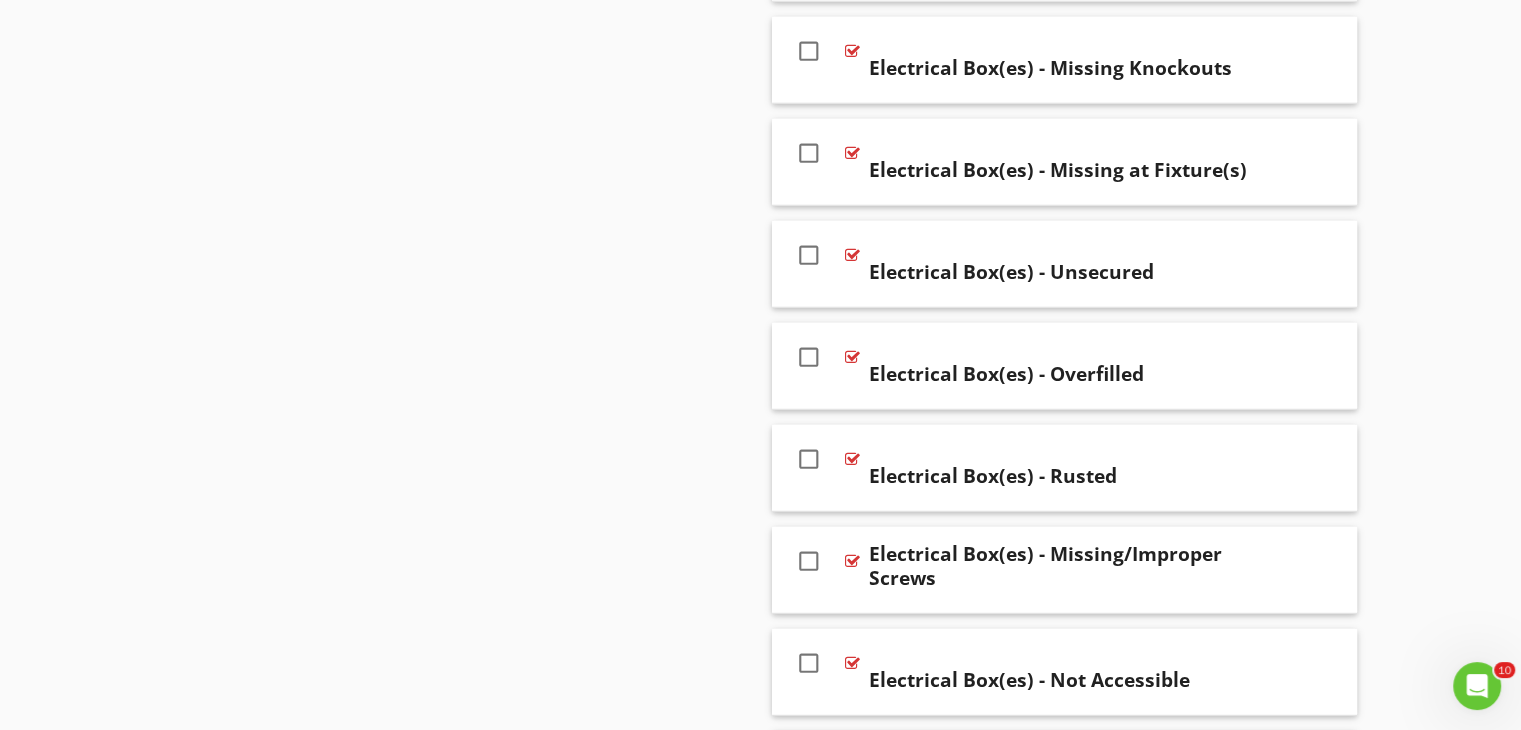 click on "check_box_outline_blank
Aluminum Wiring - Present" at bounding box center (1064, 1182) 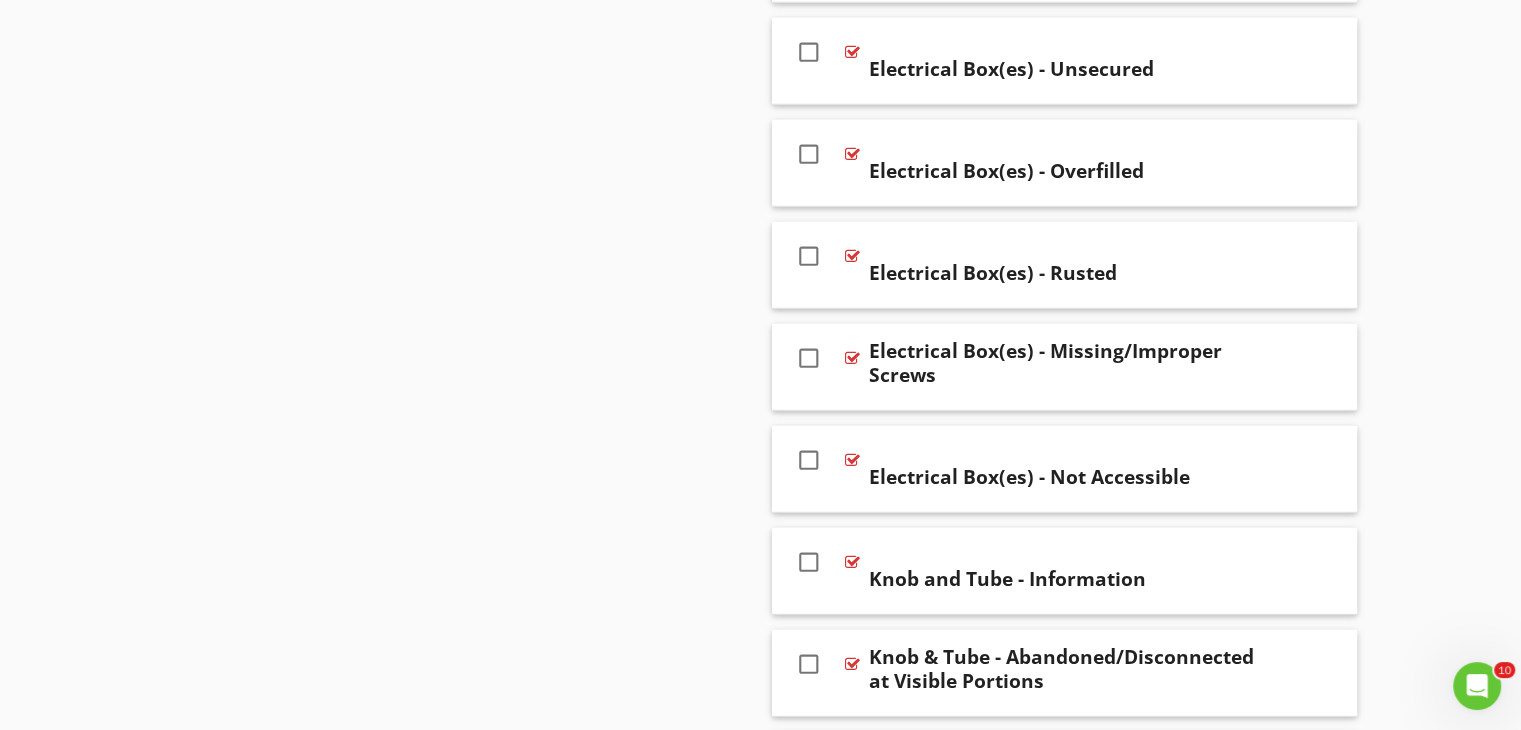 scroll, scrollTop: 5775, scrollLeft: 0, axis: vertical 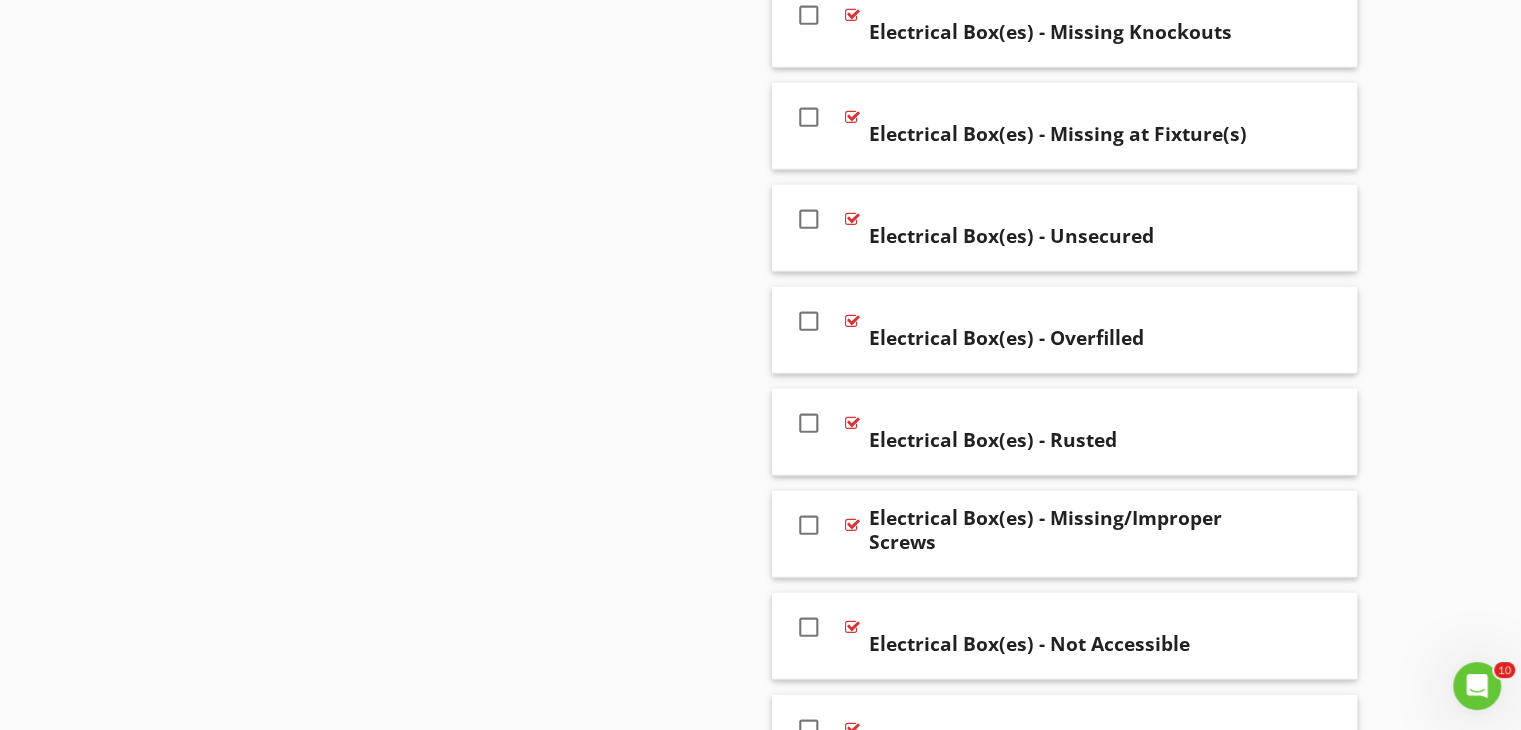click on "Edit Using AI" at bounding box center (887, 1228) 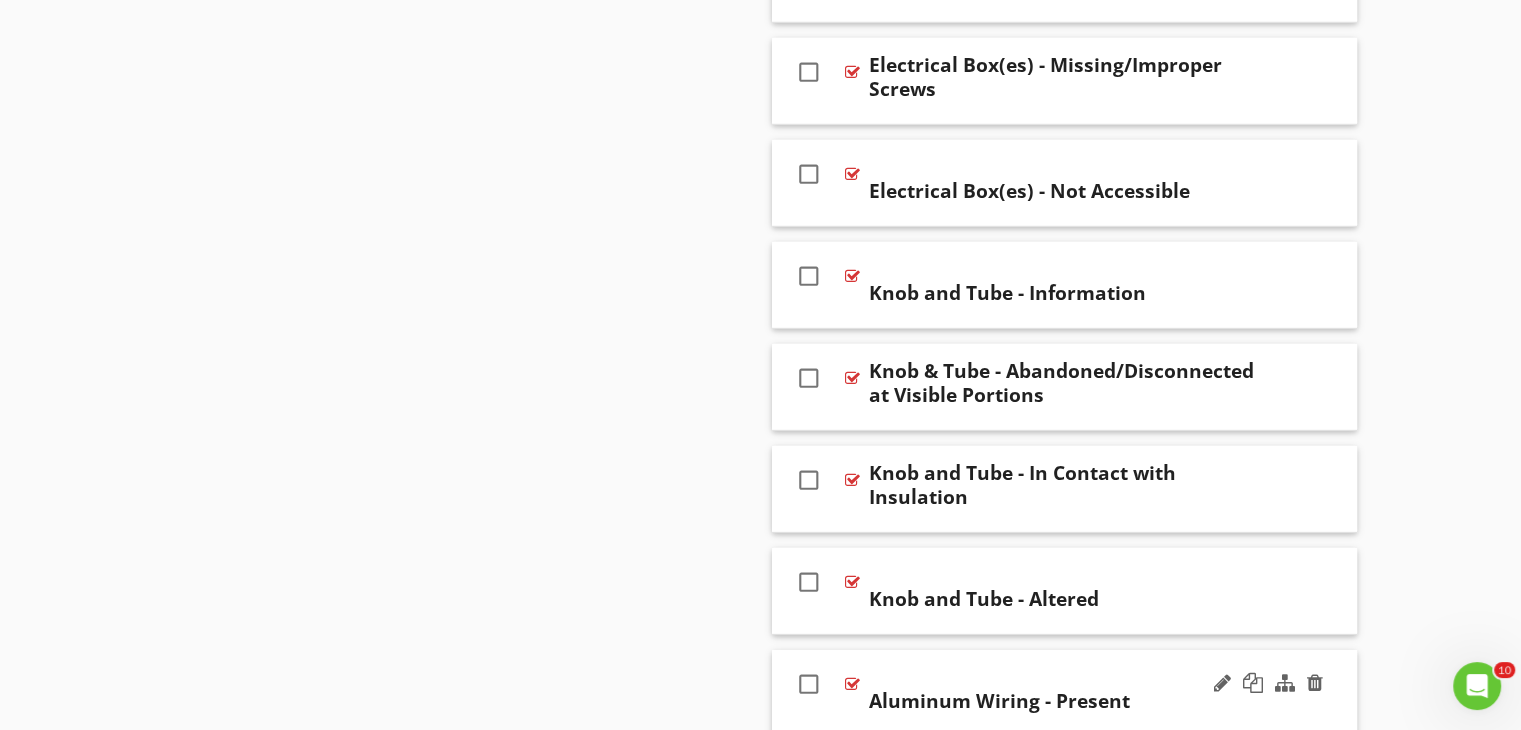 scroll, scrollTop: 6060, scrollLeft: 0, axis: vertical 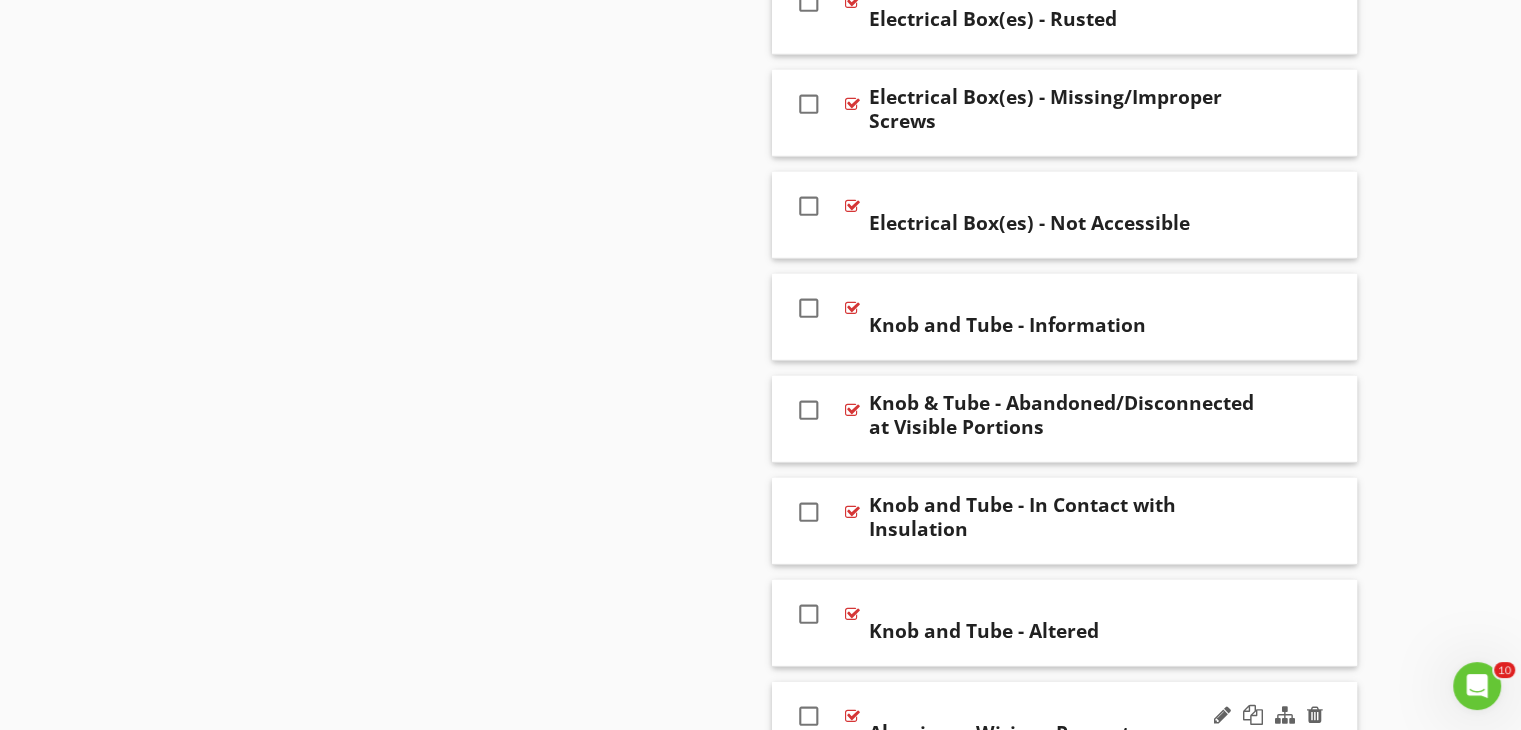 click at bounding box center [812, 1292] 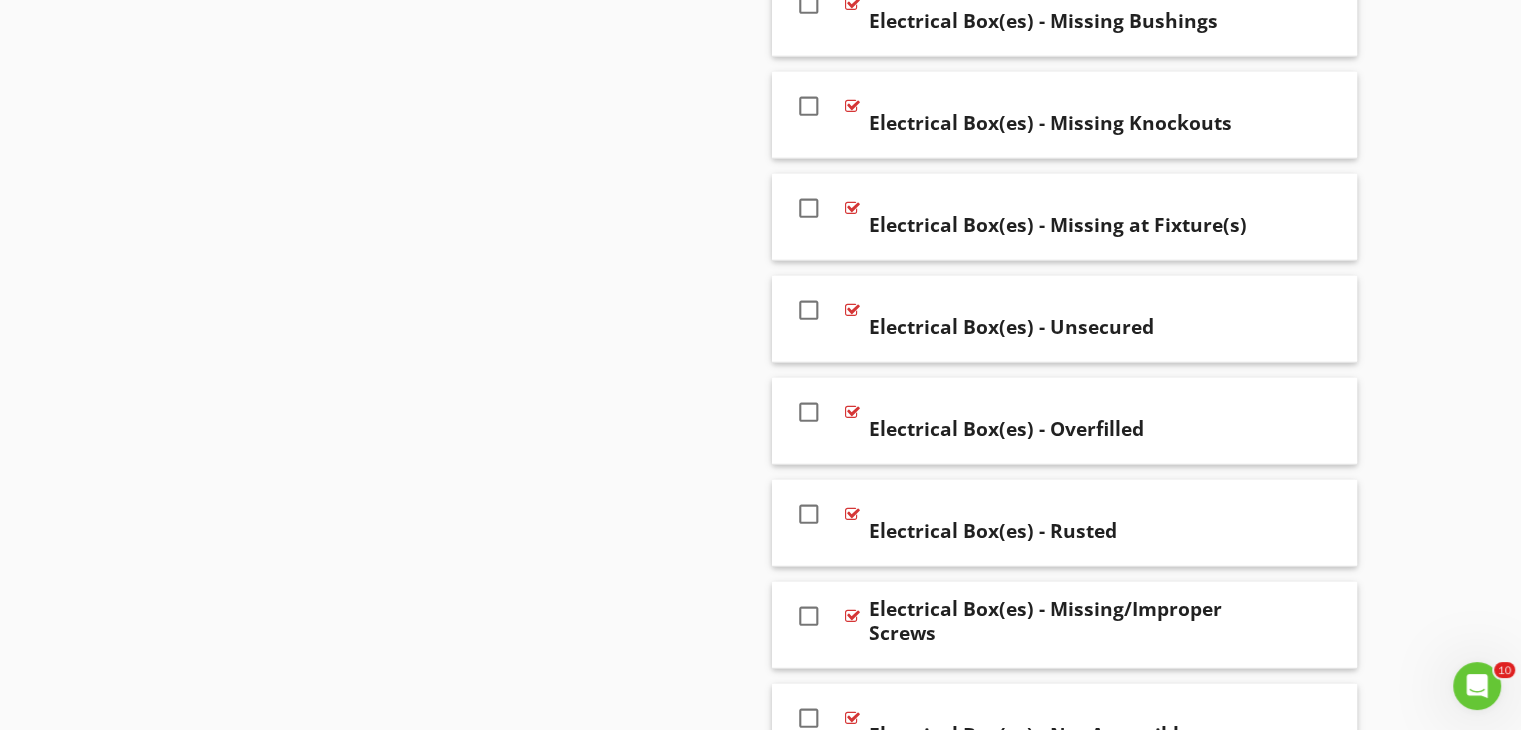 scroll, scrollTop: 5513, scrollLeft: 0, axis: vertical 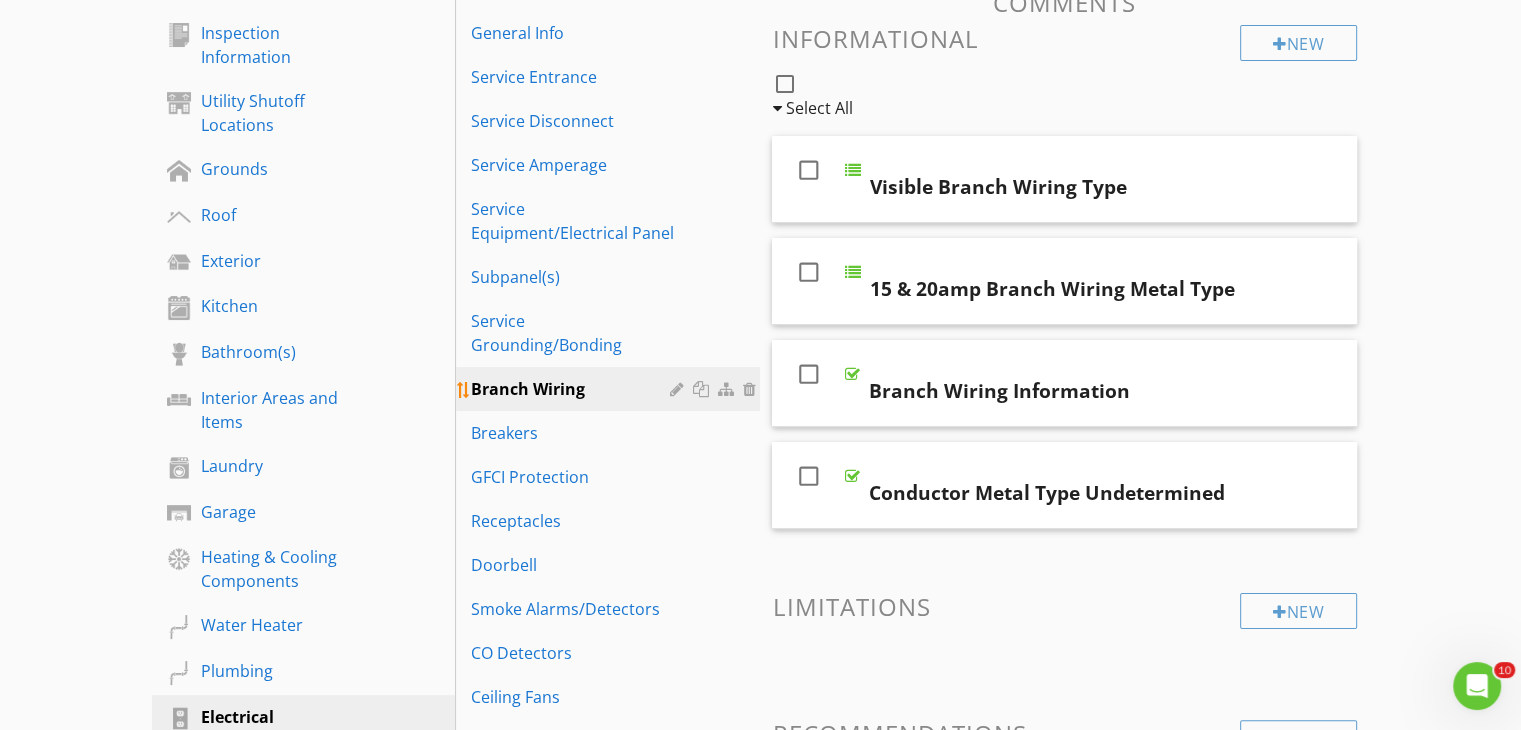 click on "Branch Wiring" at bounding box center [573, 389] 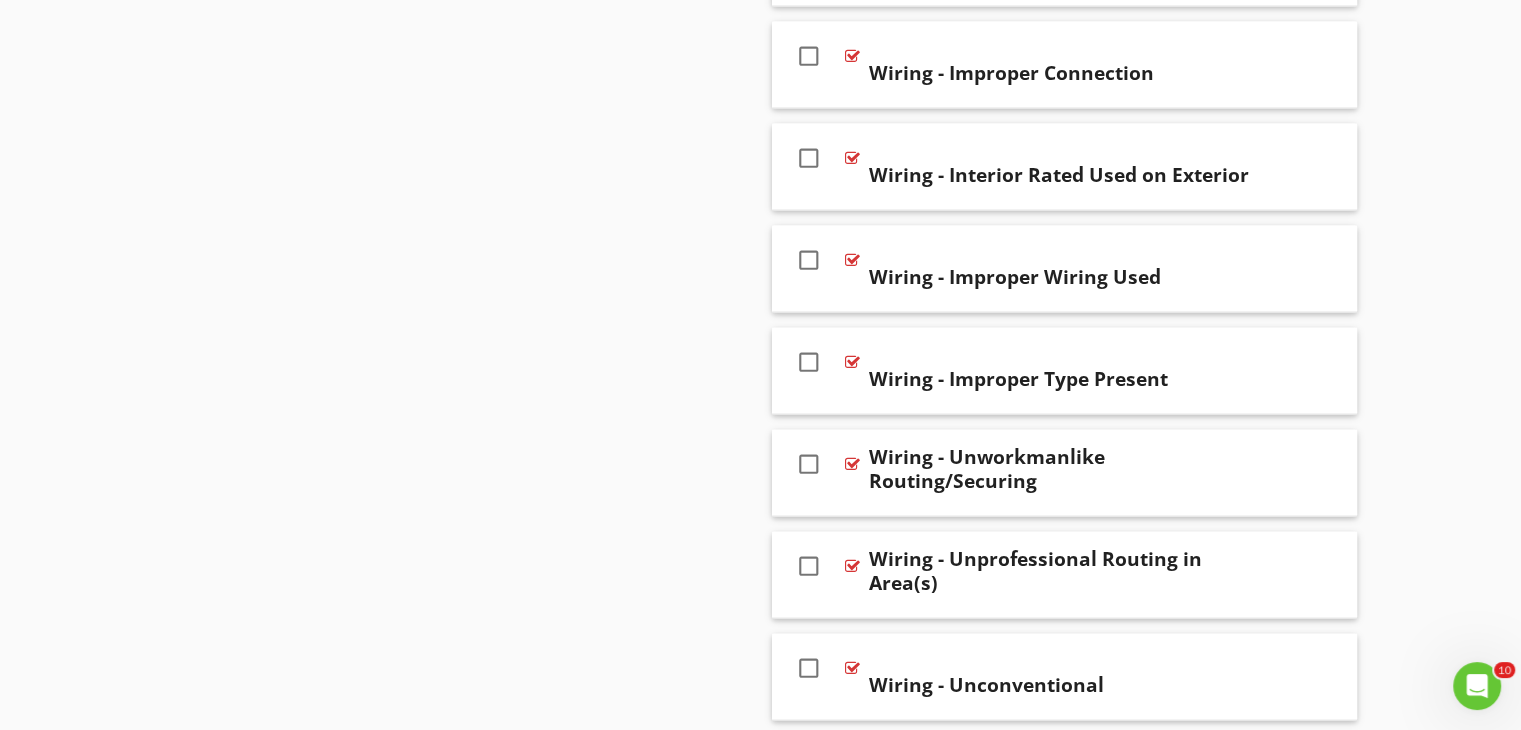 scroll, scrollTop: 4416, scrollLeft: 0, axis: vertical 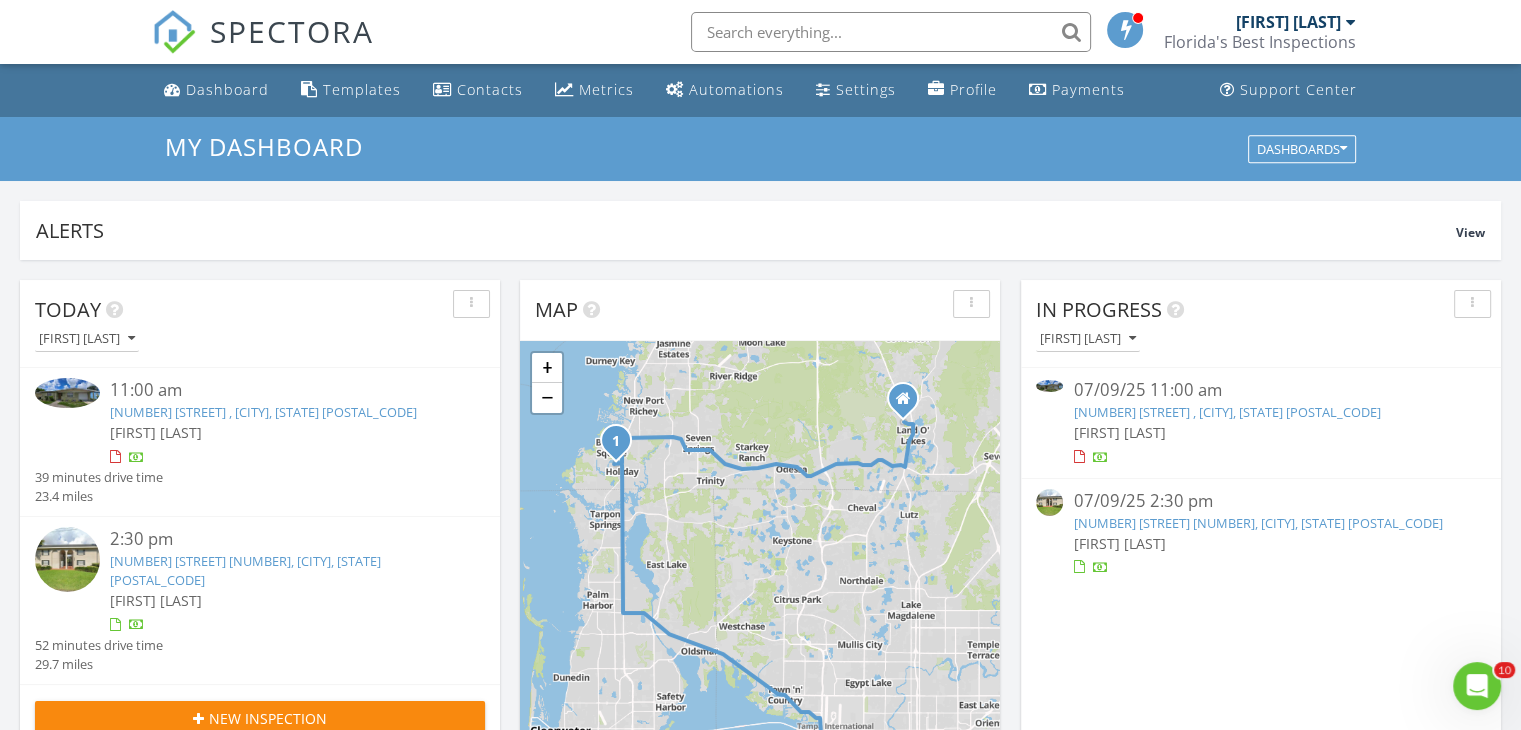 click on "[NUMBER] [STREET] [NUMBER], [CITY], [STATE] [POSTAL_CODE]" at bounding box center [1257, 523] 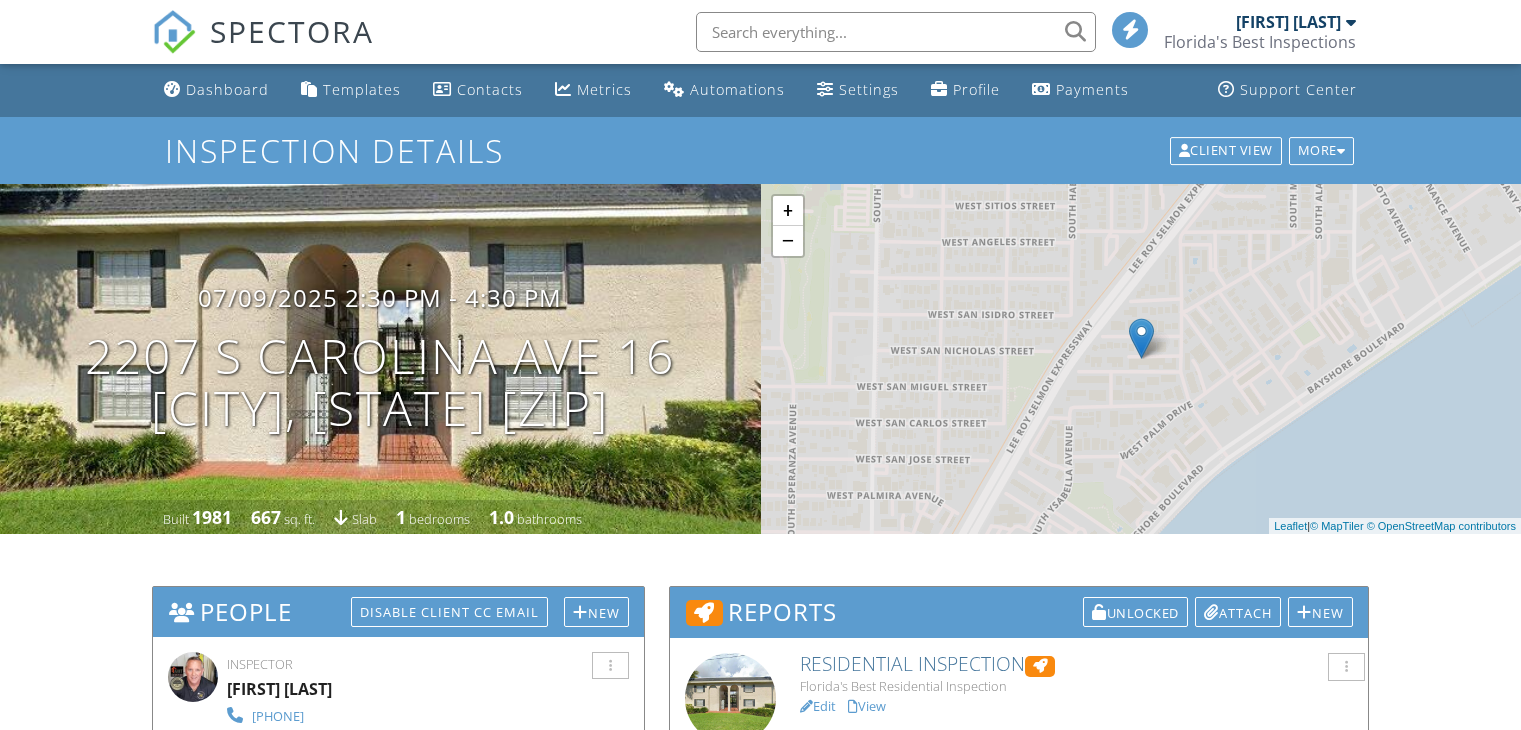 scroll, scrollTop: 0, scrollLeft: 0, axis: both 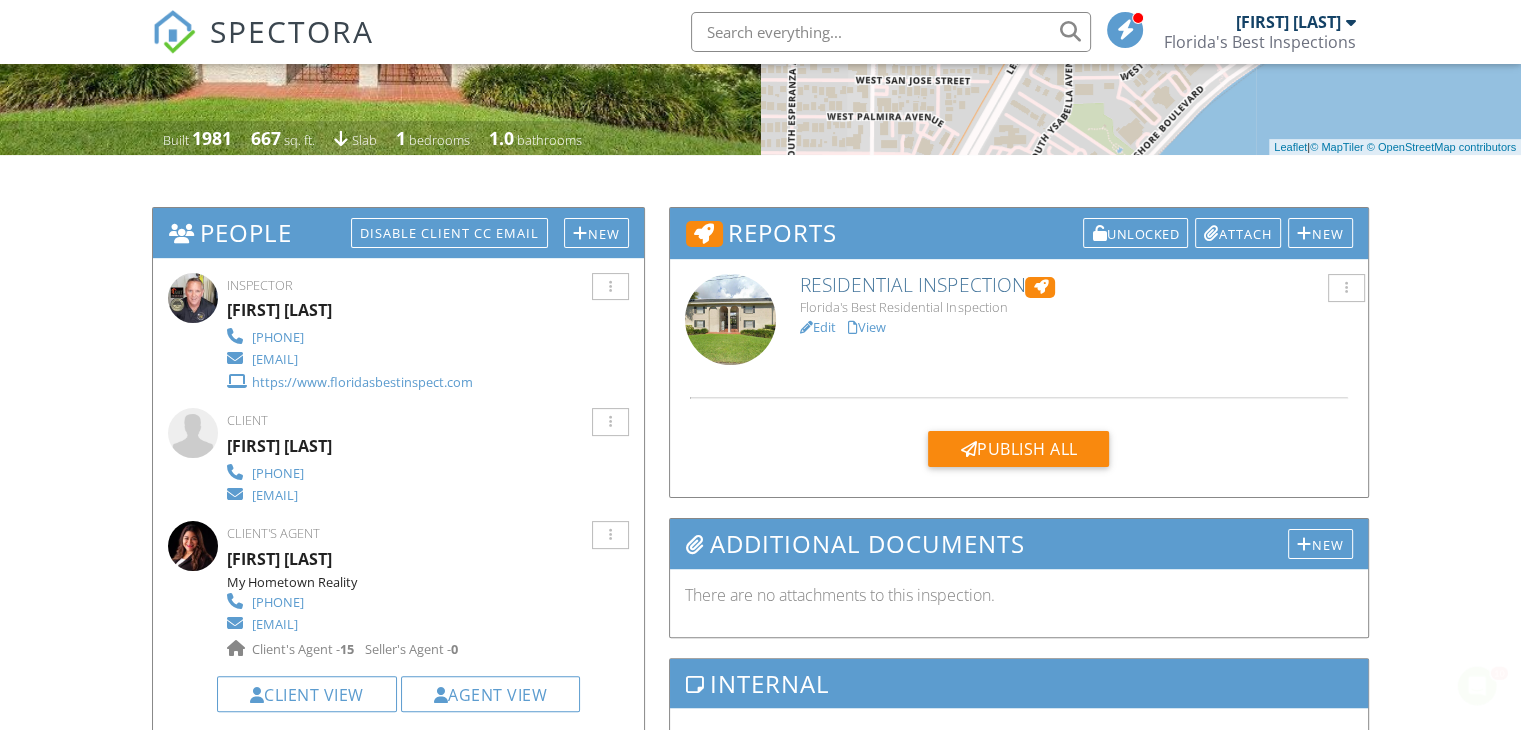 click on "Residential Inspection" at bounding box center [1076, 285] 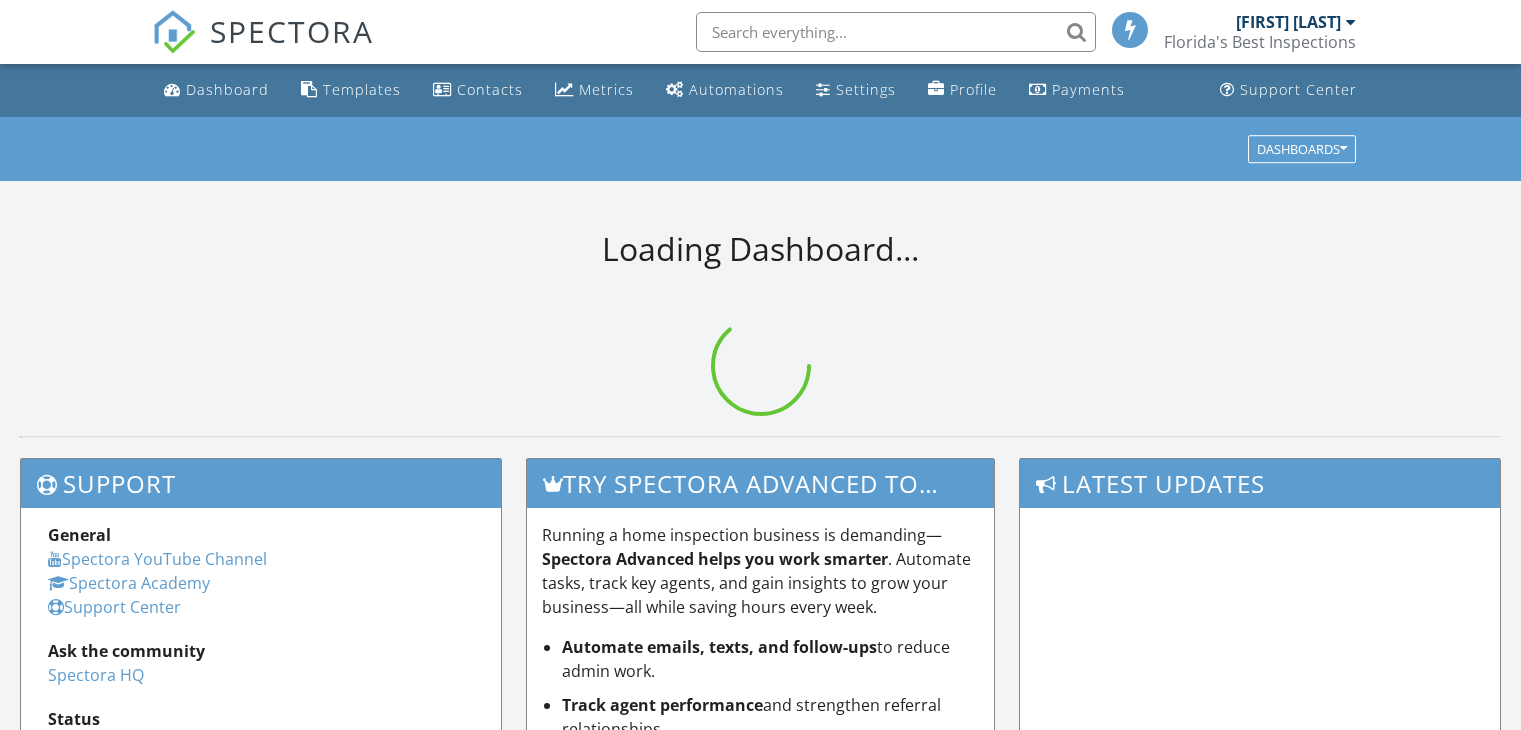 scroll, scrollTop: 0, scrollLeft: 0, axis: both 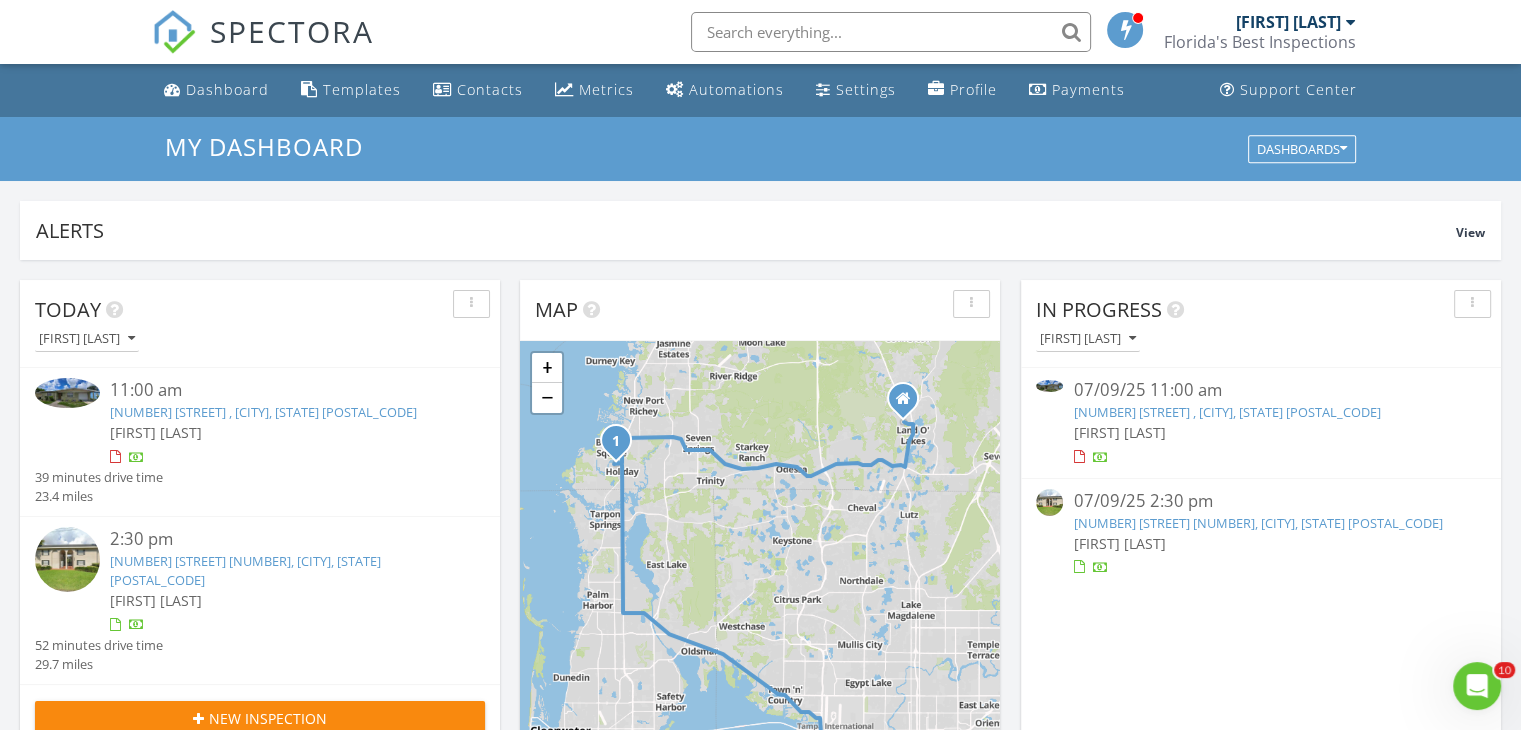 click on "[NUMBER] [STREET] [NUMBER], [CITY], [STATE] [POSTAL_CODE]" at bounding box center (1257, 523) 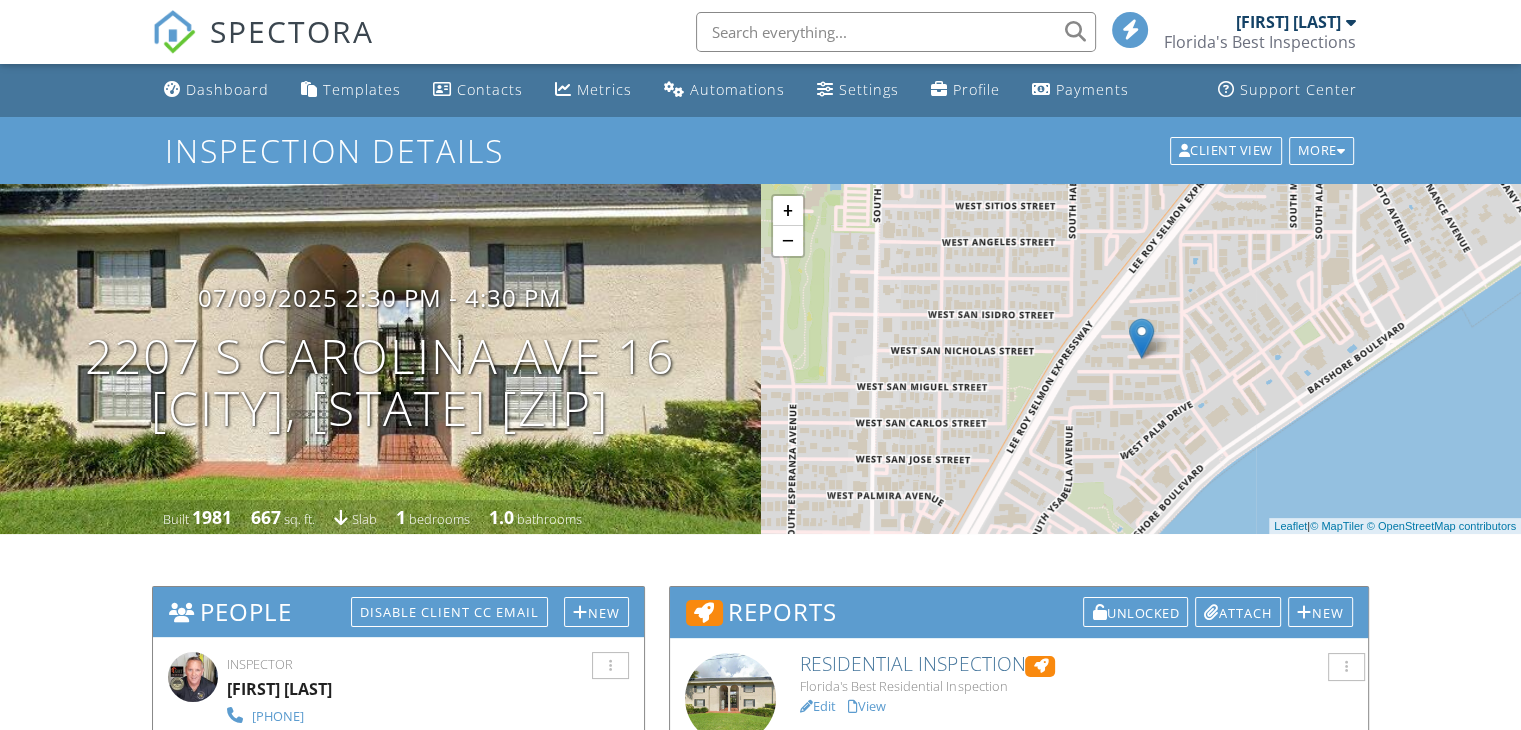 scroll, scrollTop: 156, scrollLeft: 0, axis: vertical 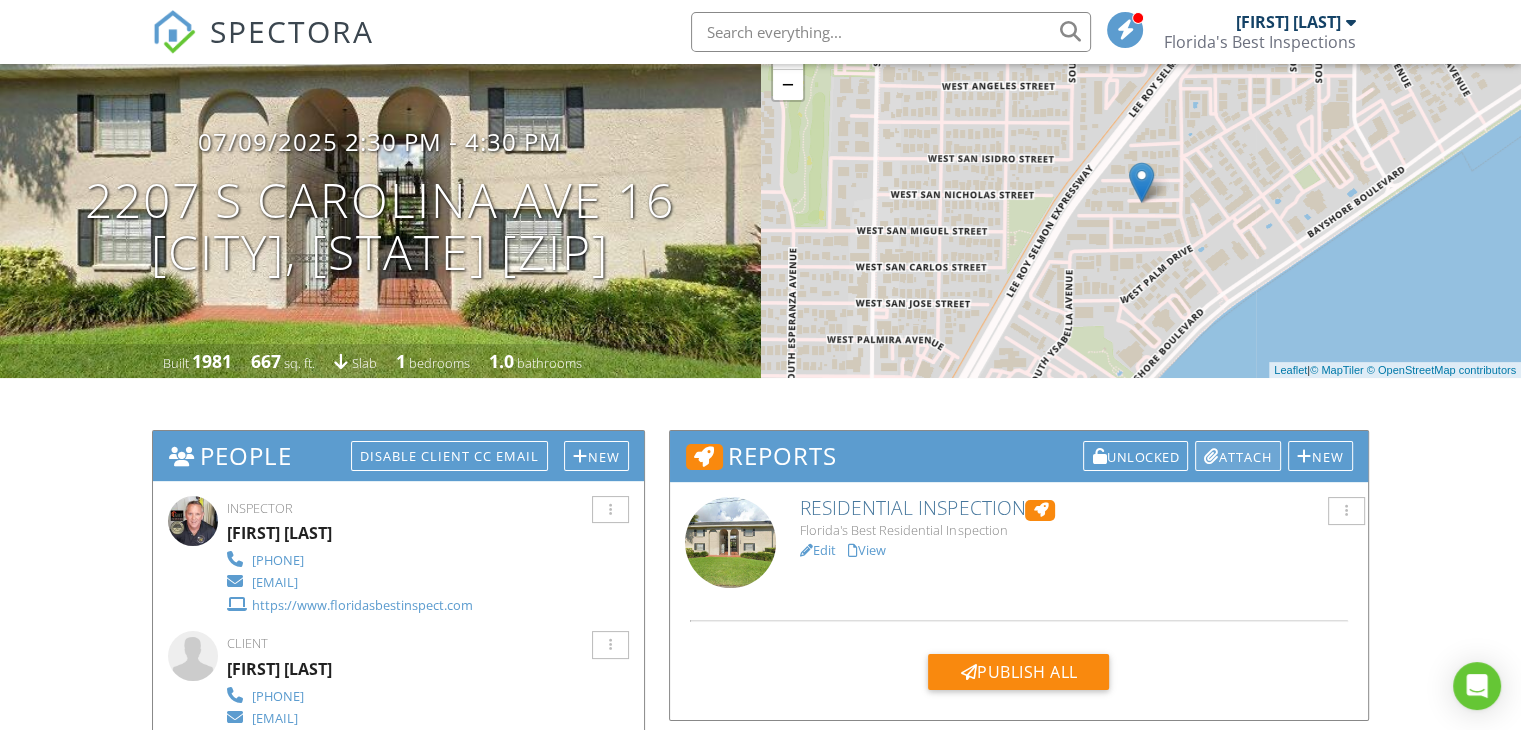click on "Attach" at bounding box center (1238, 456) 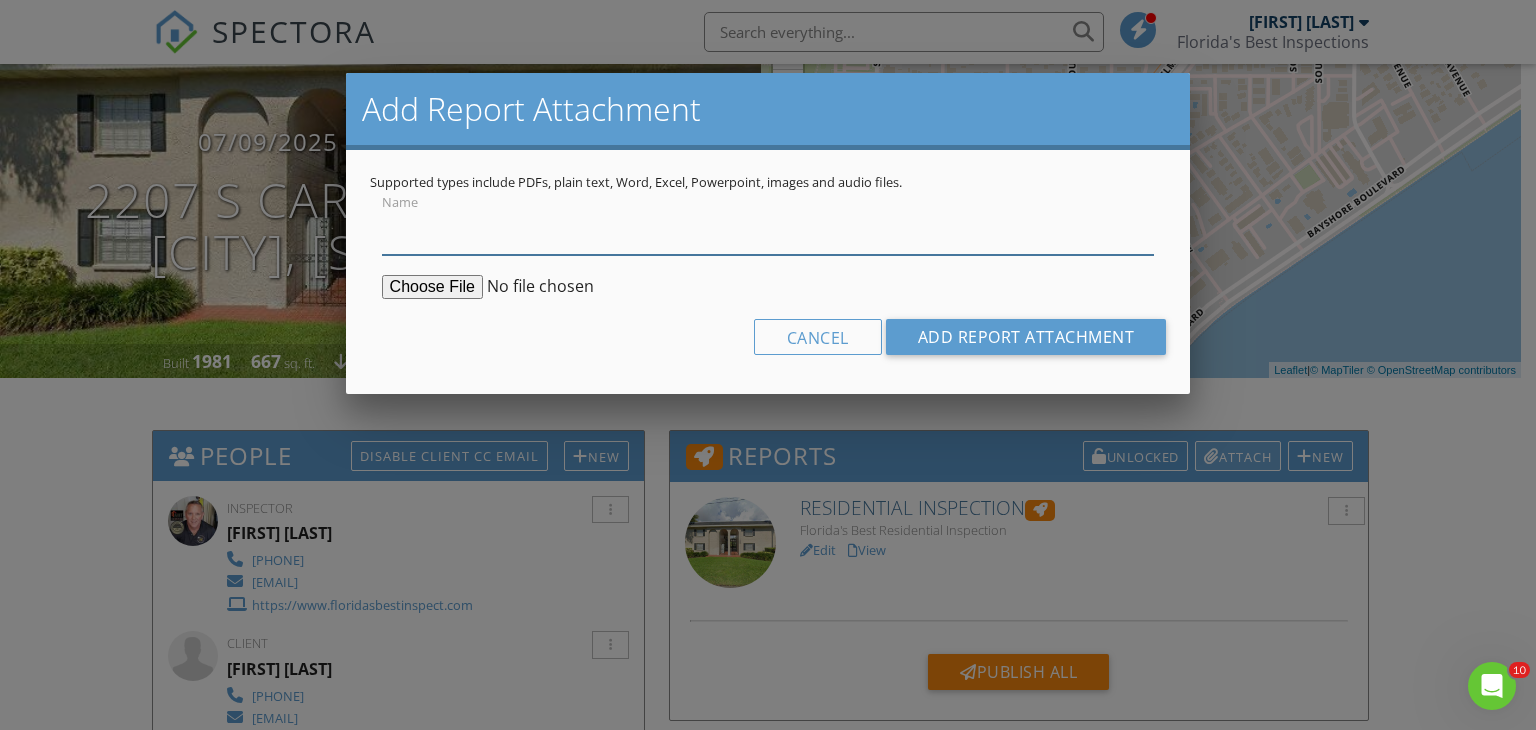 scroll, scrollTop: 0, scrollLeft: 0, axis: both 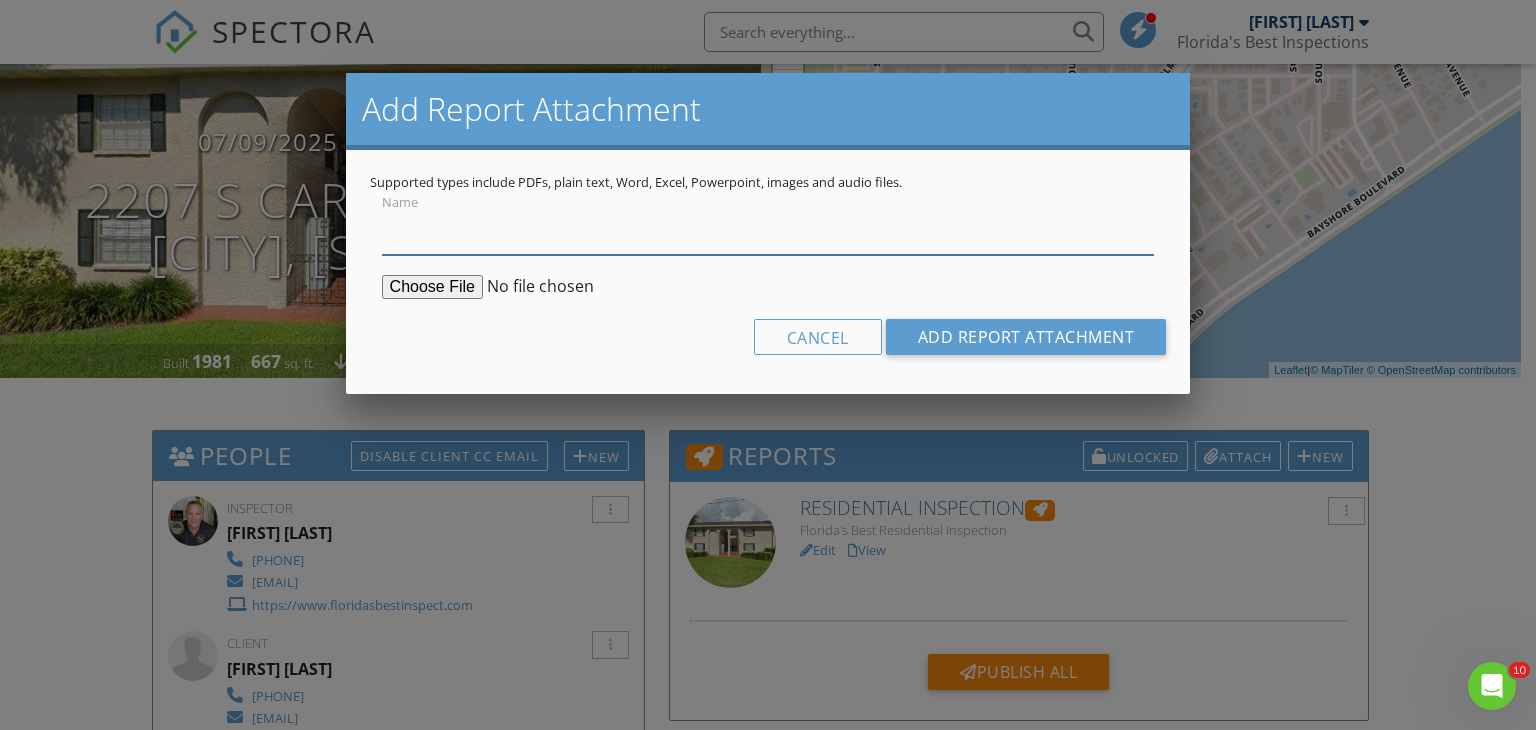 click on "Name" at bounding box center [768, 230] 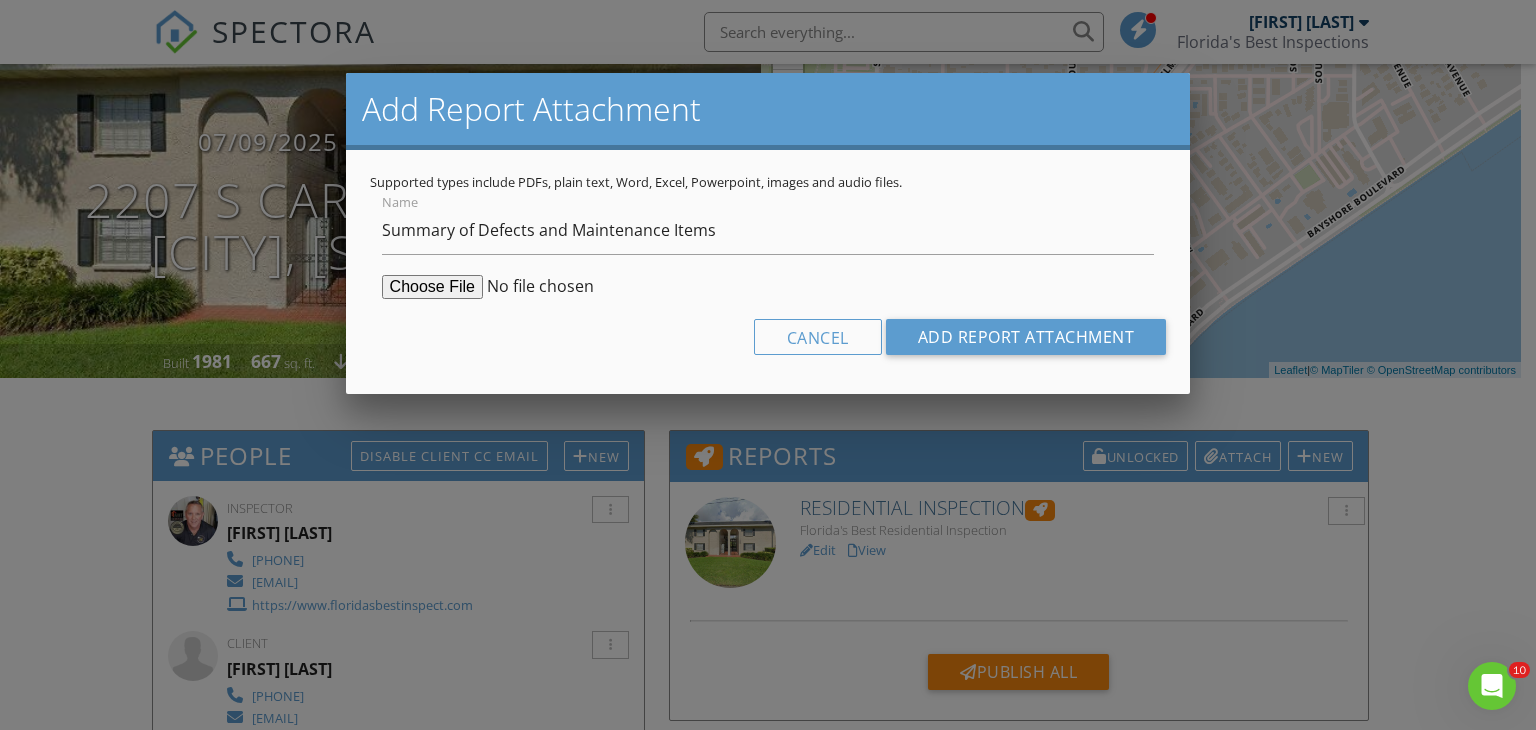 click at bounding box center (535, 287) 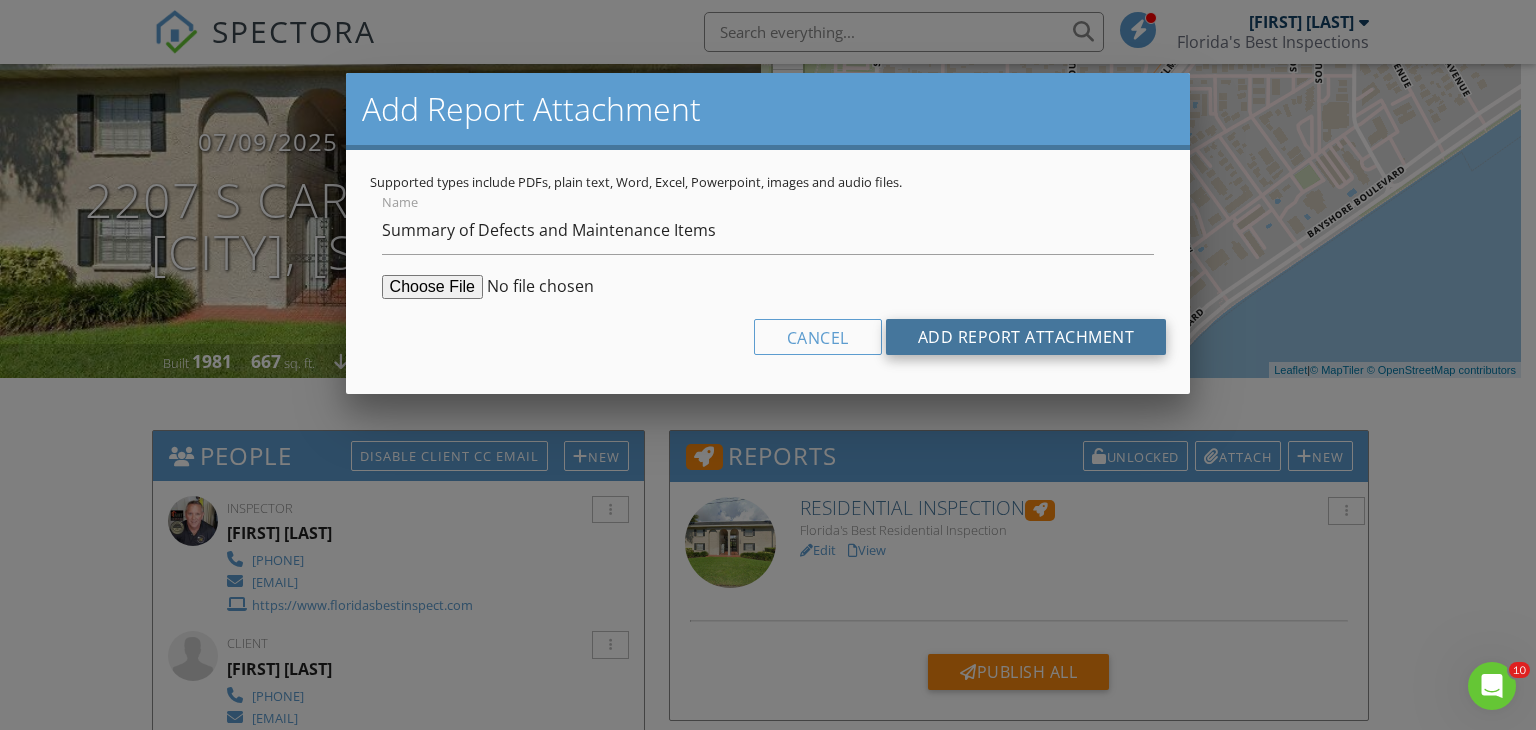 click on "Add Report Attachment" at bounding box center [1026, 337] 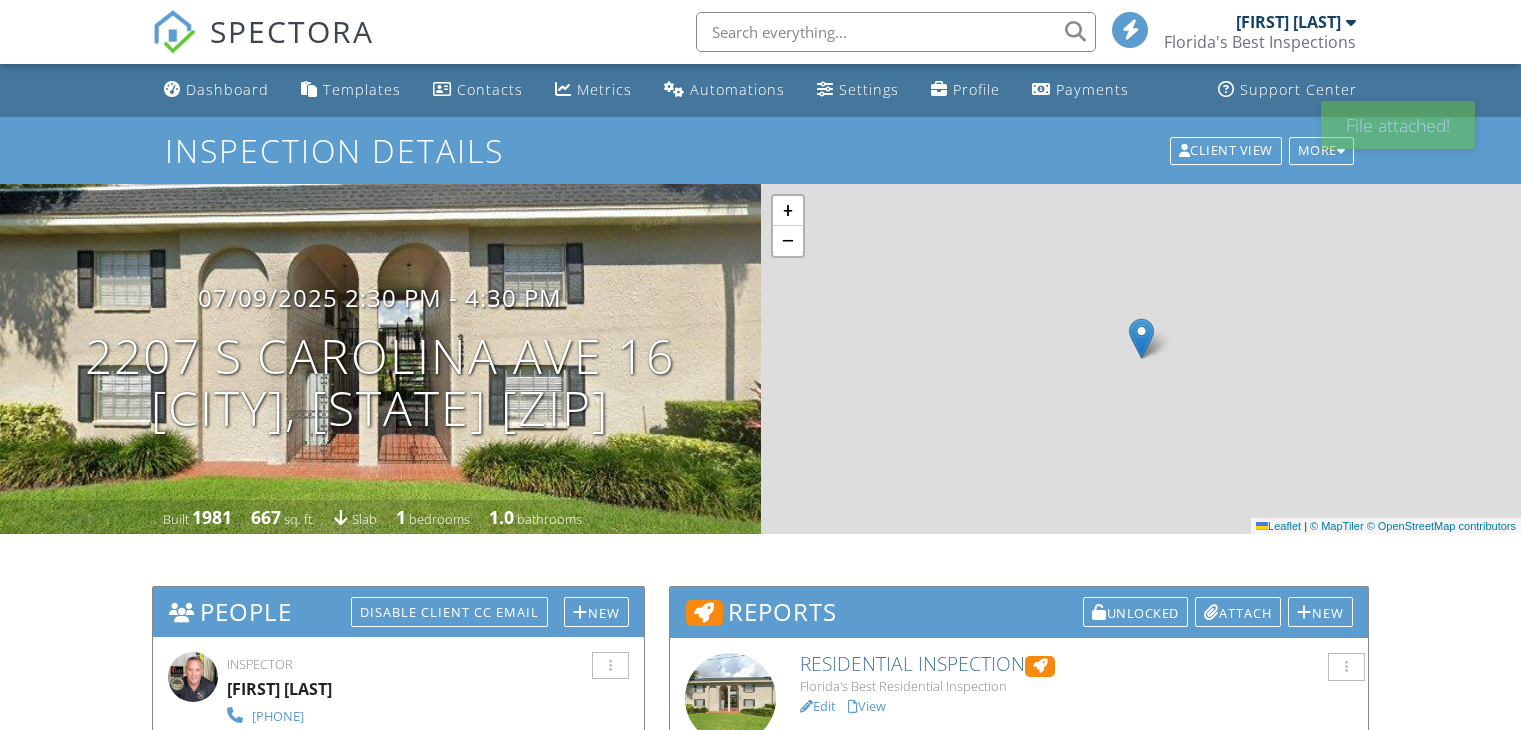 scroll, scrollTop: 0, scrollLeft: 0, axis: both 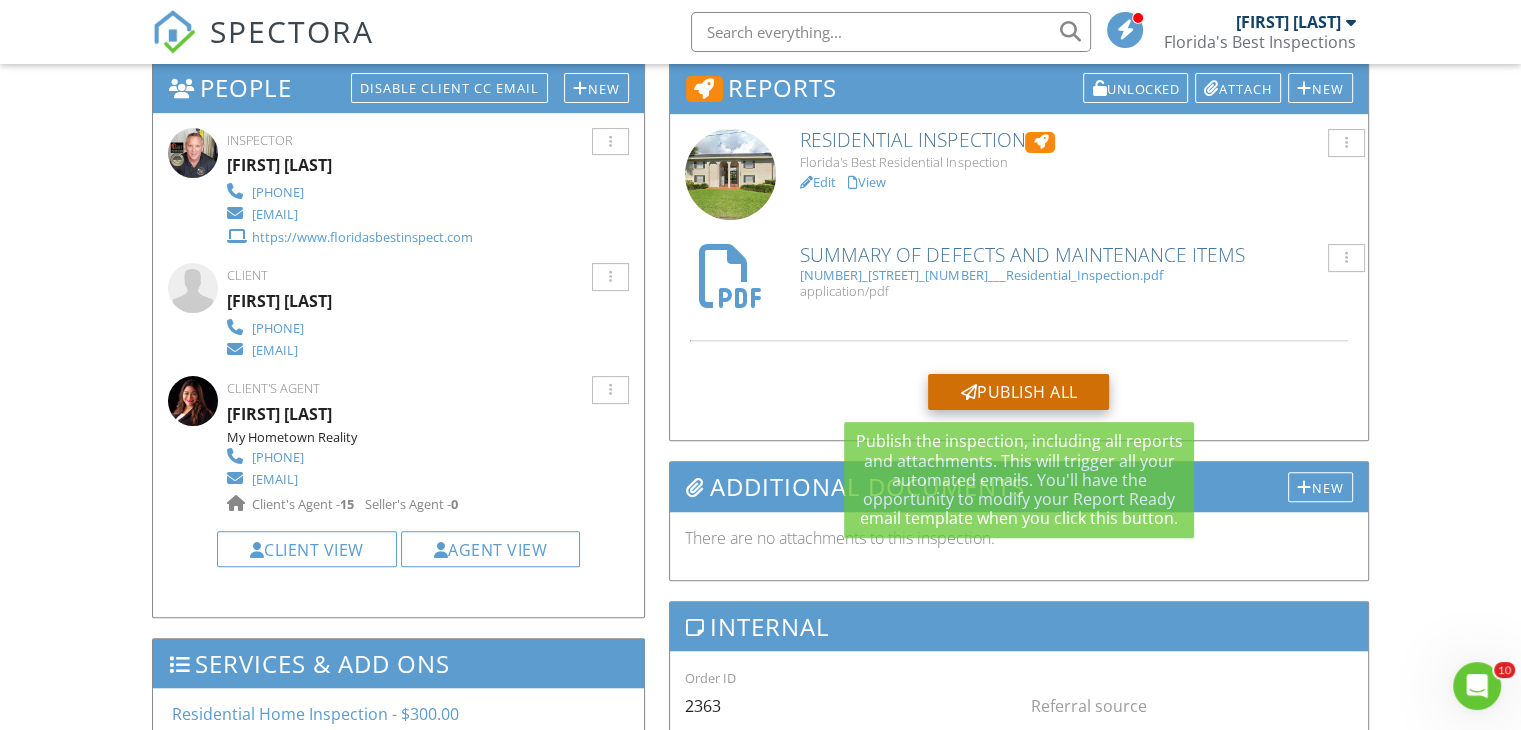 click on "Publish All" at bounding box center [1018, 392] 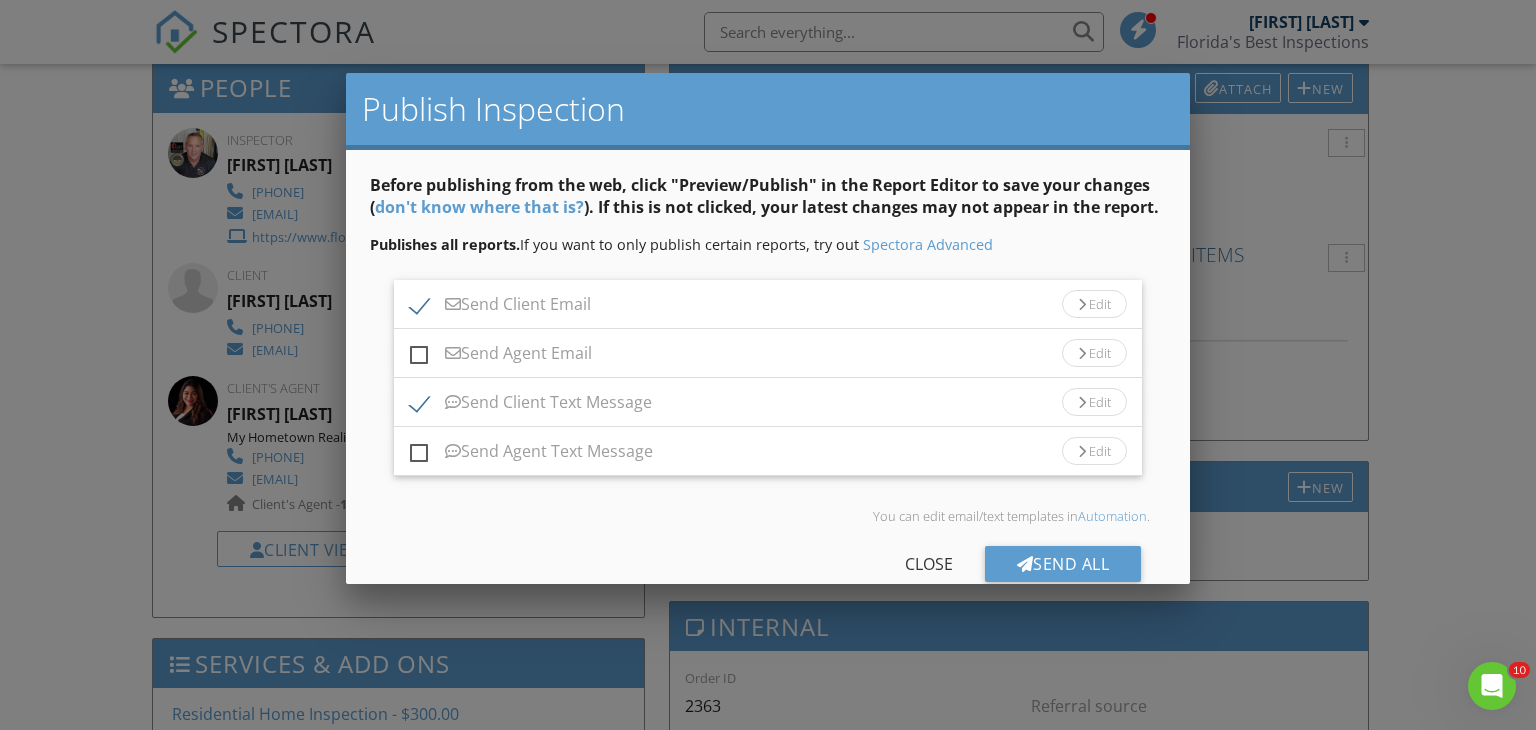 click on "Send Agent Email" at bounding box center (501, 356) 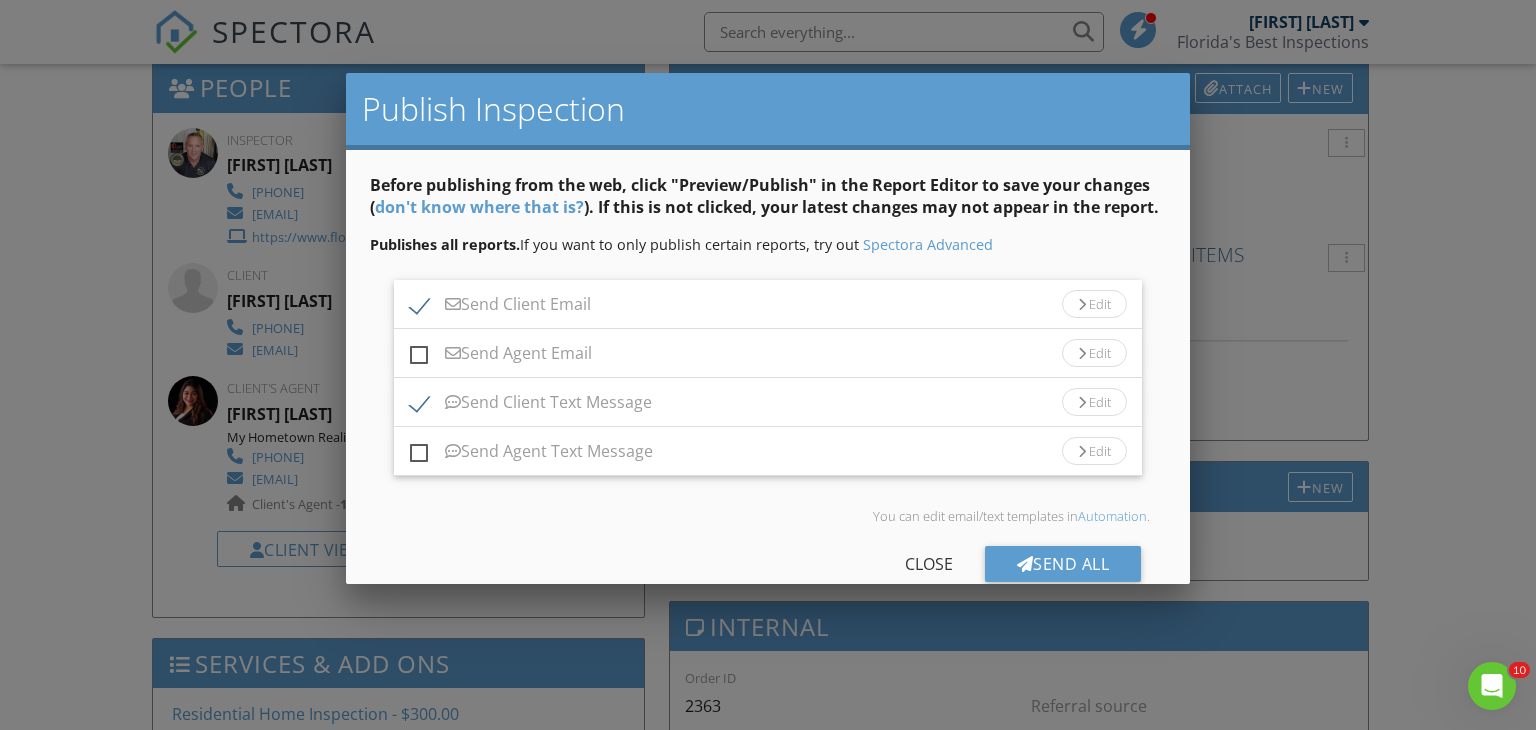checkbox on "true" 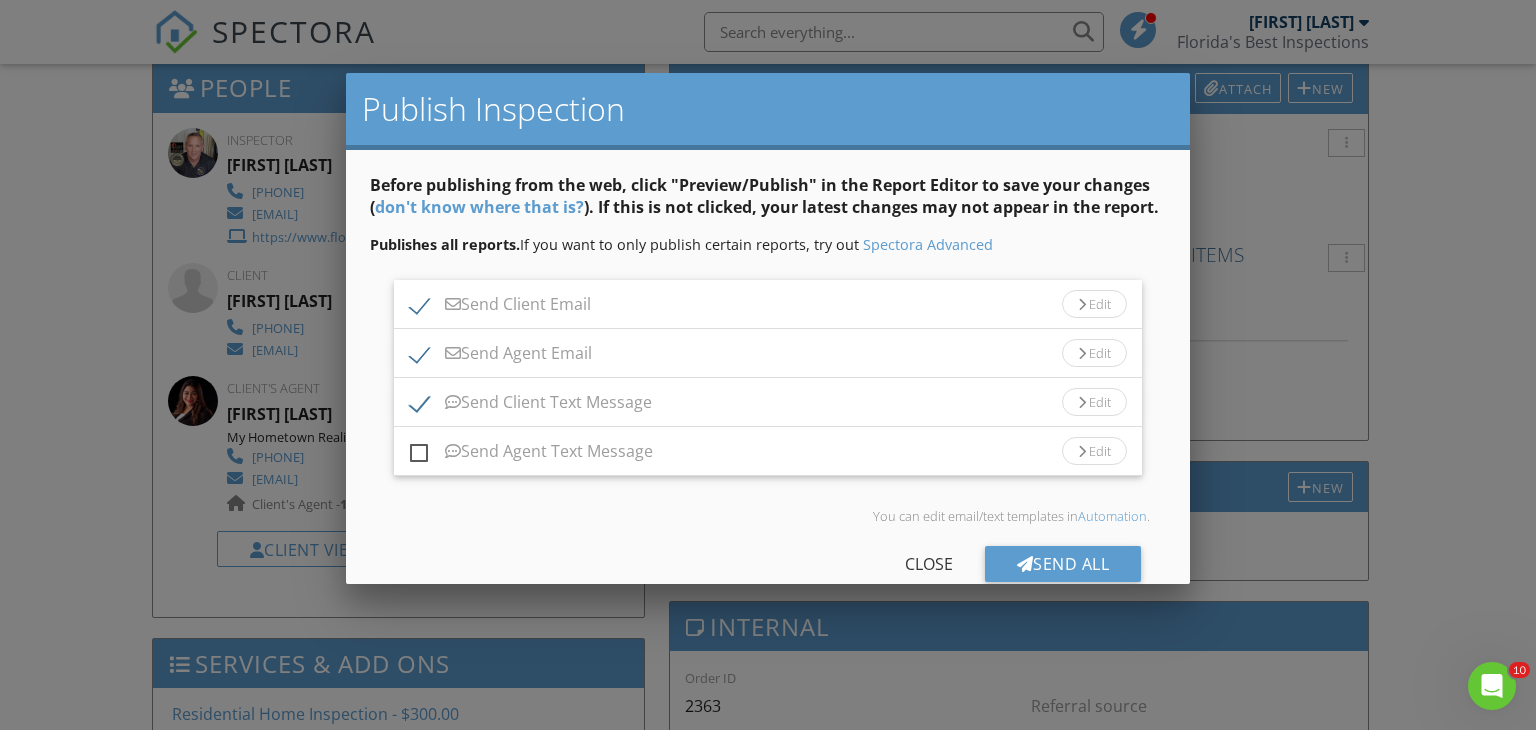 click on "Send Agent Text Message" at bounding box center [531, 454] 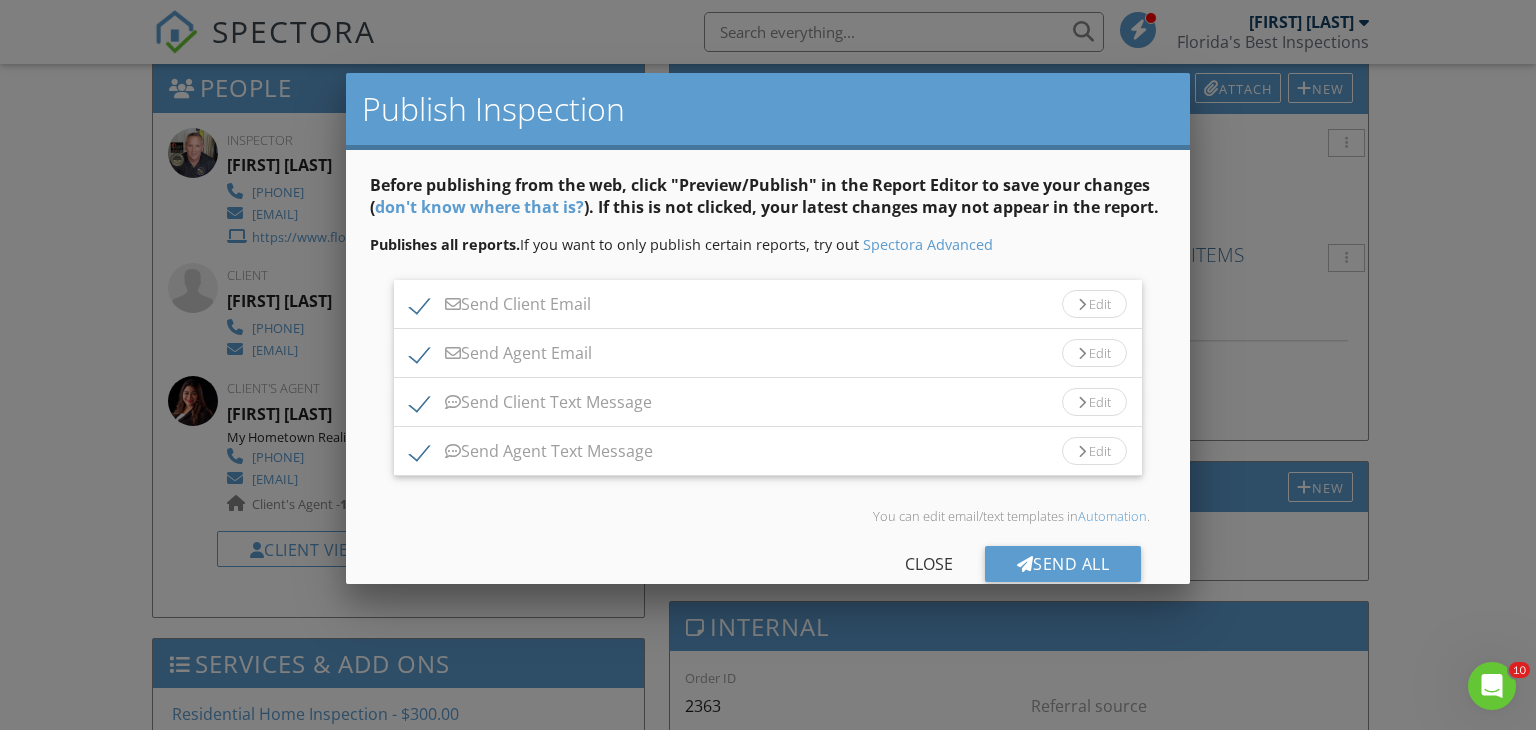 scroll, scrollTop: 57, scrollLeft: 0, axis: vertical 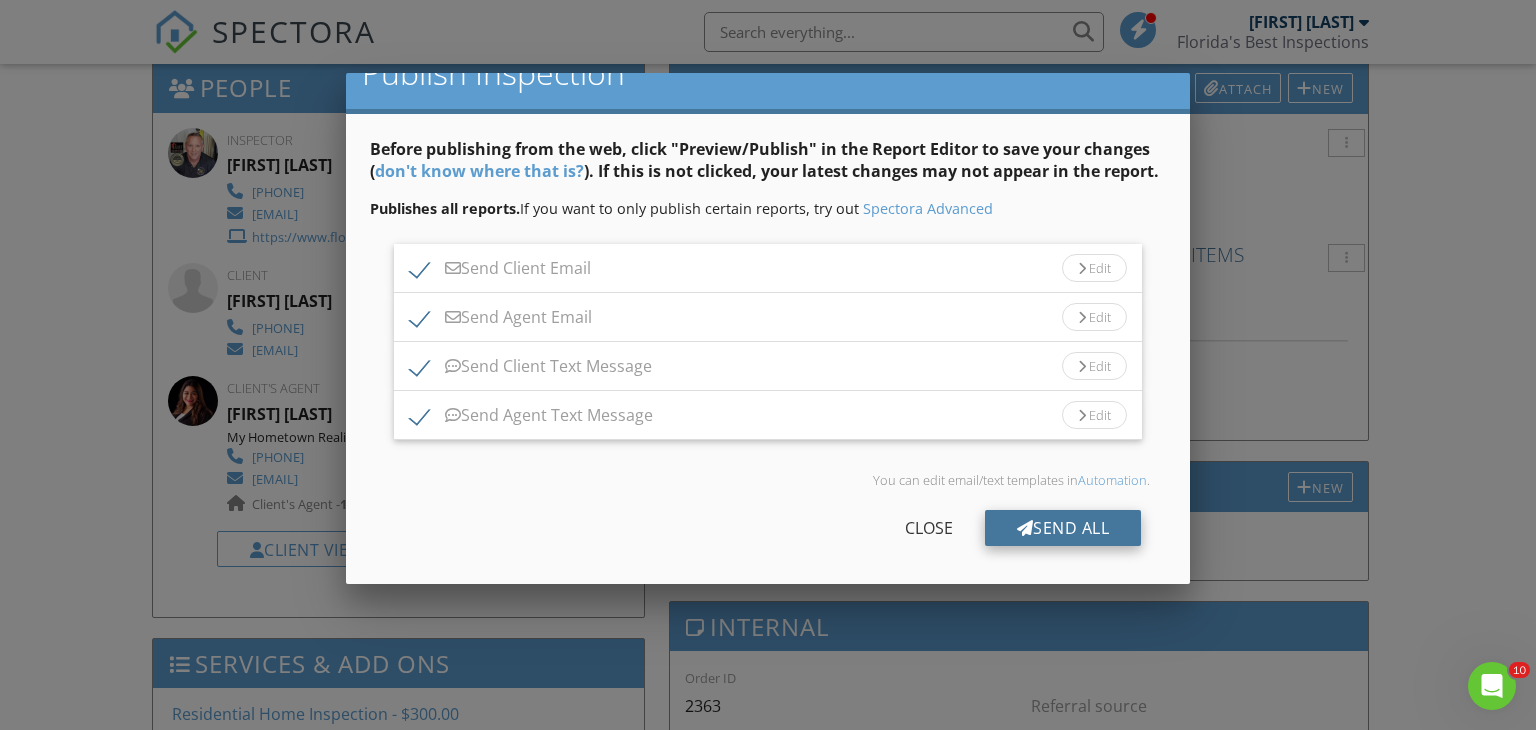 click on "Send All" at bounding box center [1063, 528] 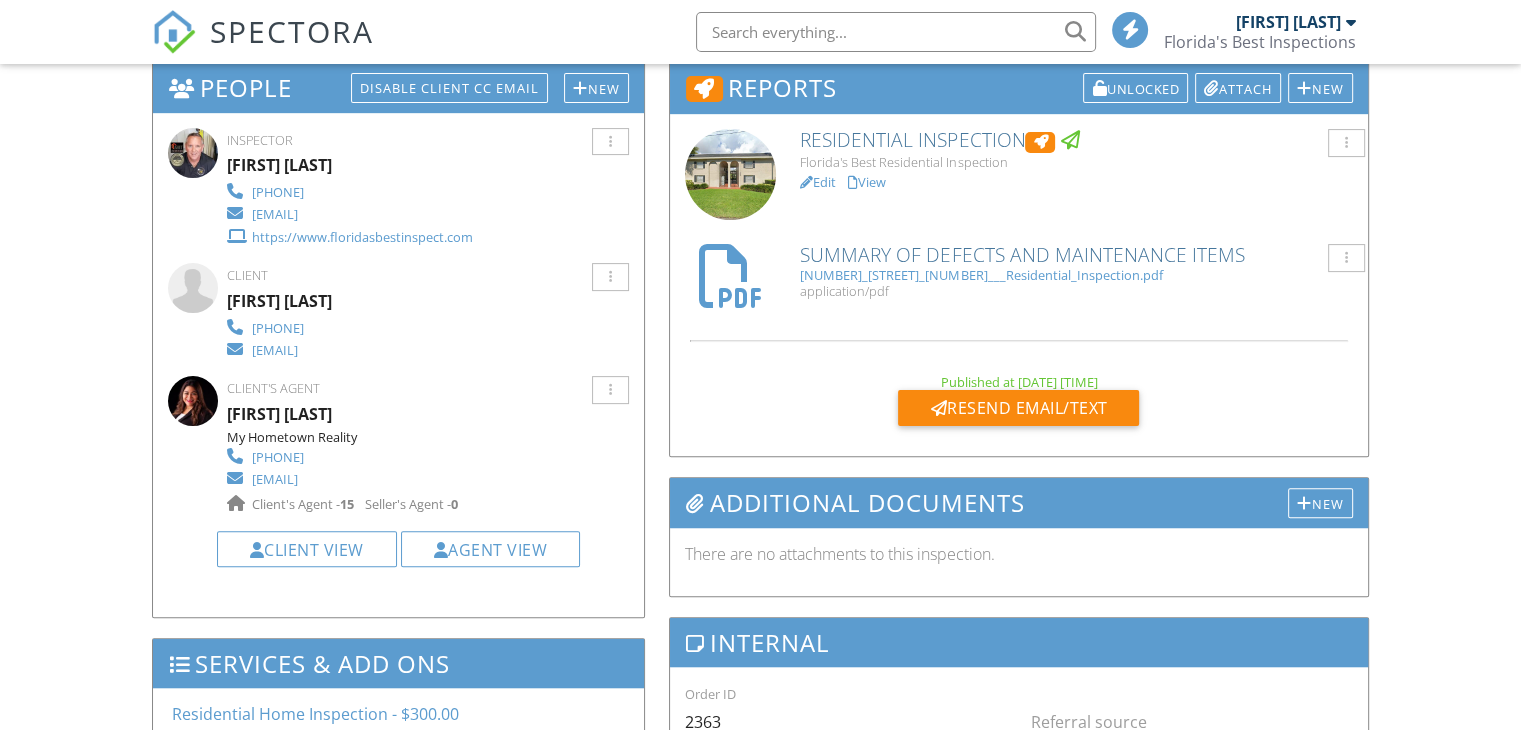 scroll, scrollTop: 524, scrollLeft: 0, axis: vertical 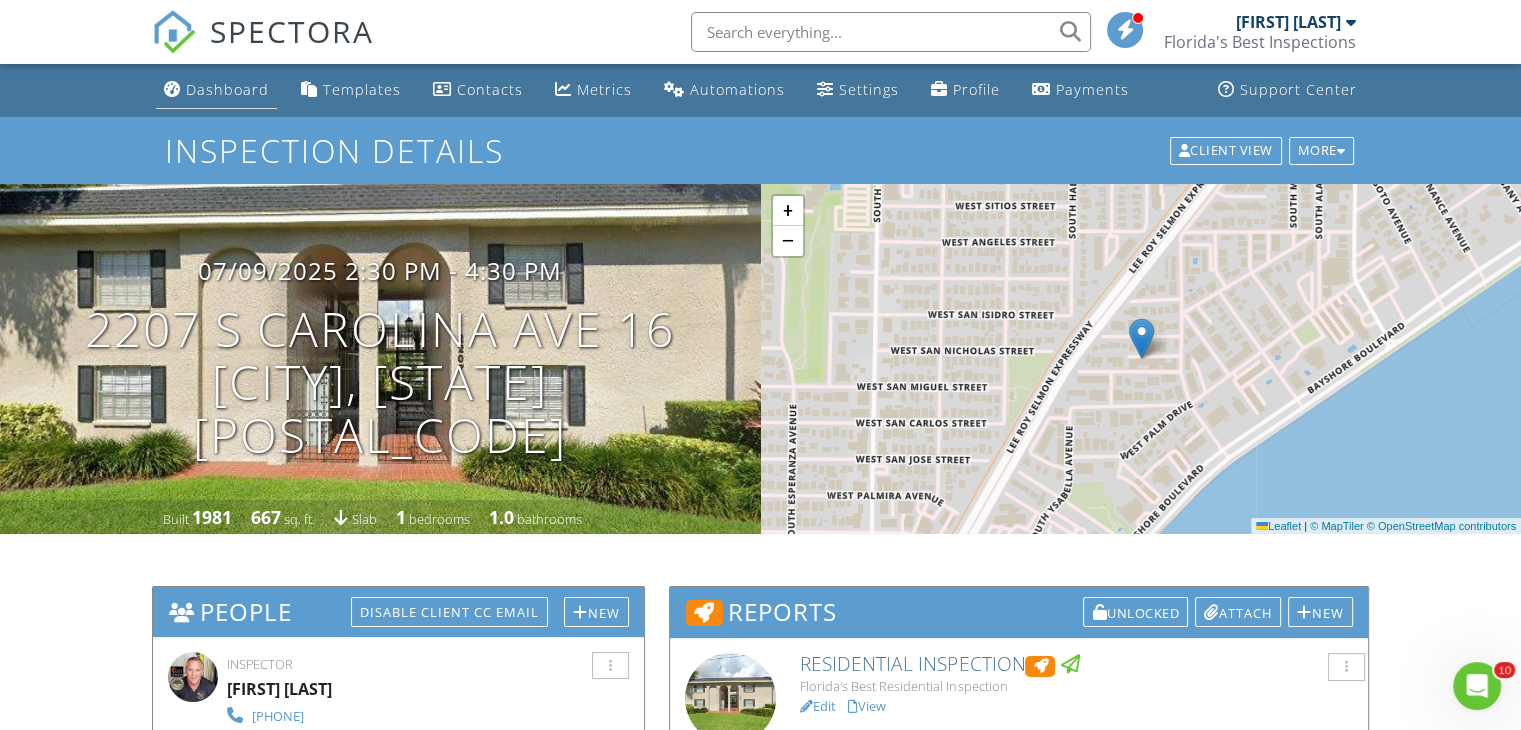 click on "Dashboard" at bounding box center (227, 89) 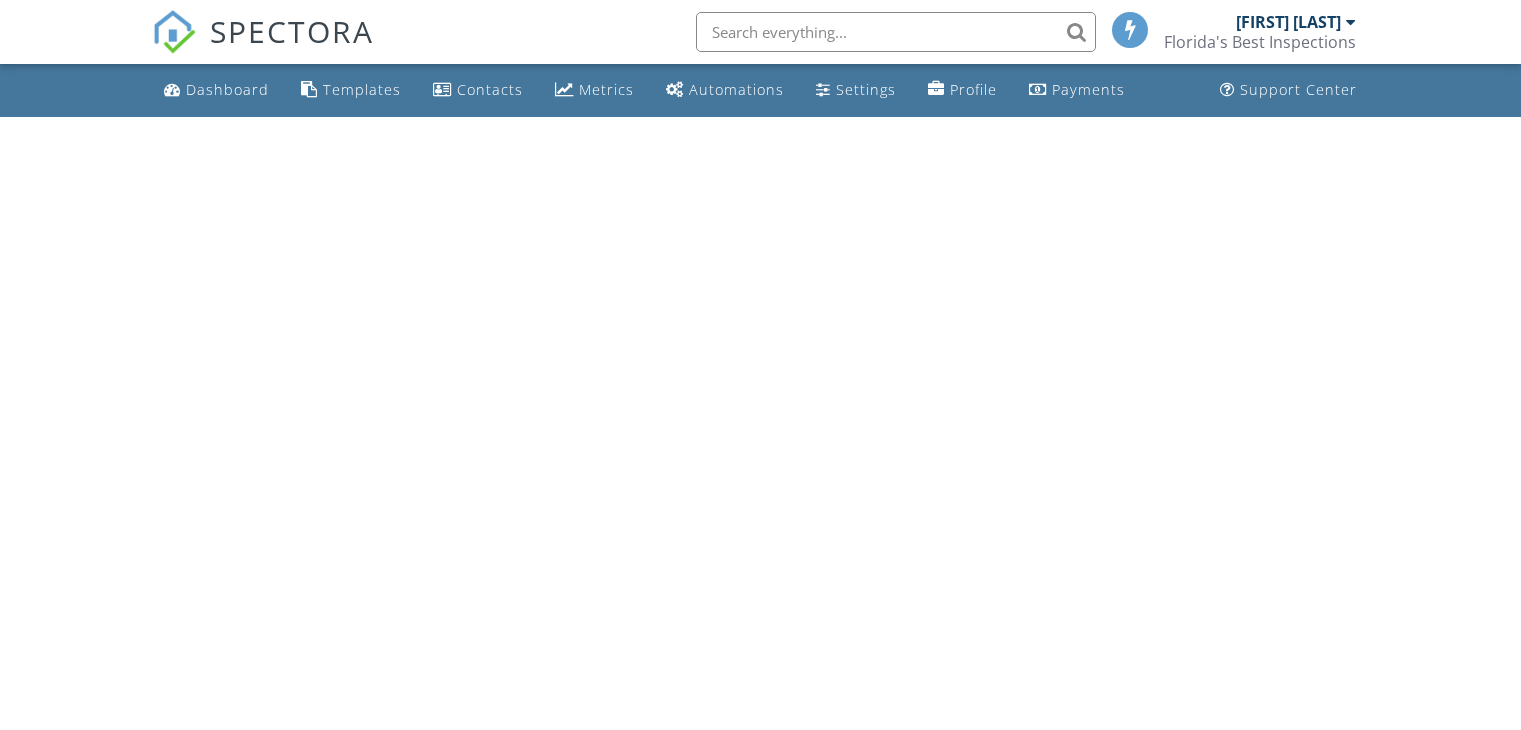 scroll, scrollTop: 0, scrollLeft: 0, axis: both 